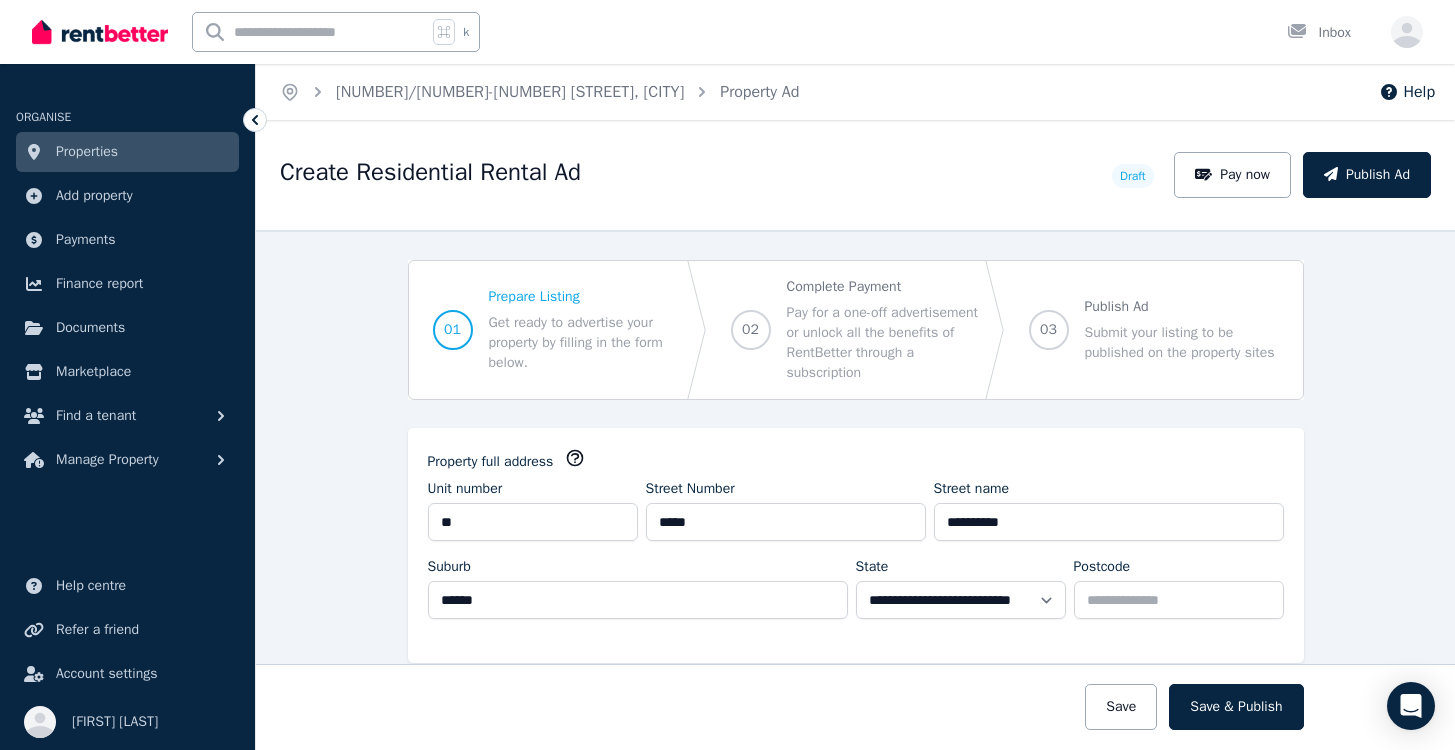 select on "***" 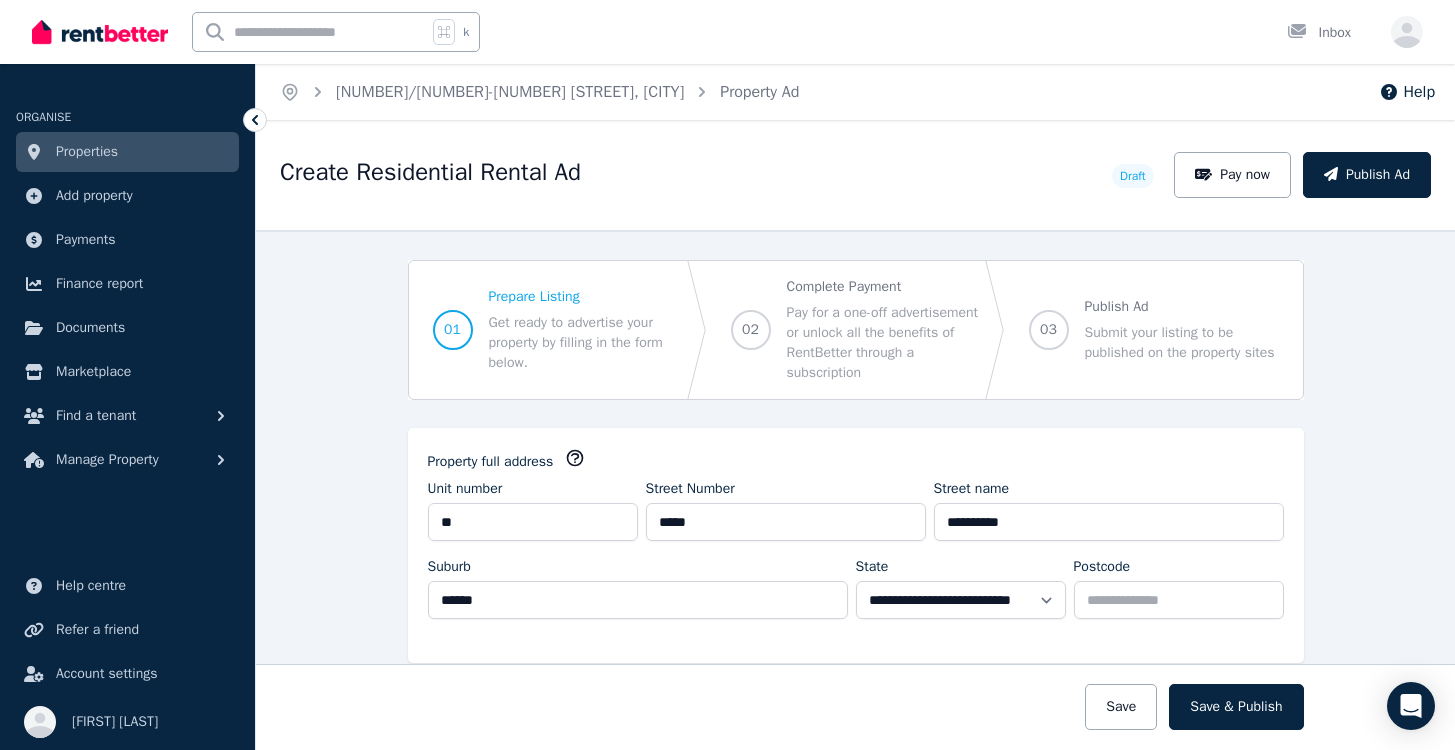scroll, scrollTop: 0, scrollLeft: 0, axis: both 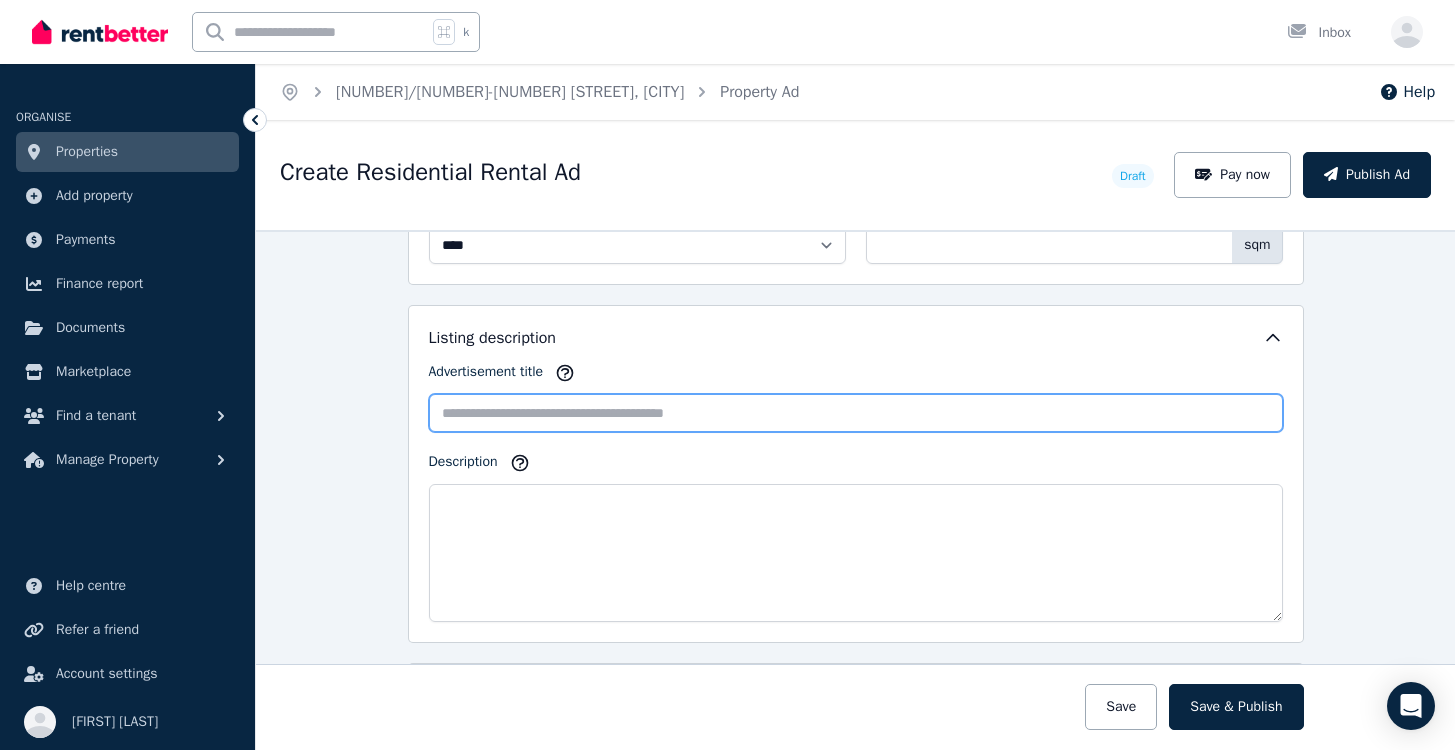 click on "Advertisement title" at bounding box center (856, 413) 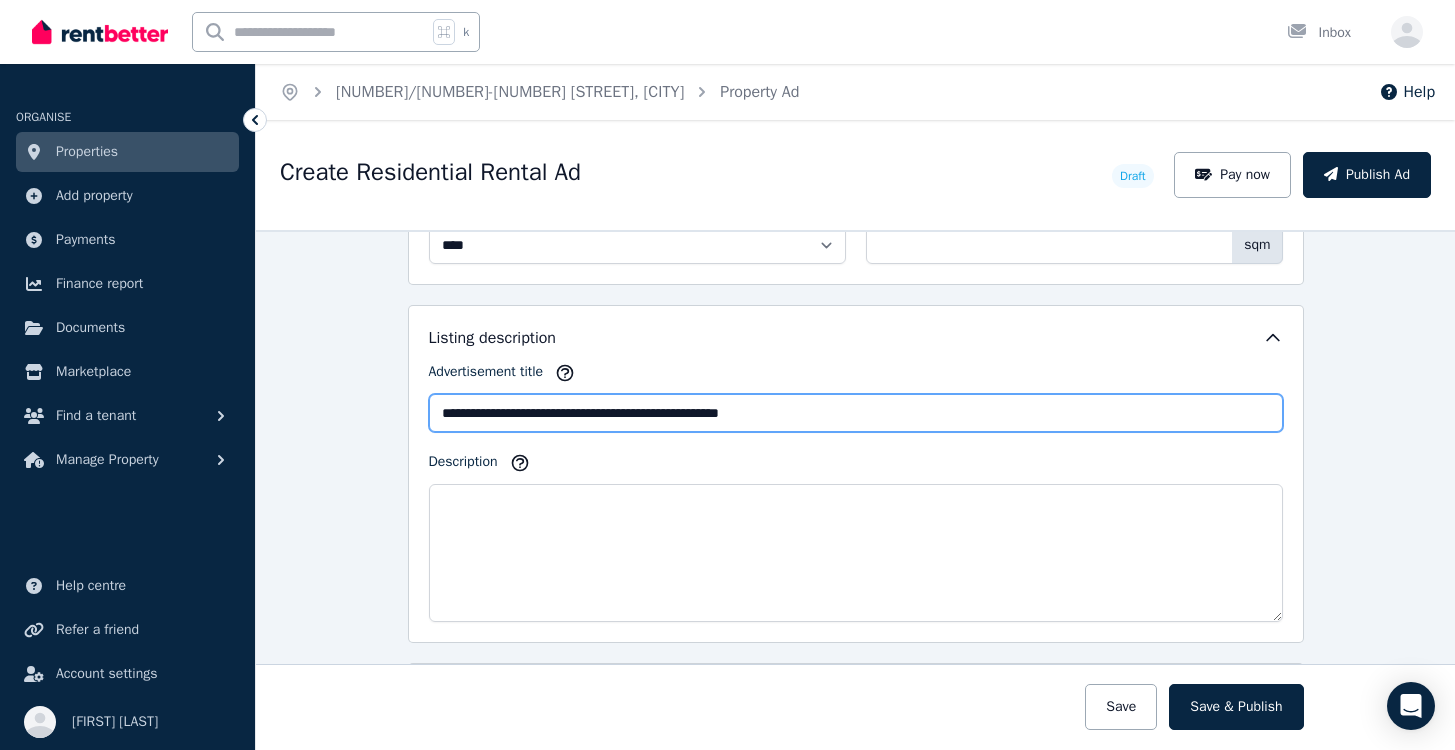 type on "**********" 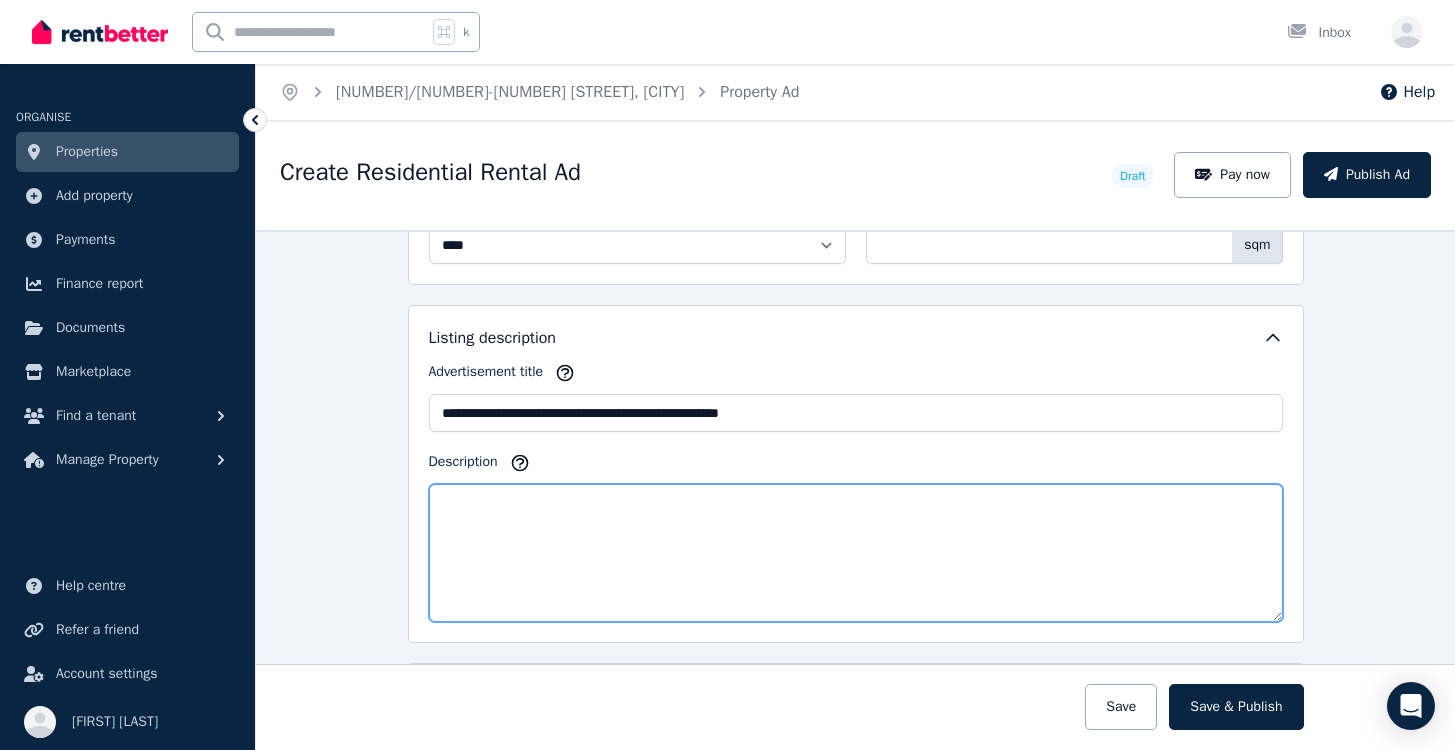 click on "Description" at bounding box center (856, 553) 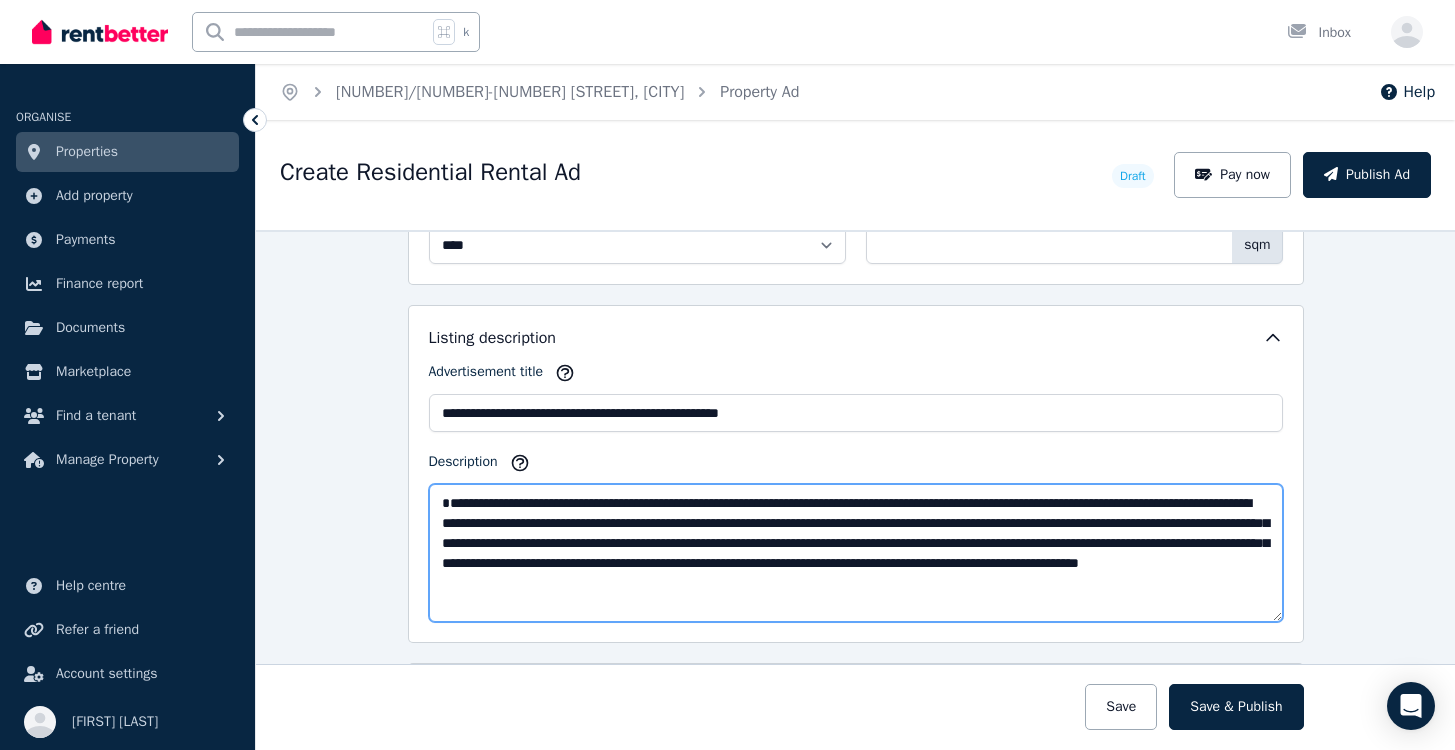 scroll, scrollTop: 2, scrollLeft: 0, axis: vertical 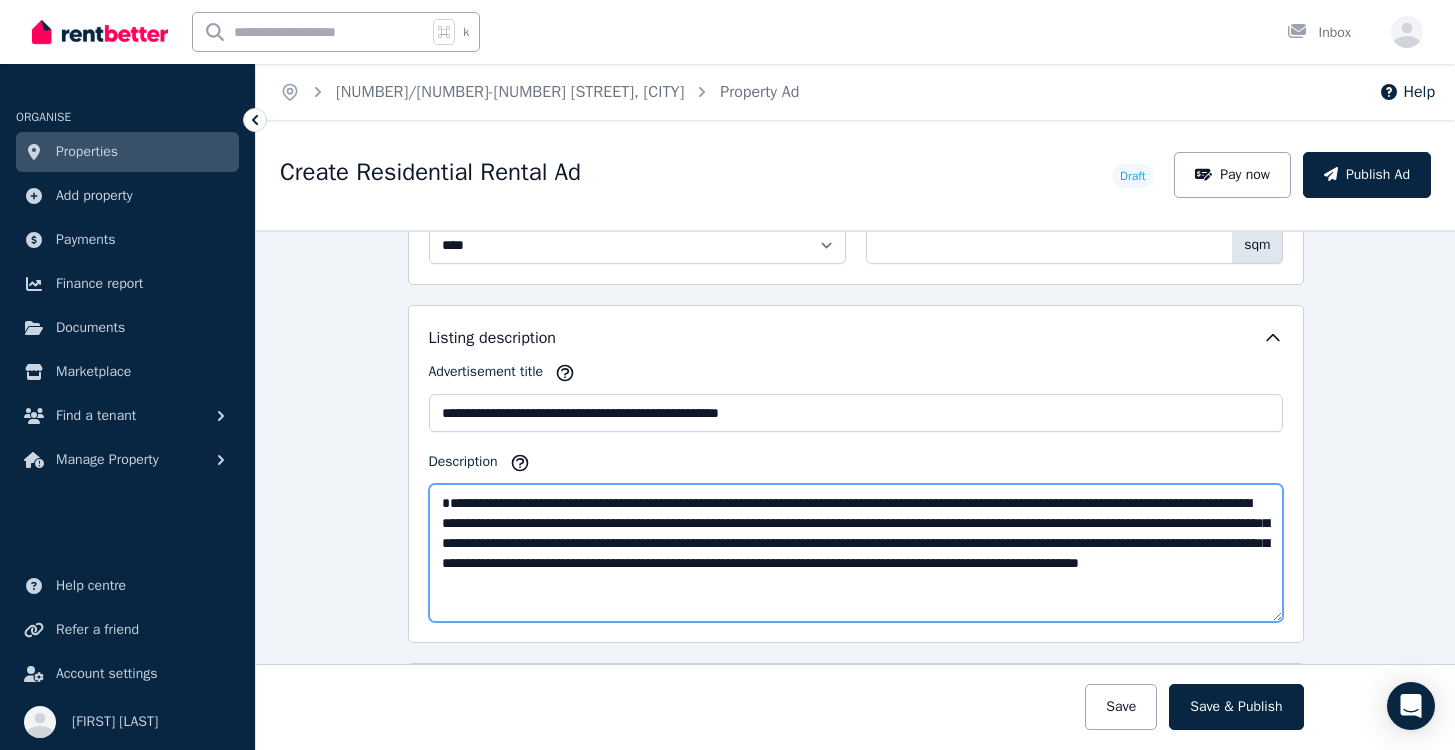 click on "**********" at bounding box center [856, 553] 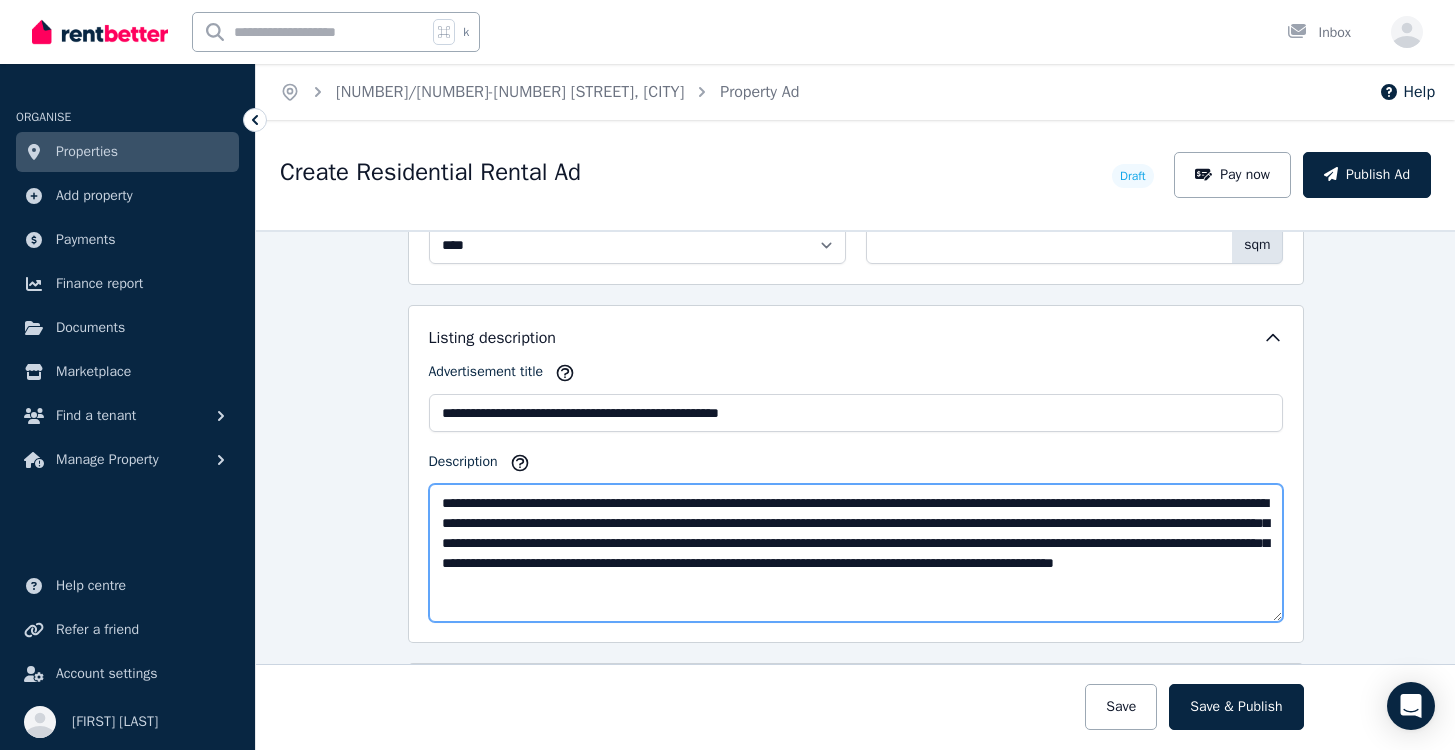 scroll, scrollTop: 0, scrollLeft: 0, axis: both 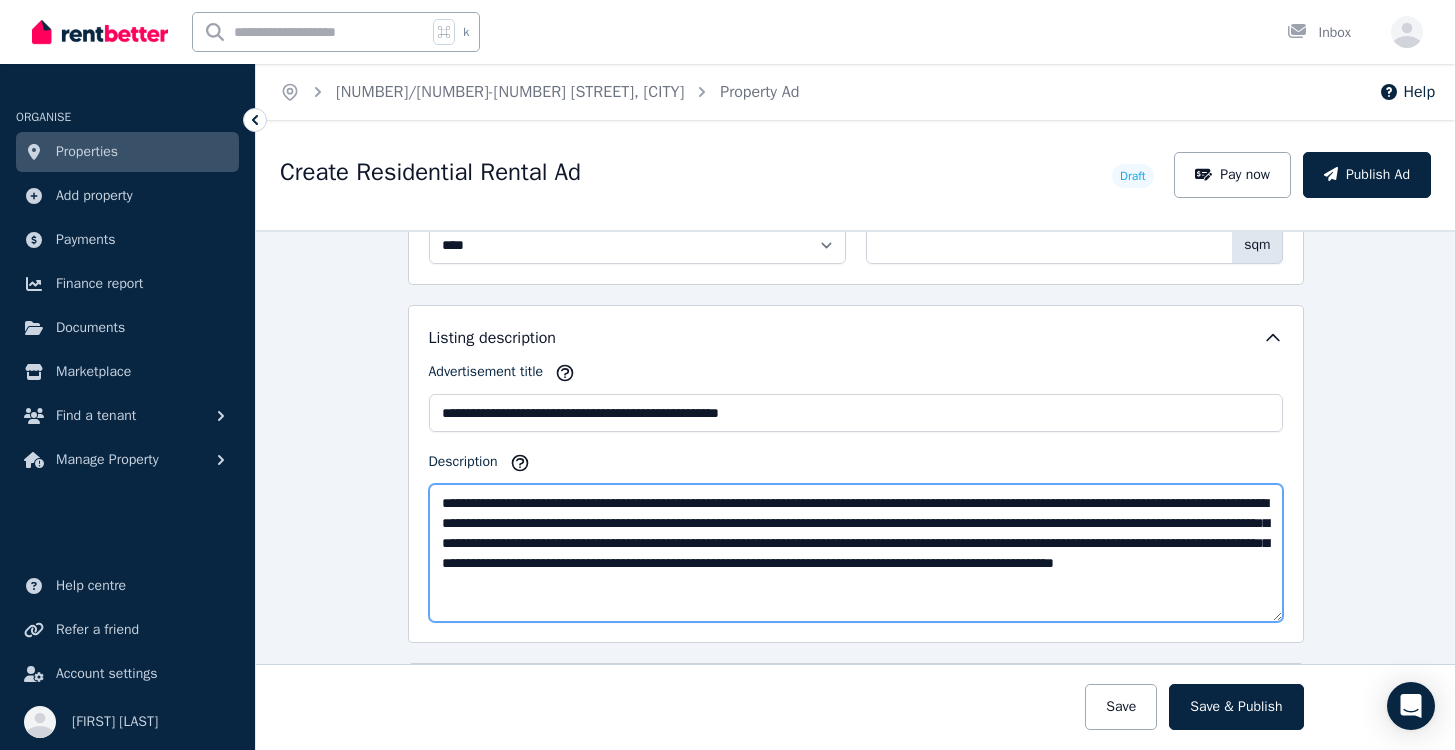 type on "**********" 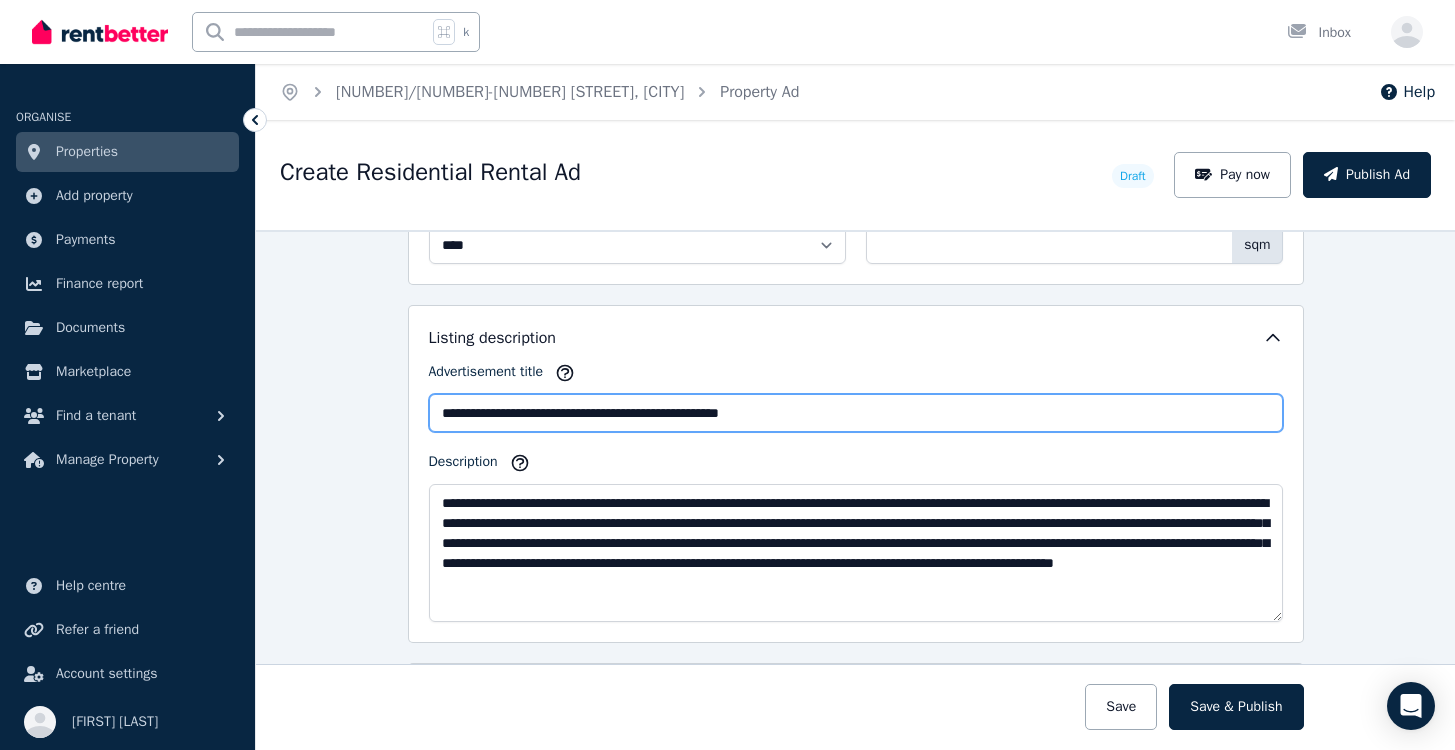 click on "**********" at bounding box center [856, 413] 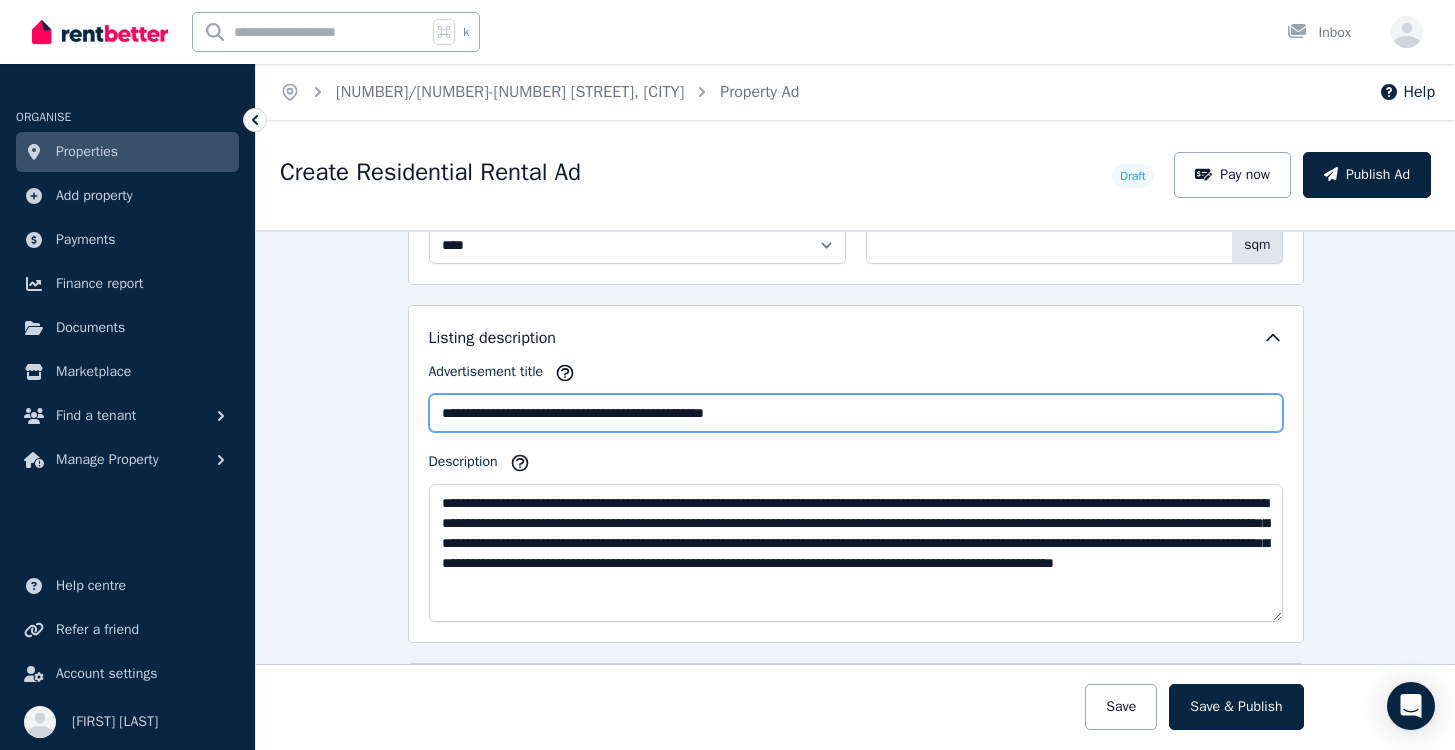 type on "**********" 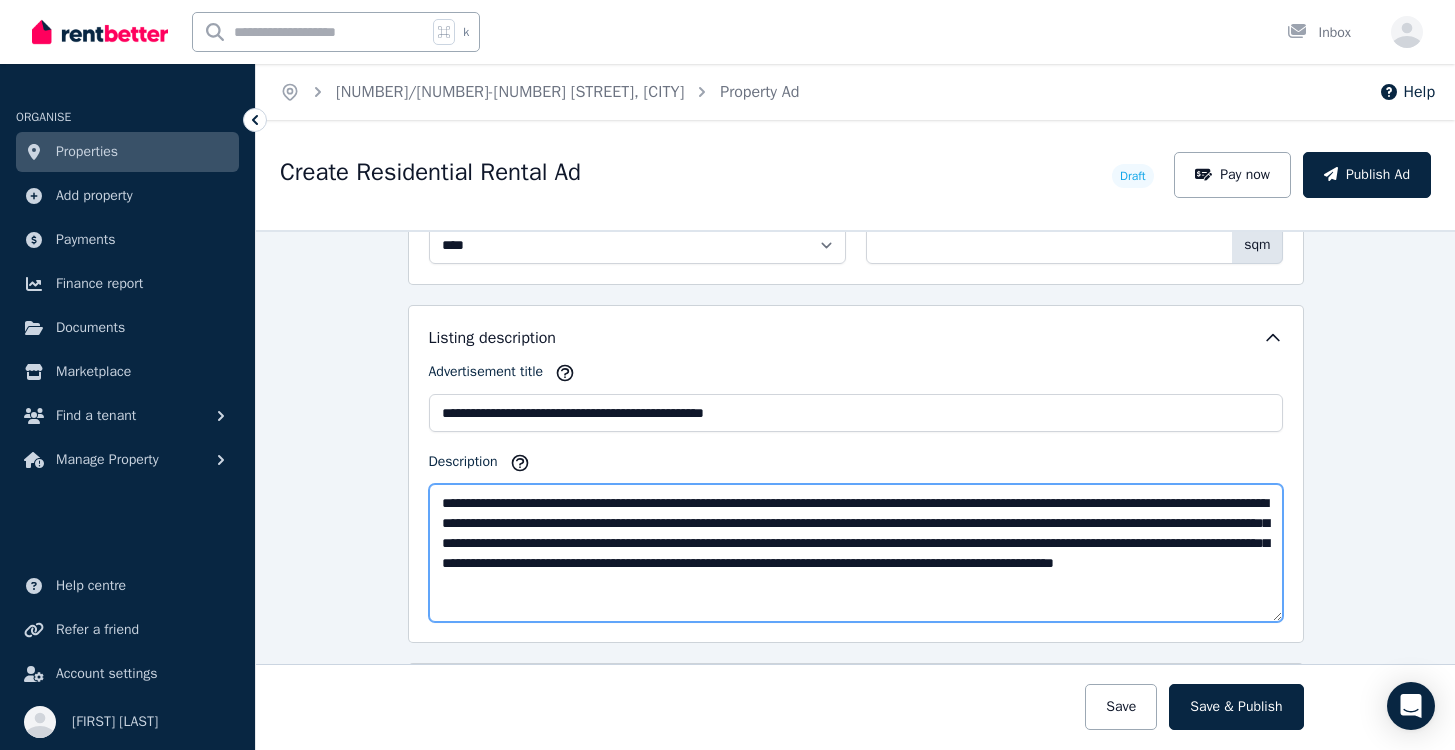 click on "**********" at bounding box center (856, 553) 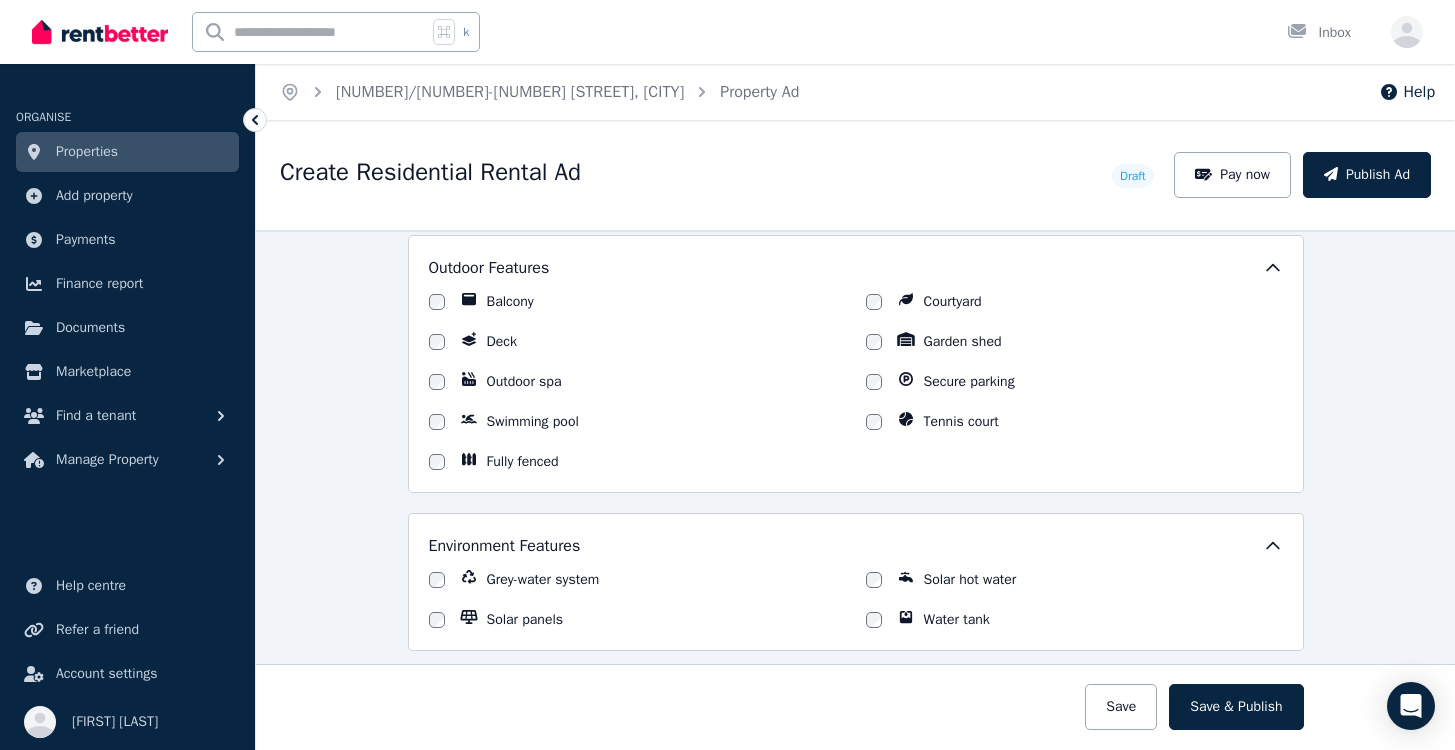 scroll, scrollTop: 1976, scrollLeft: 0, axis: vertical 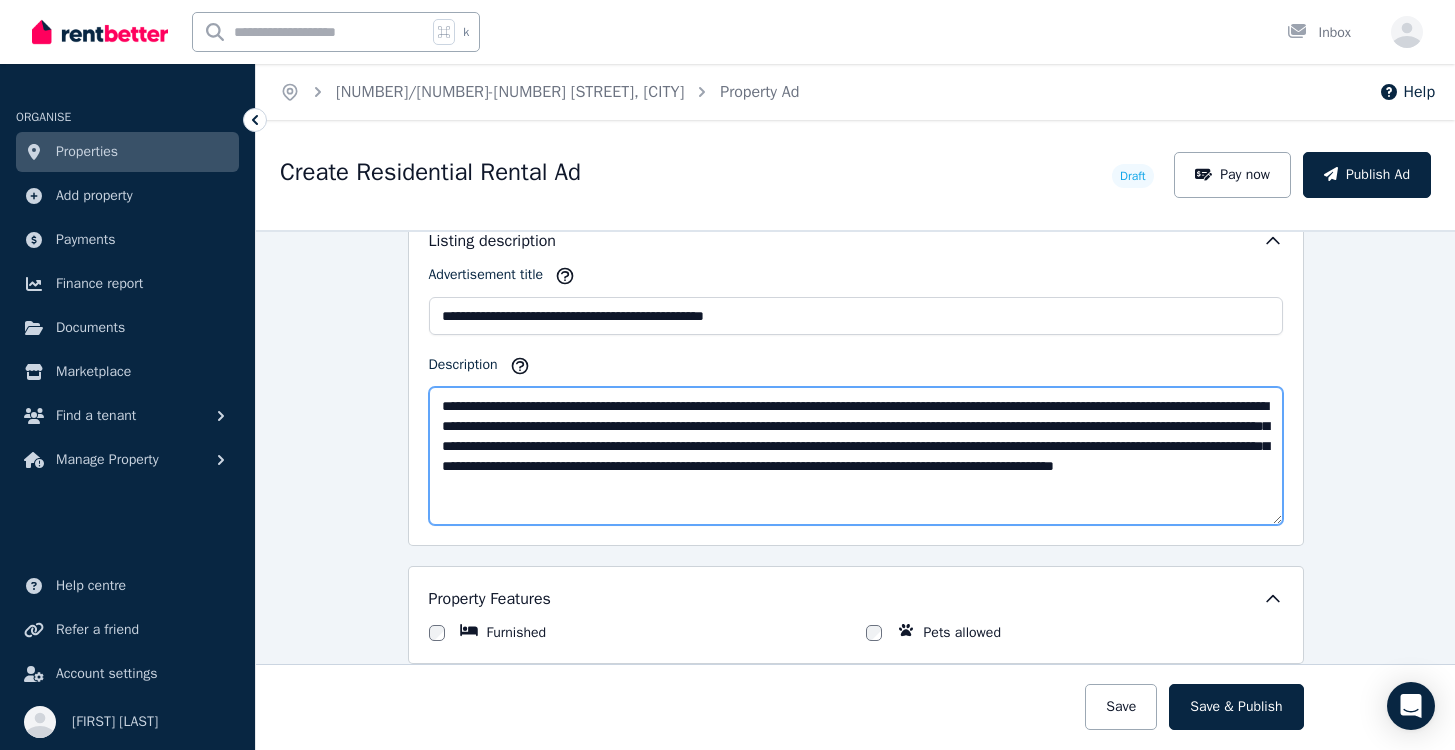 drag, startPoint x: 574, startPoint y: 512, endPoint x: 402, endPoint y: 413, distance: 198.45654 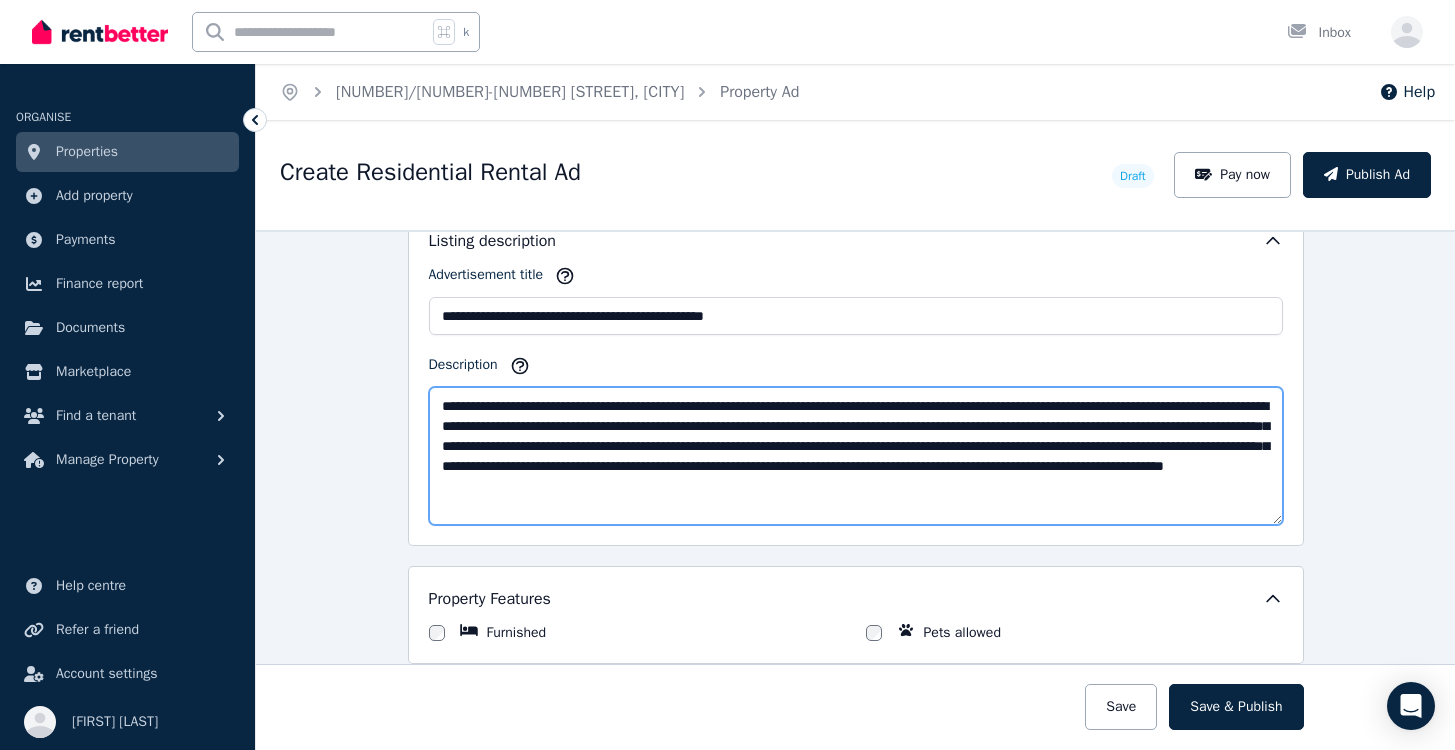 click on "**********" at bounding box center [856, 456] 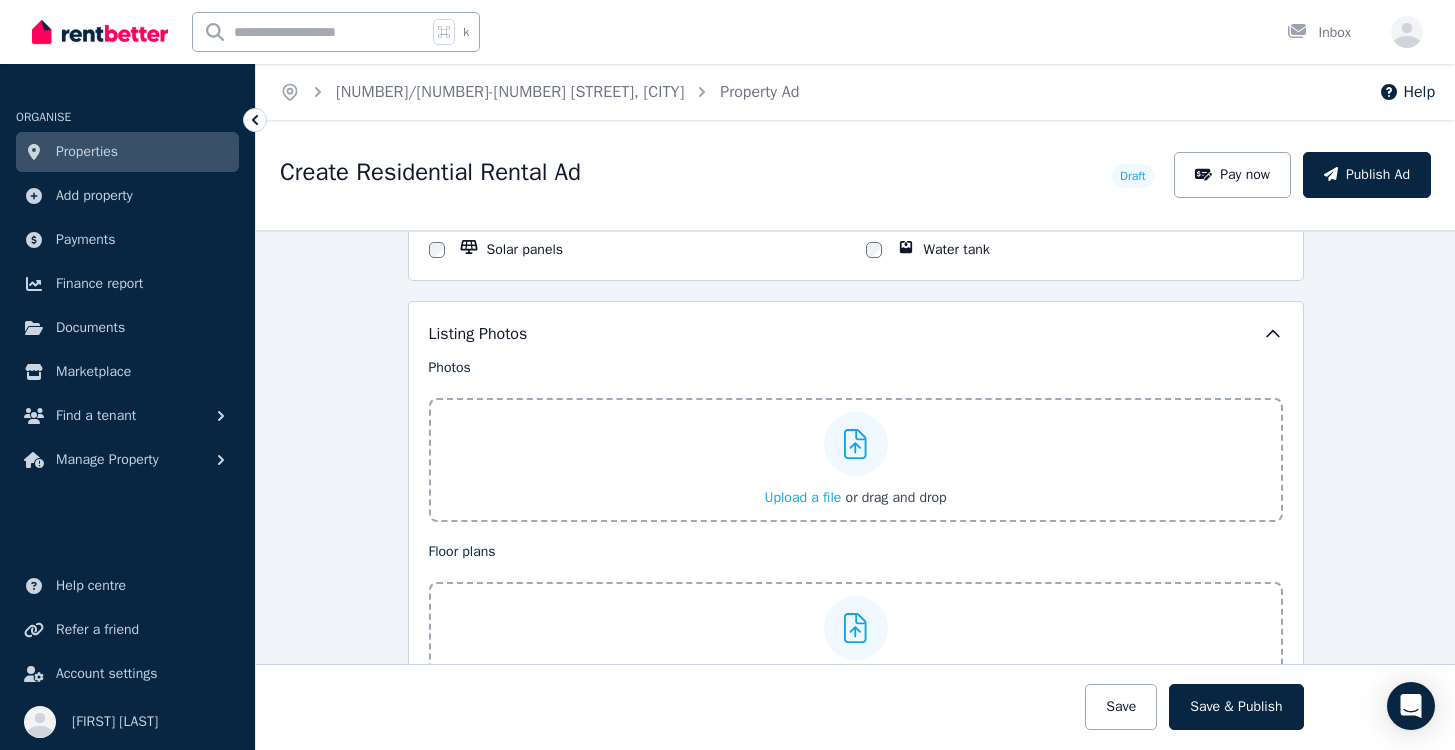 scroll, scrollTop: 2339, scrollLeft: 0, axis: vertical 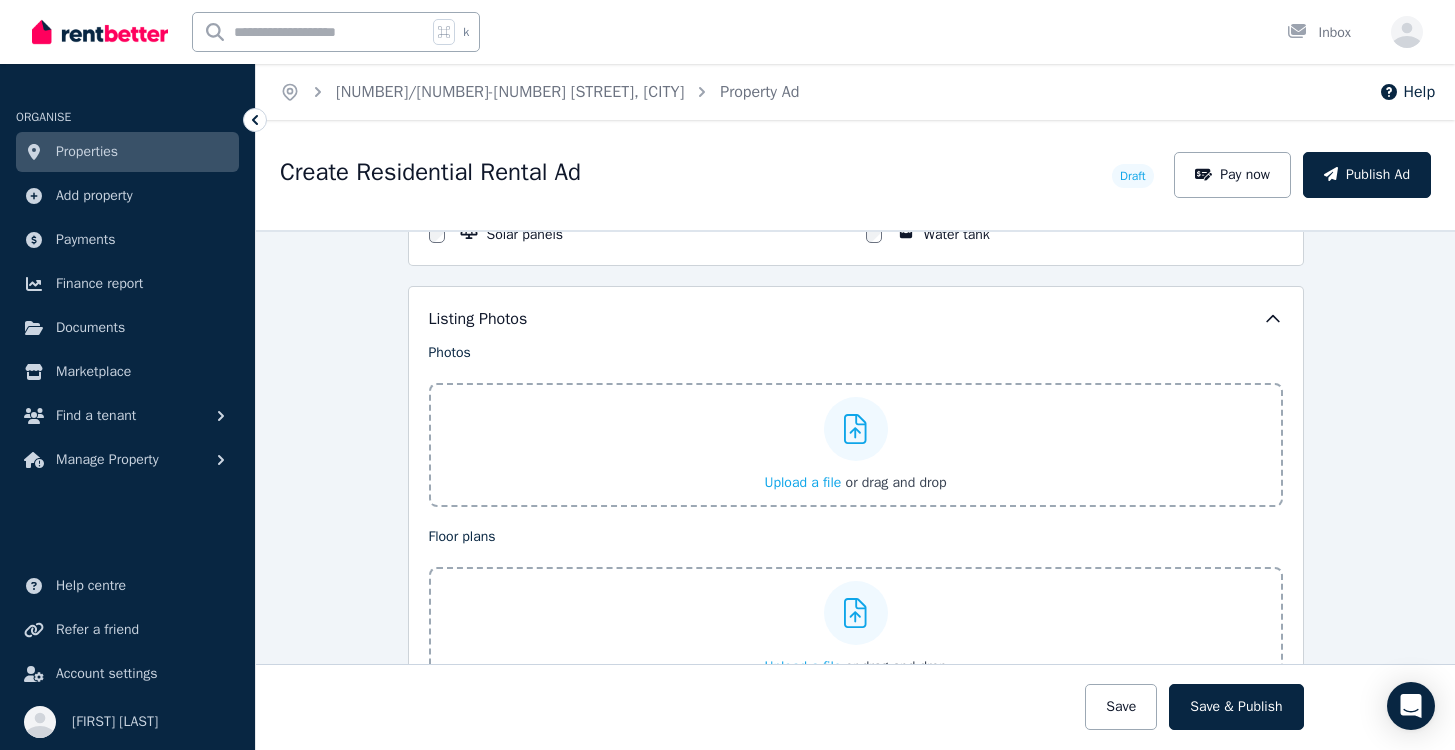 type on "**********" 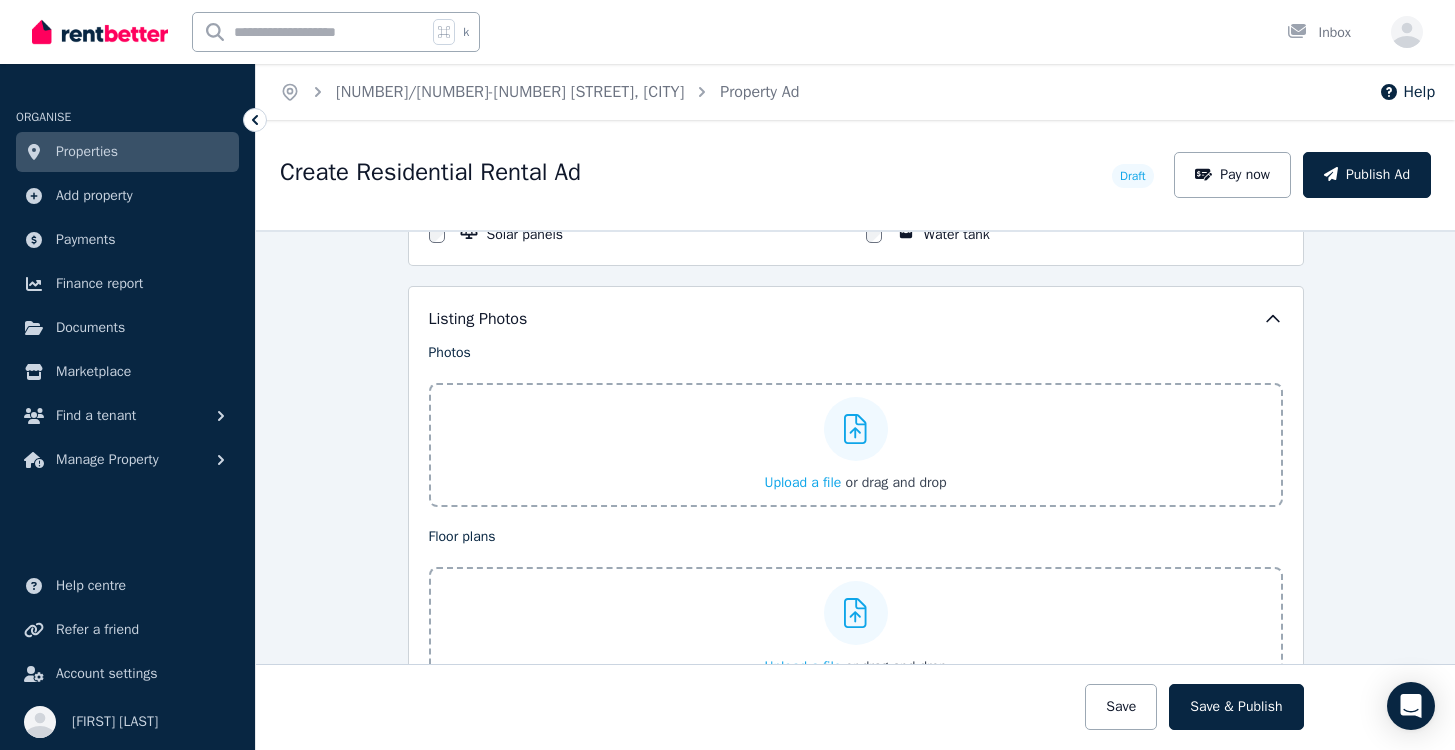 click at bounding box center [856, 429] 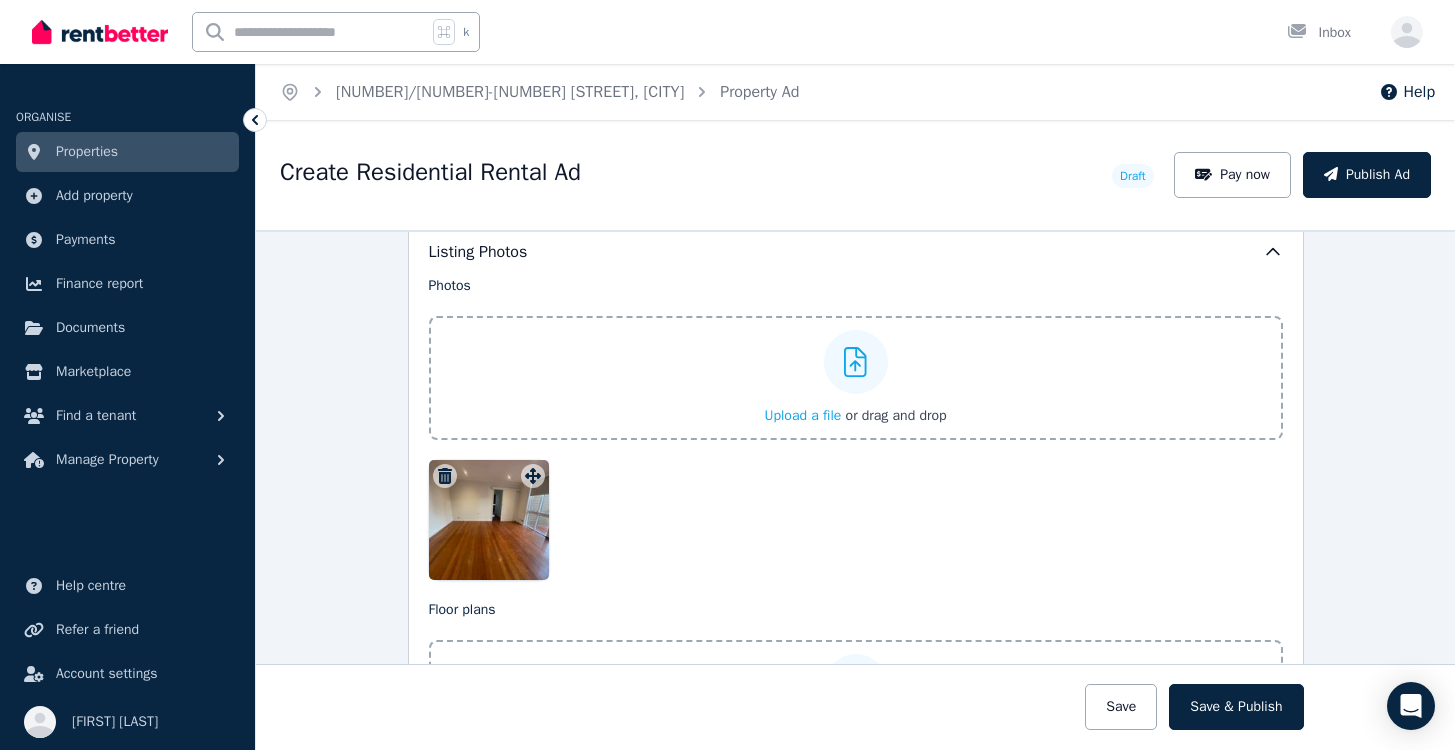scroll, scrollTop: 2408, scrollLeft: 0, axis: vertical 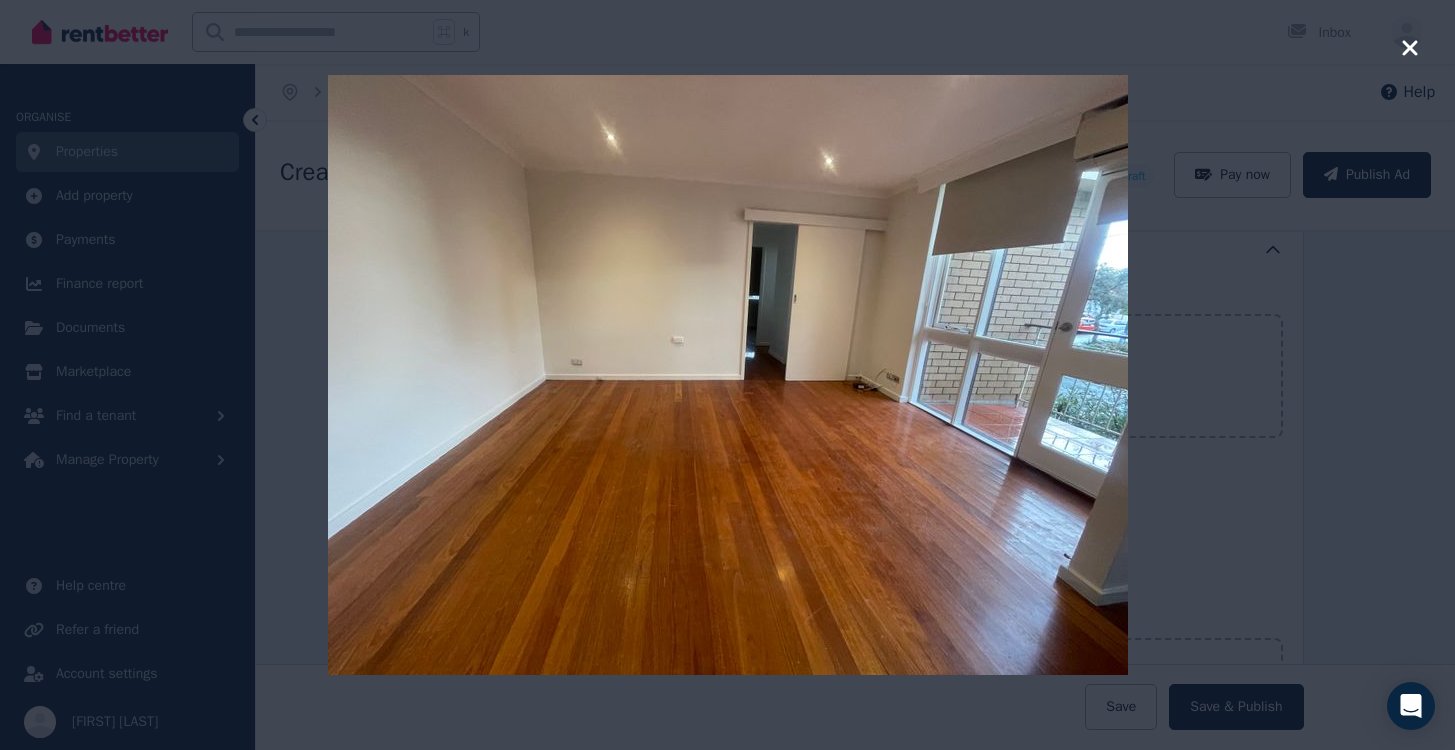 click at bounding box center [727, 375] 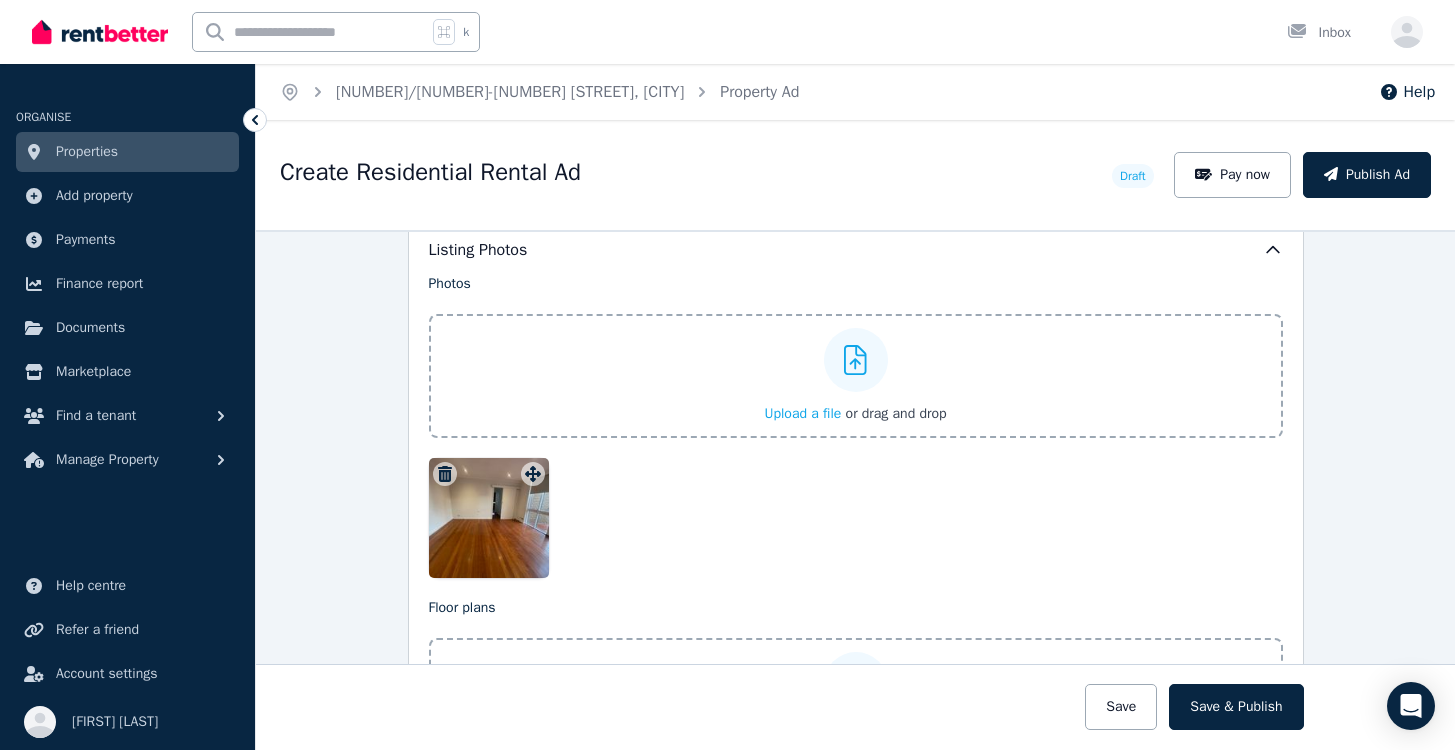 click 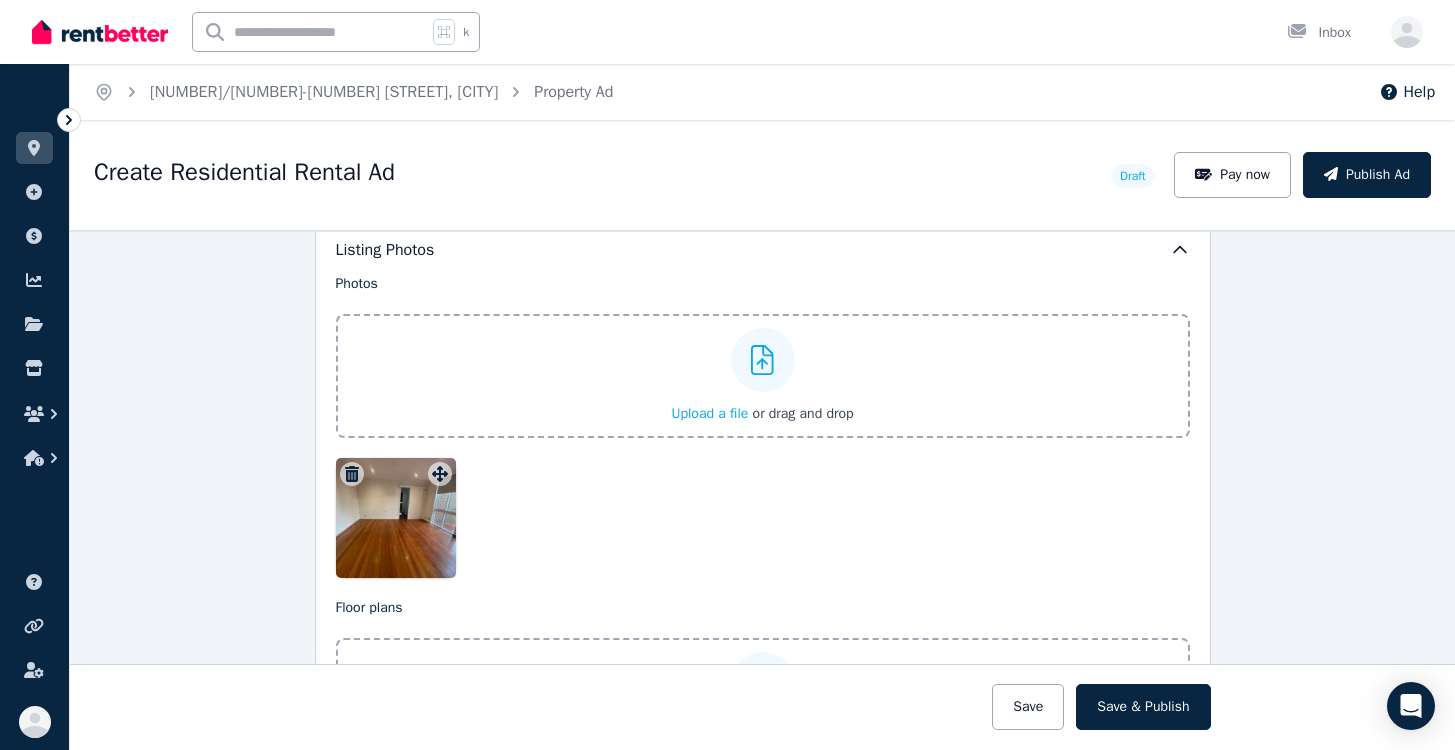 click 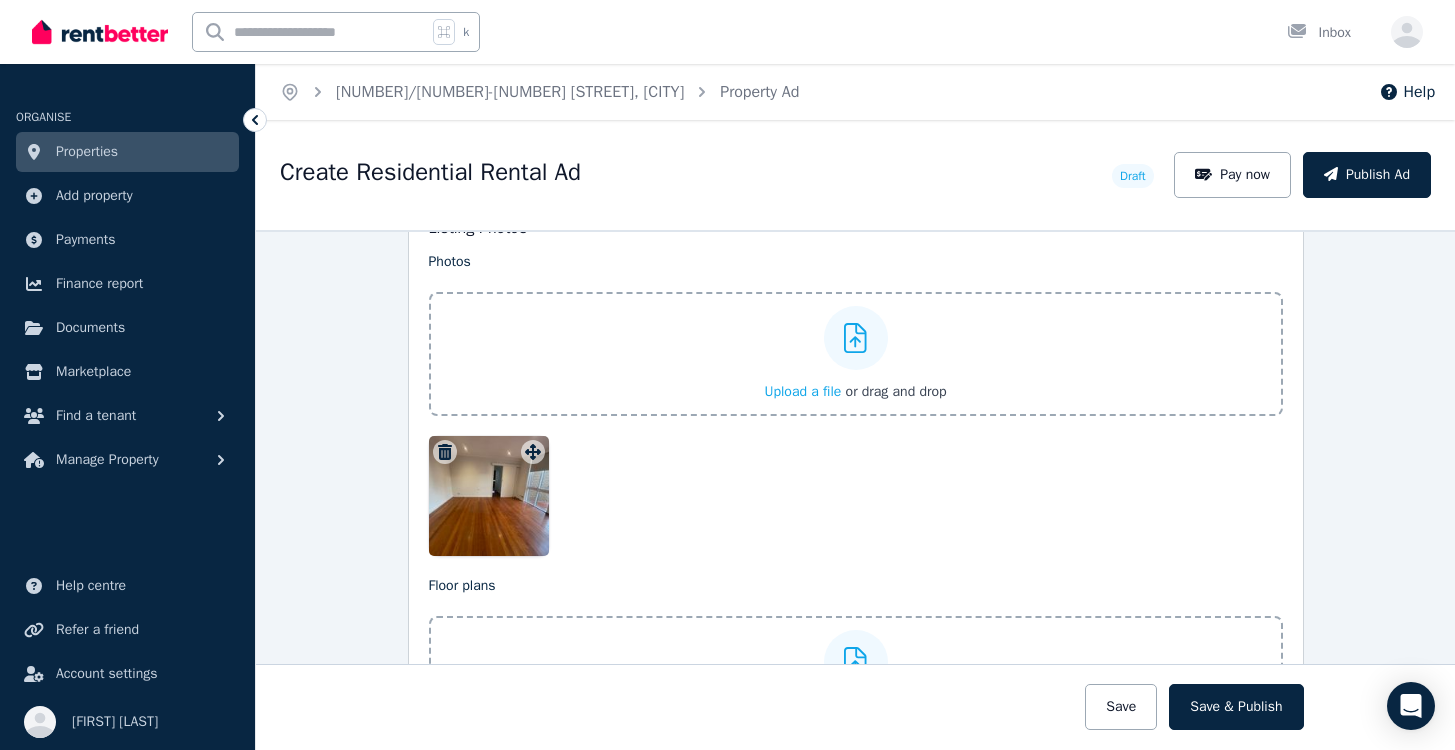 scroll, scrollTop: 2416, scrollLeft: 0, axis: vertical 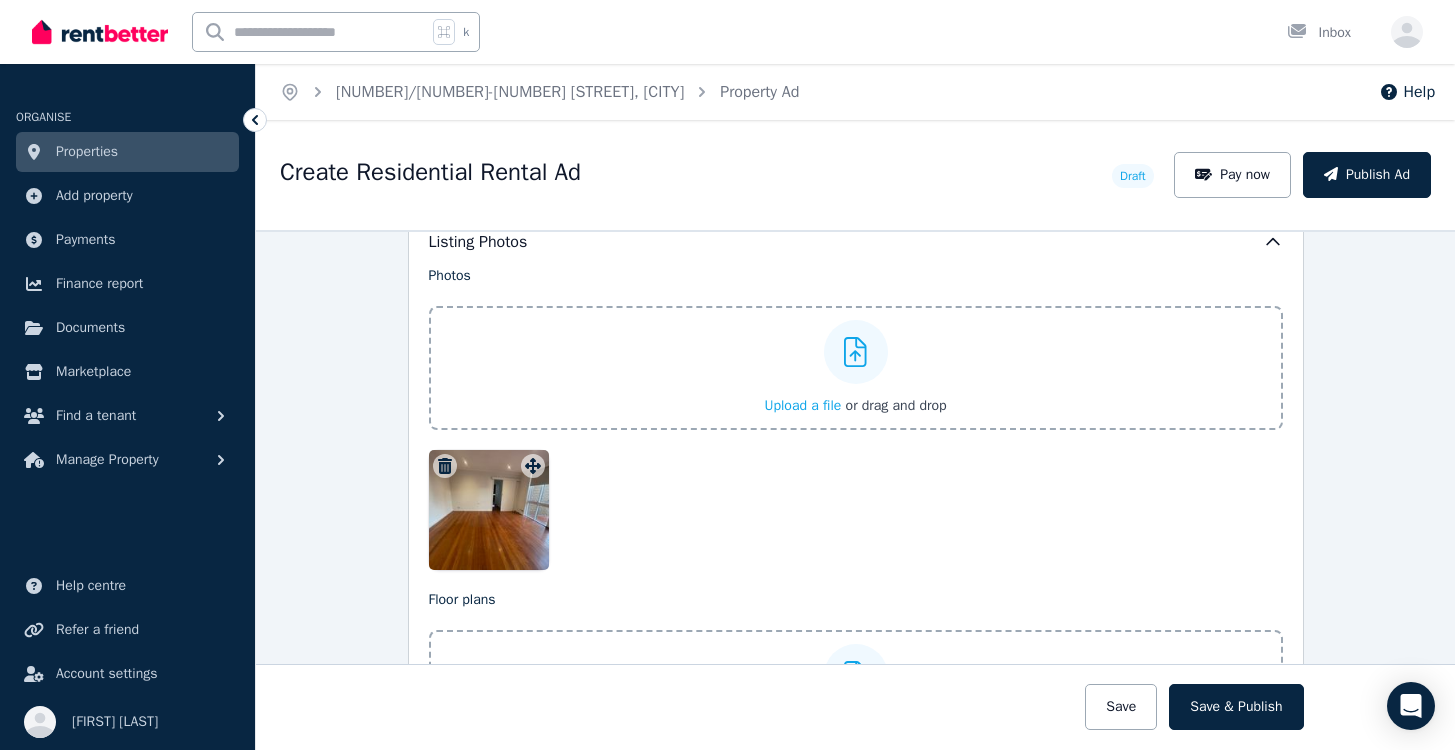 click on "Upload a file" at bounding box center (802, 405) 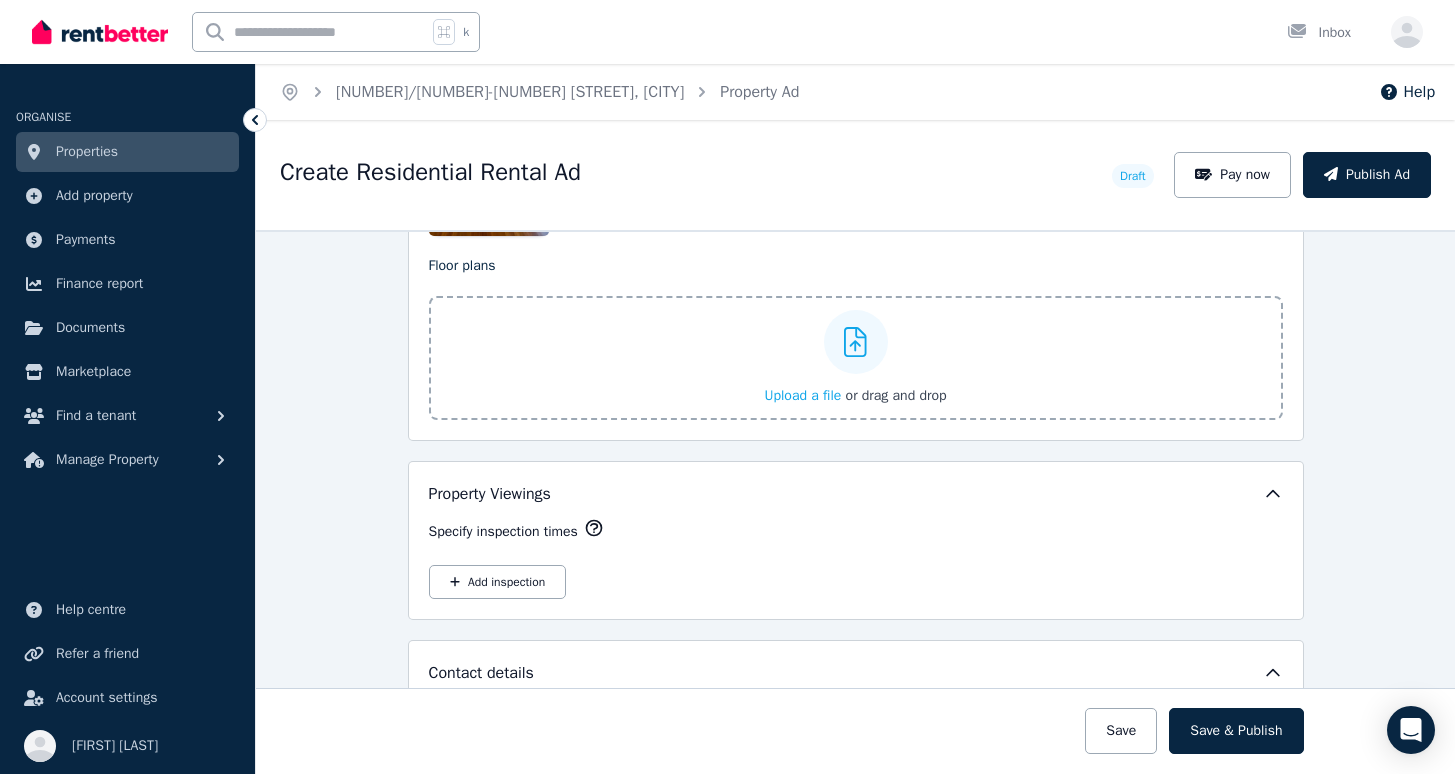 scroll, scrollTop: 3661, scrollLeft: 0, axis: vertical 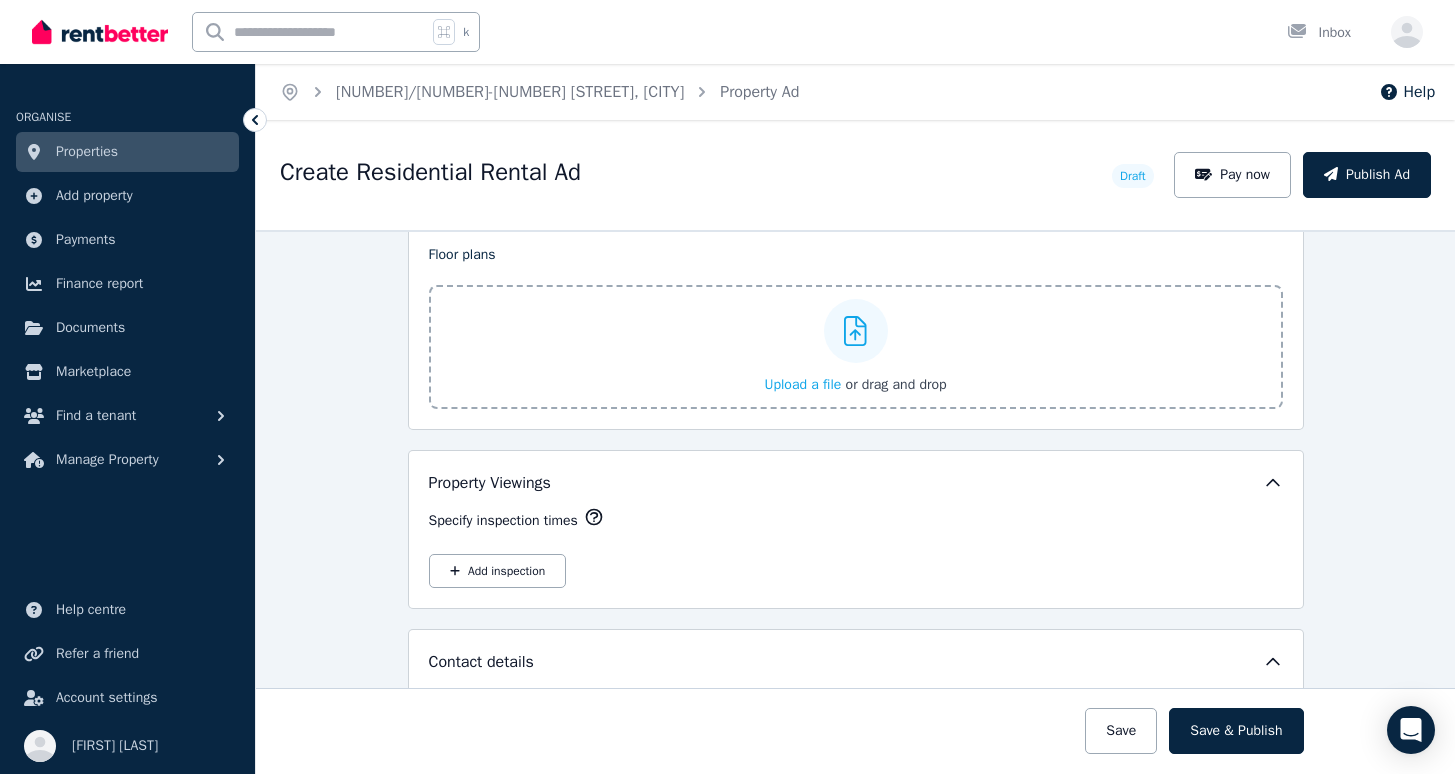 click 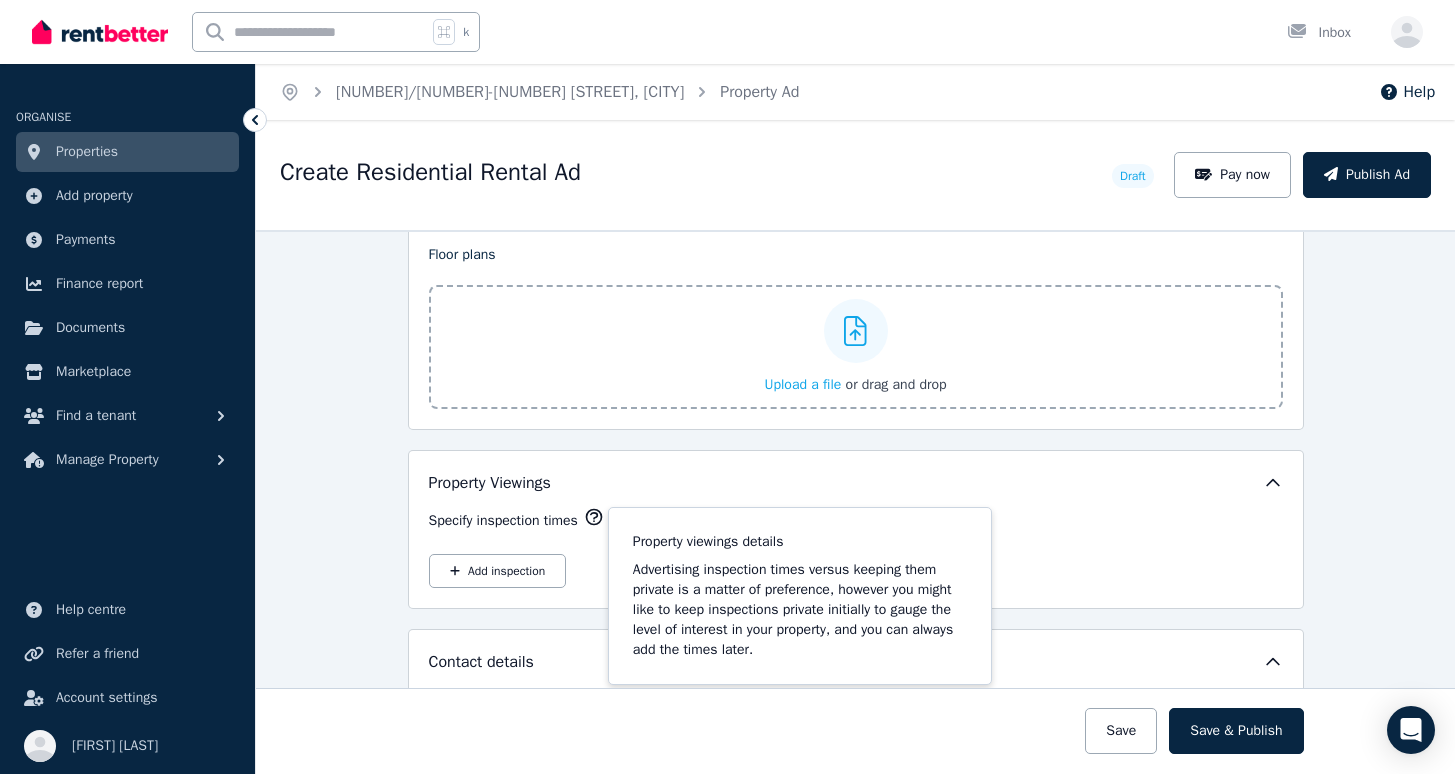 click on "**********" at bounding box center (855, 502) 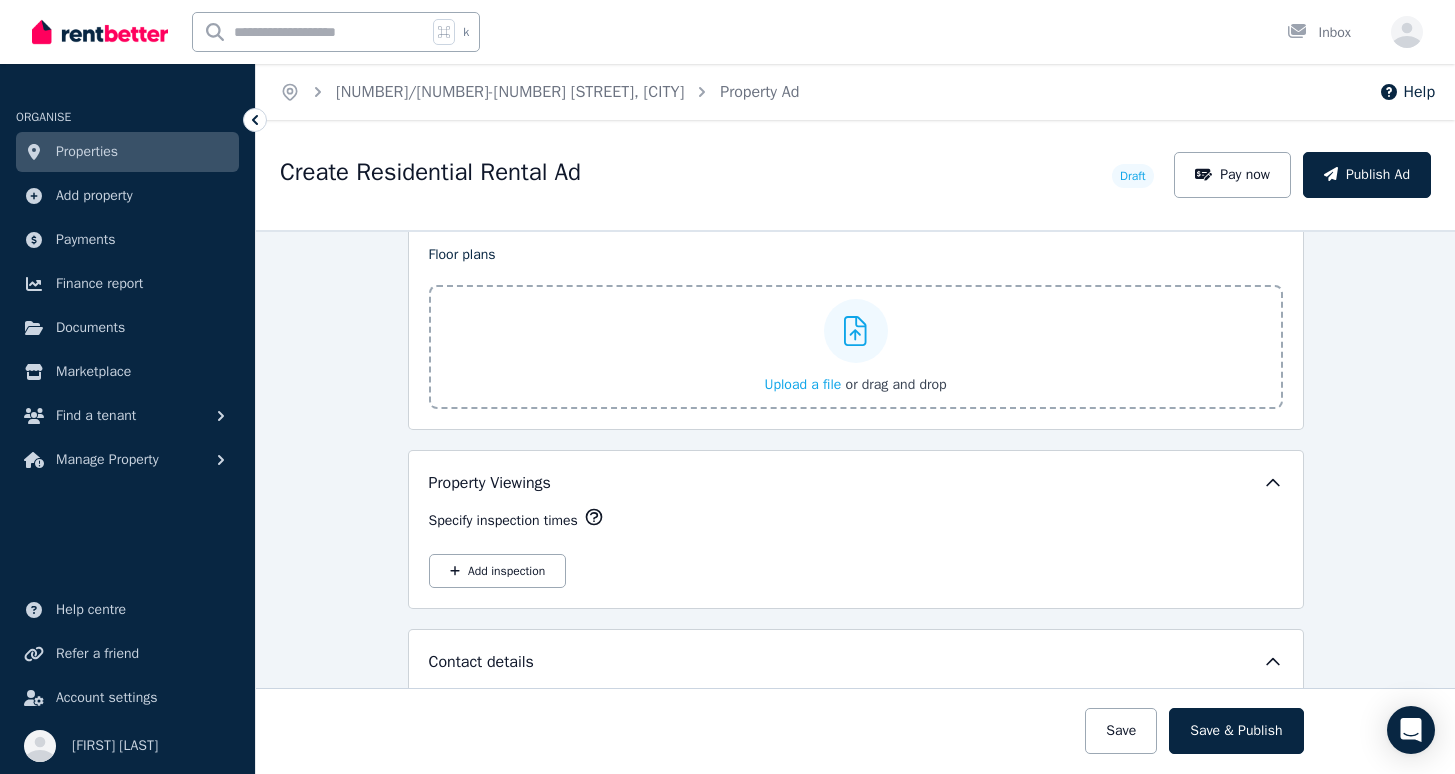 click 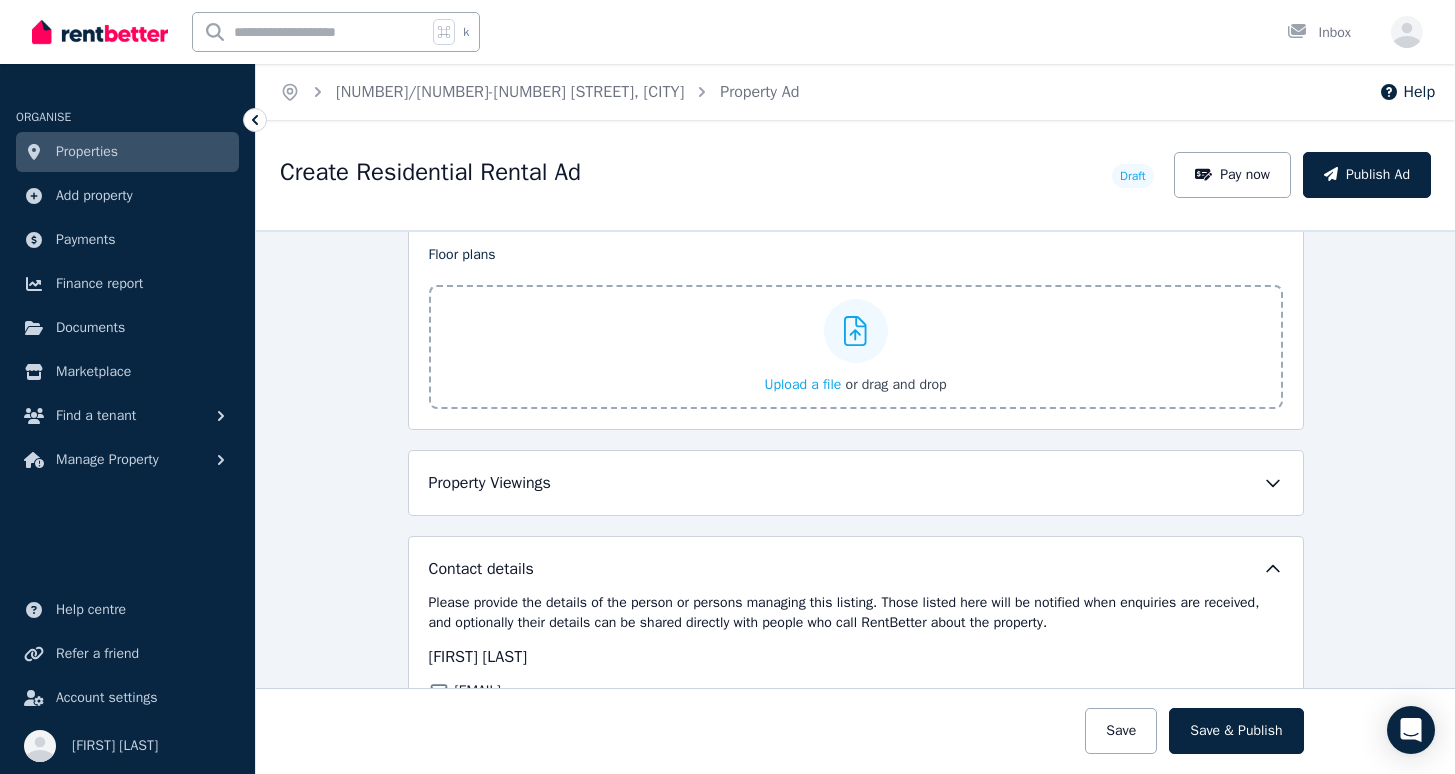 click 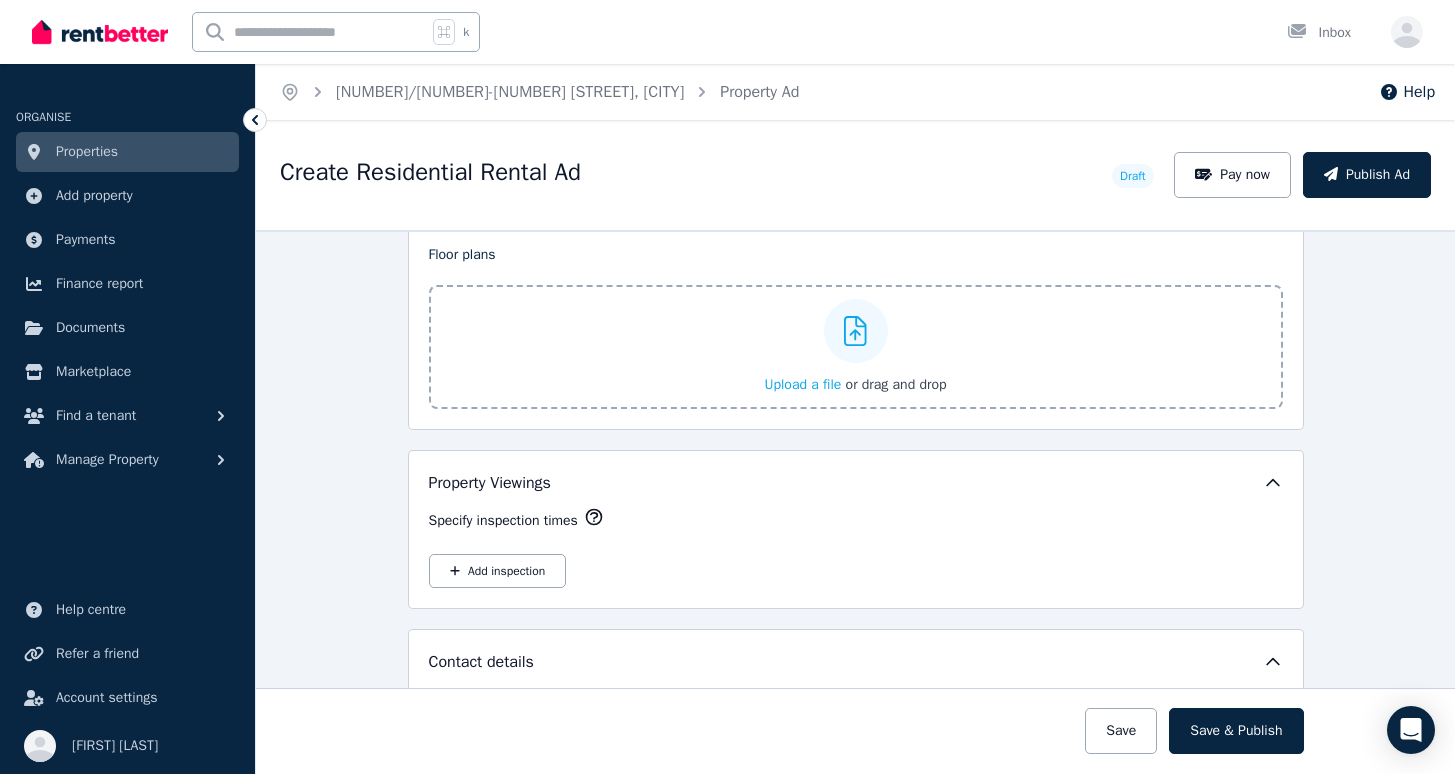 click 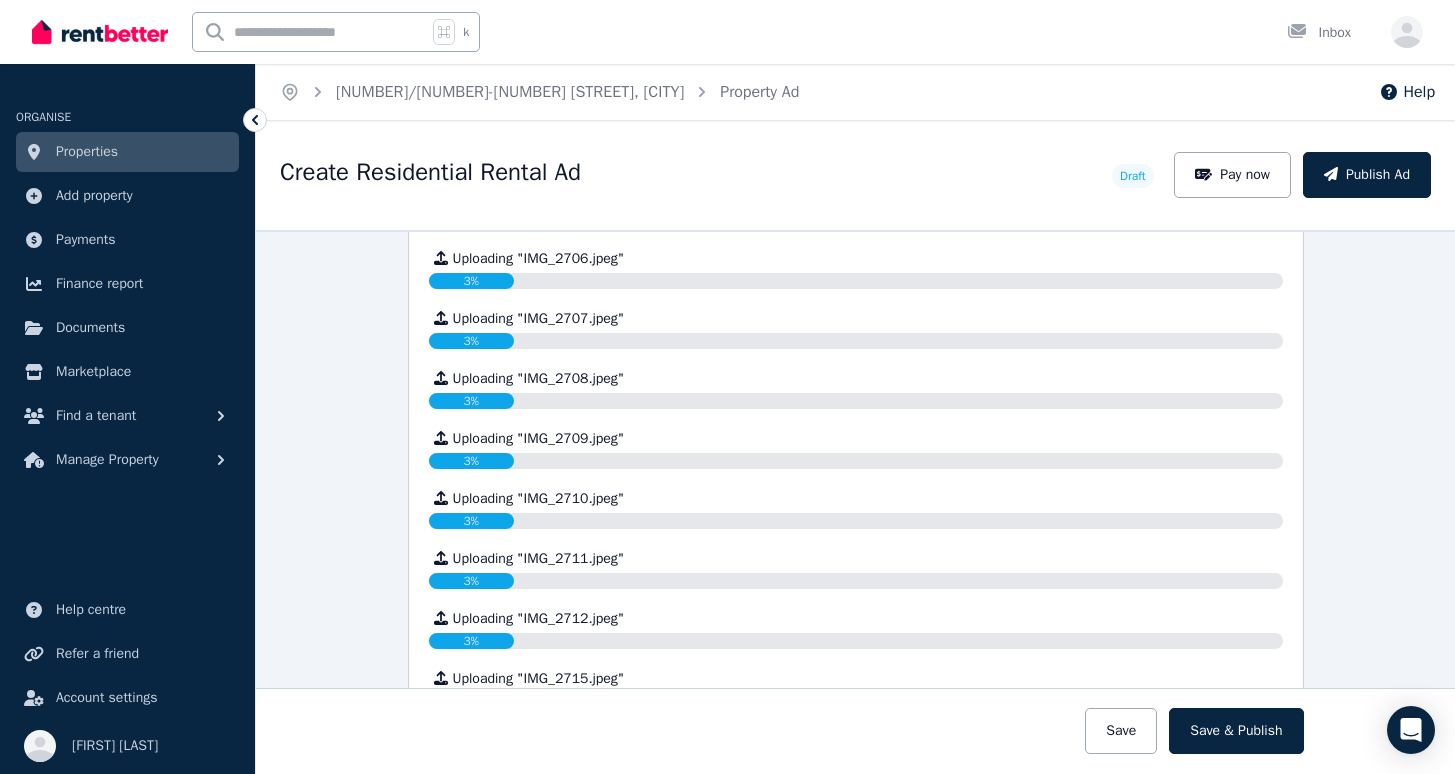 scroll, scrollTop: 3148, scrollLeft: 0, axis: vertical 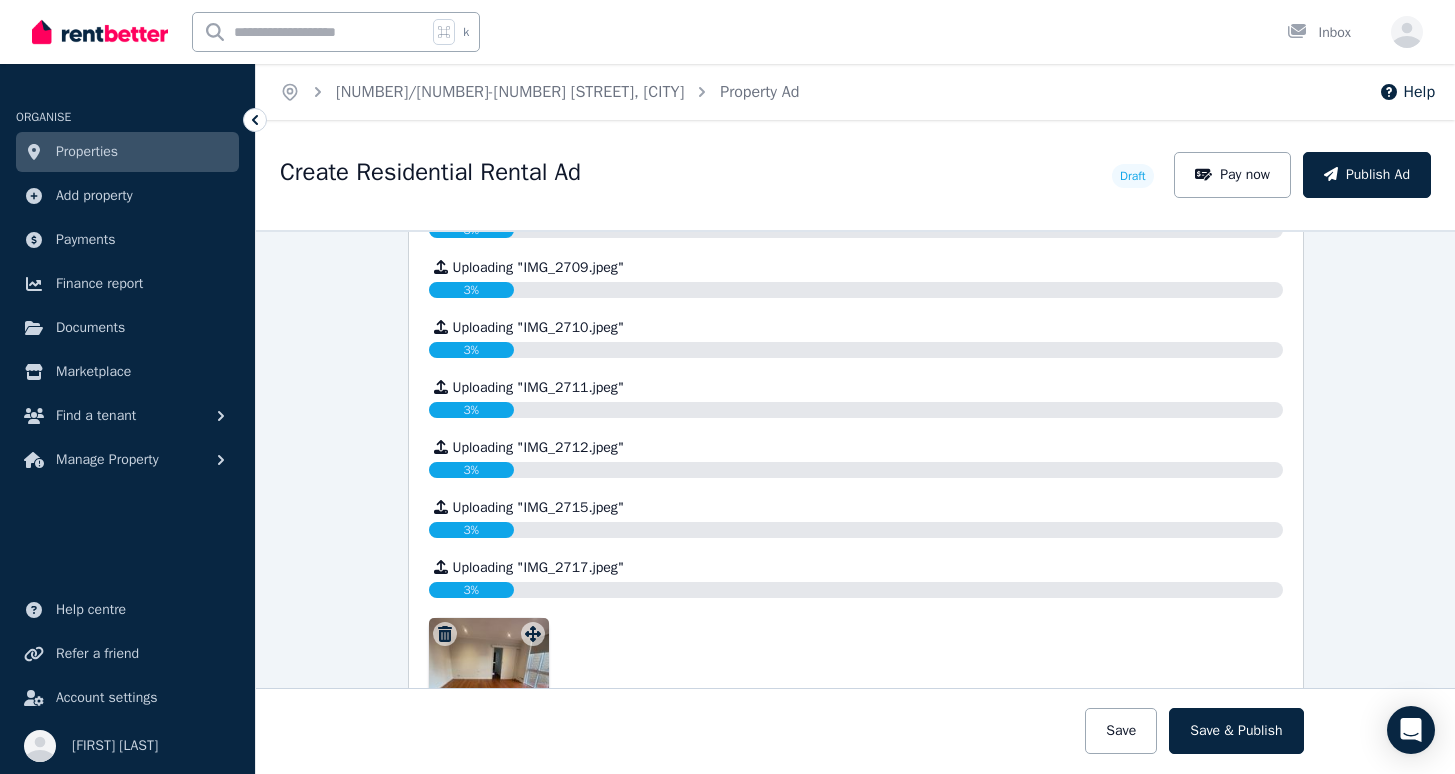 click at bounding box center (856, 678) 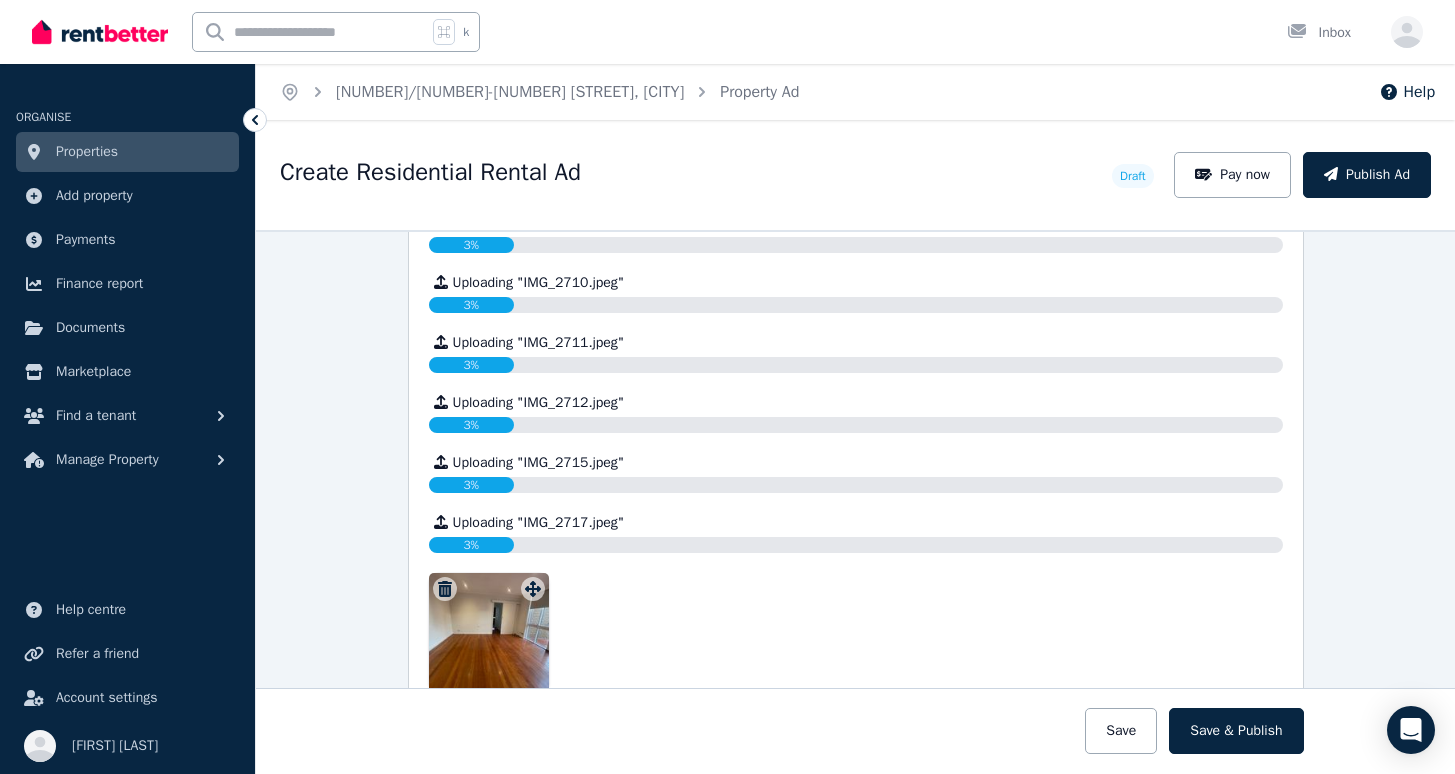 scroll, scrollTop: 3109, scrollLeft: 0, axis: vertical 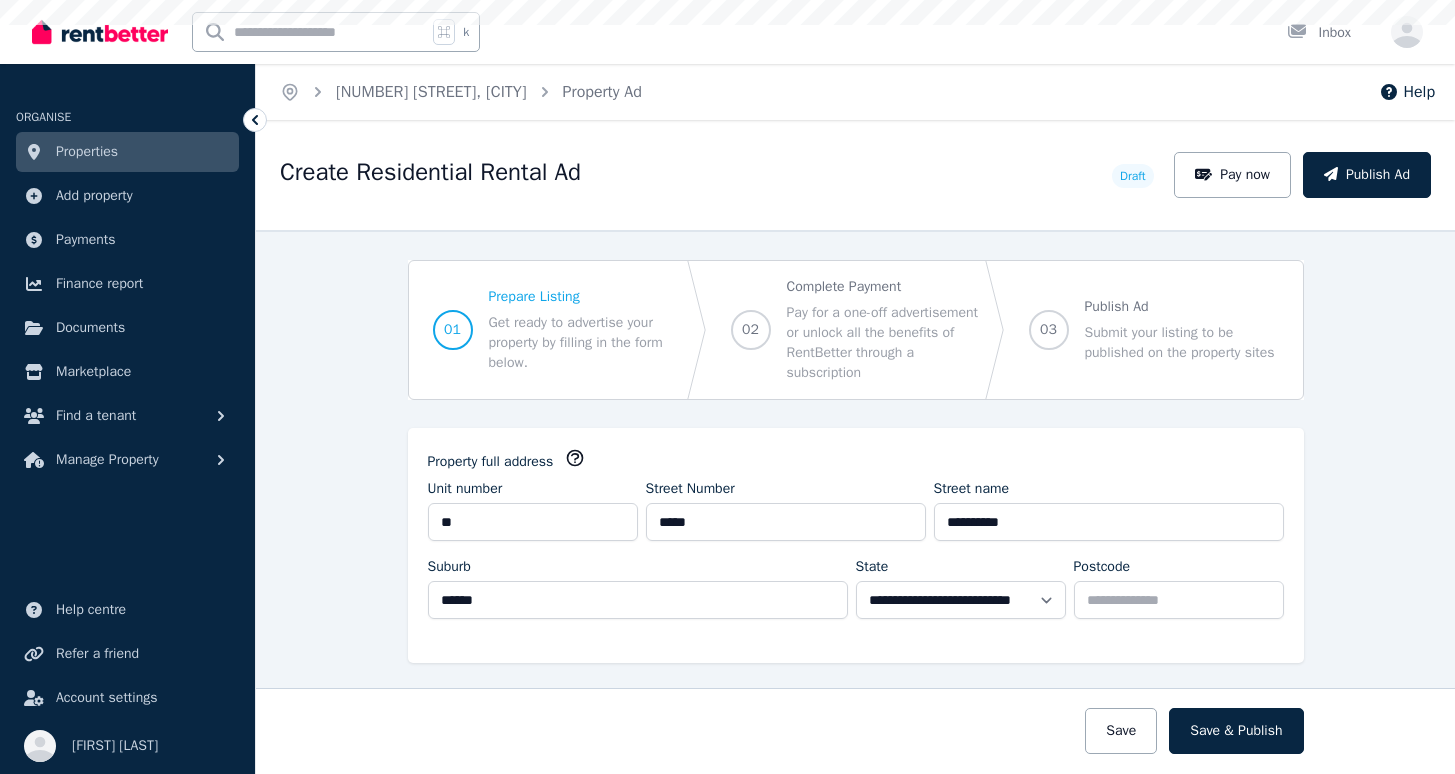select on "***" 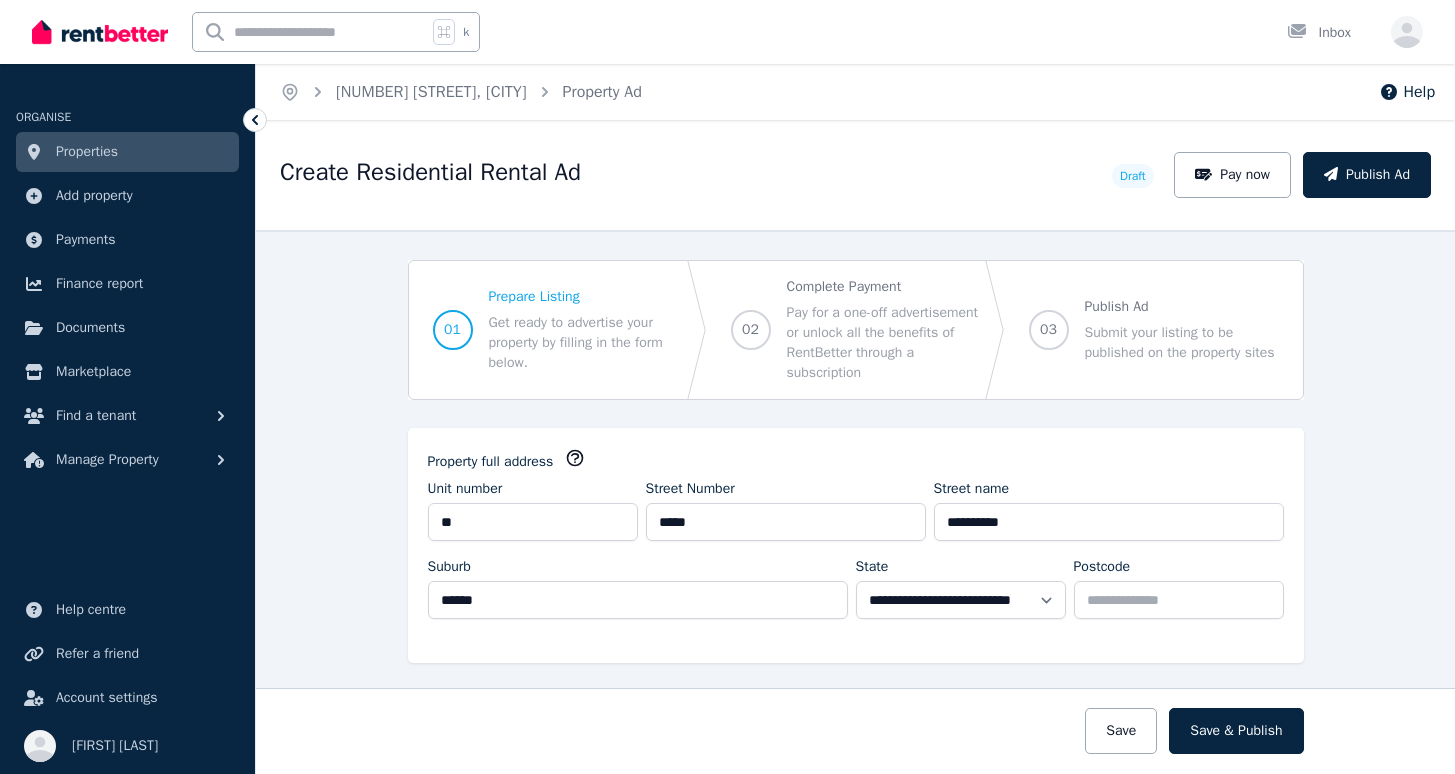 scroll, scrollTop: 0, scrollLeft: 0, axis: both 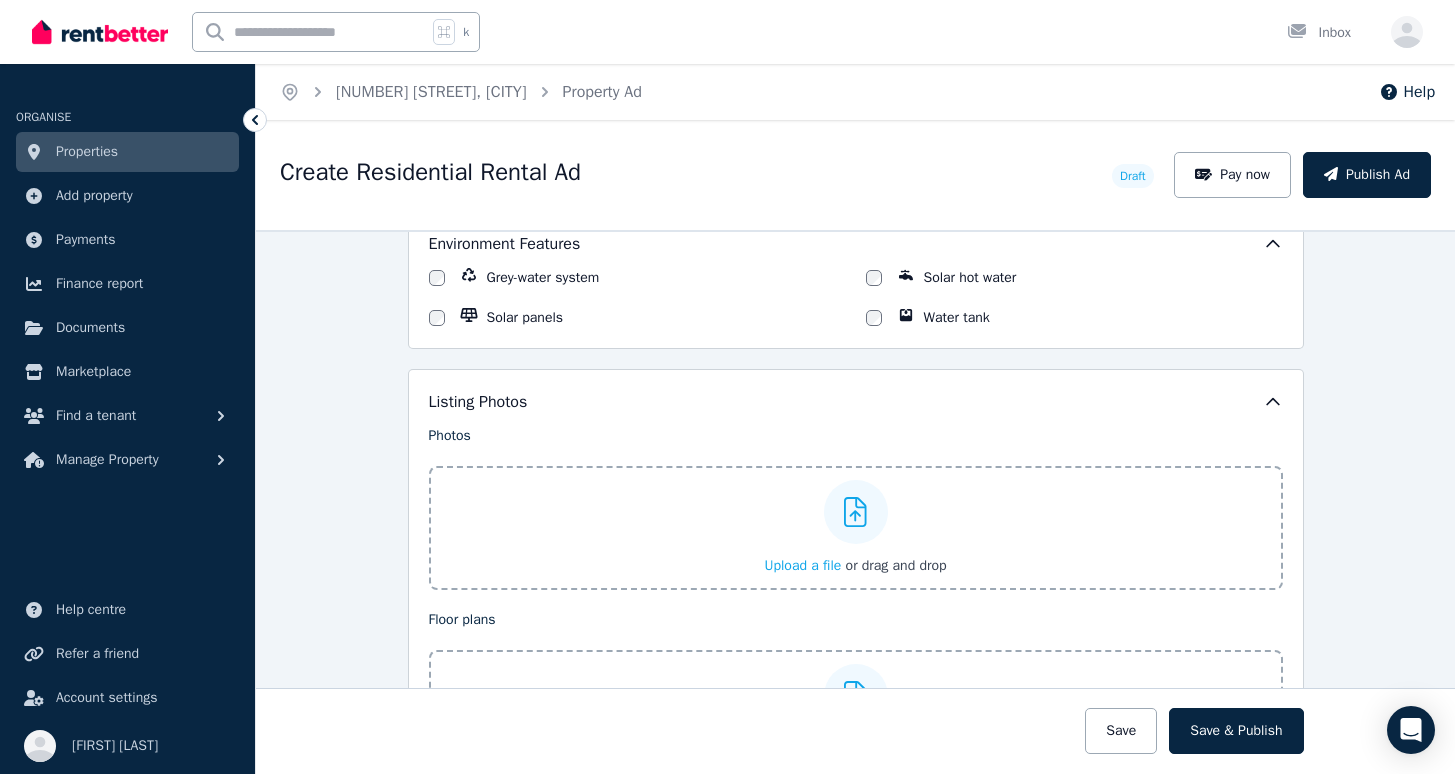 click 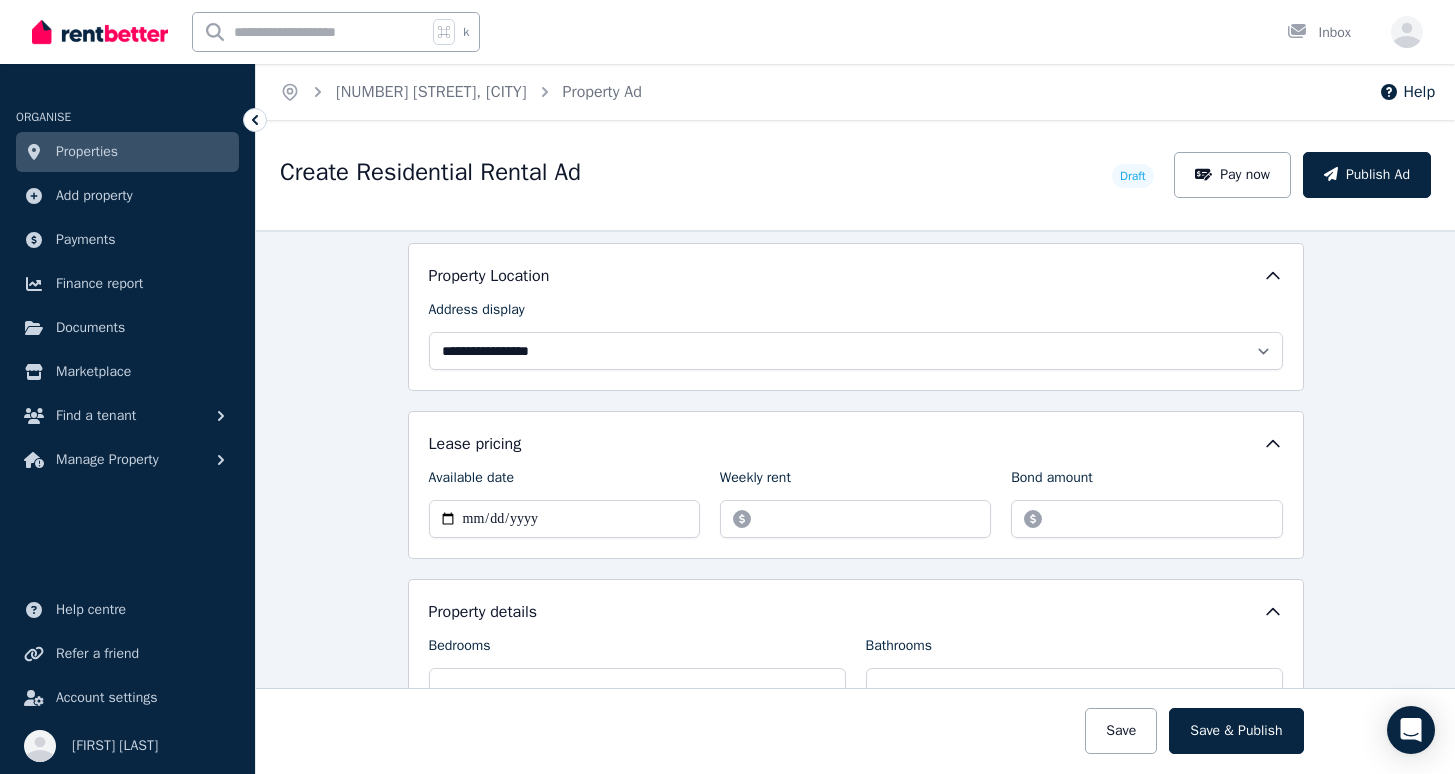 scroll, scrollTop: 469, scrollLeft: 0, axis: vertical 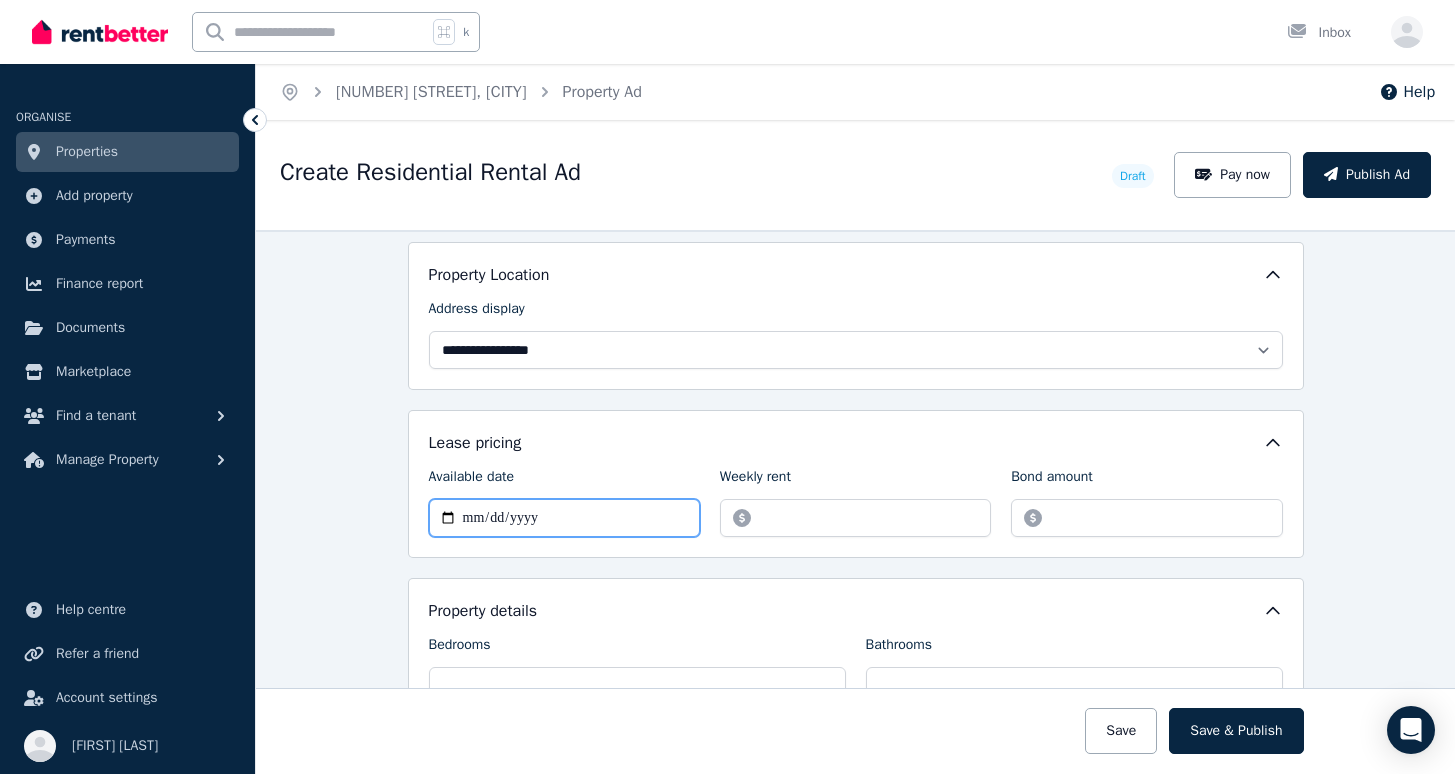 click on "Available date" at bounding box center [564, 518] 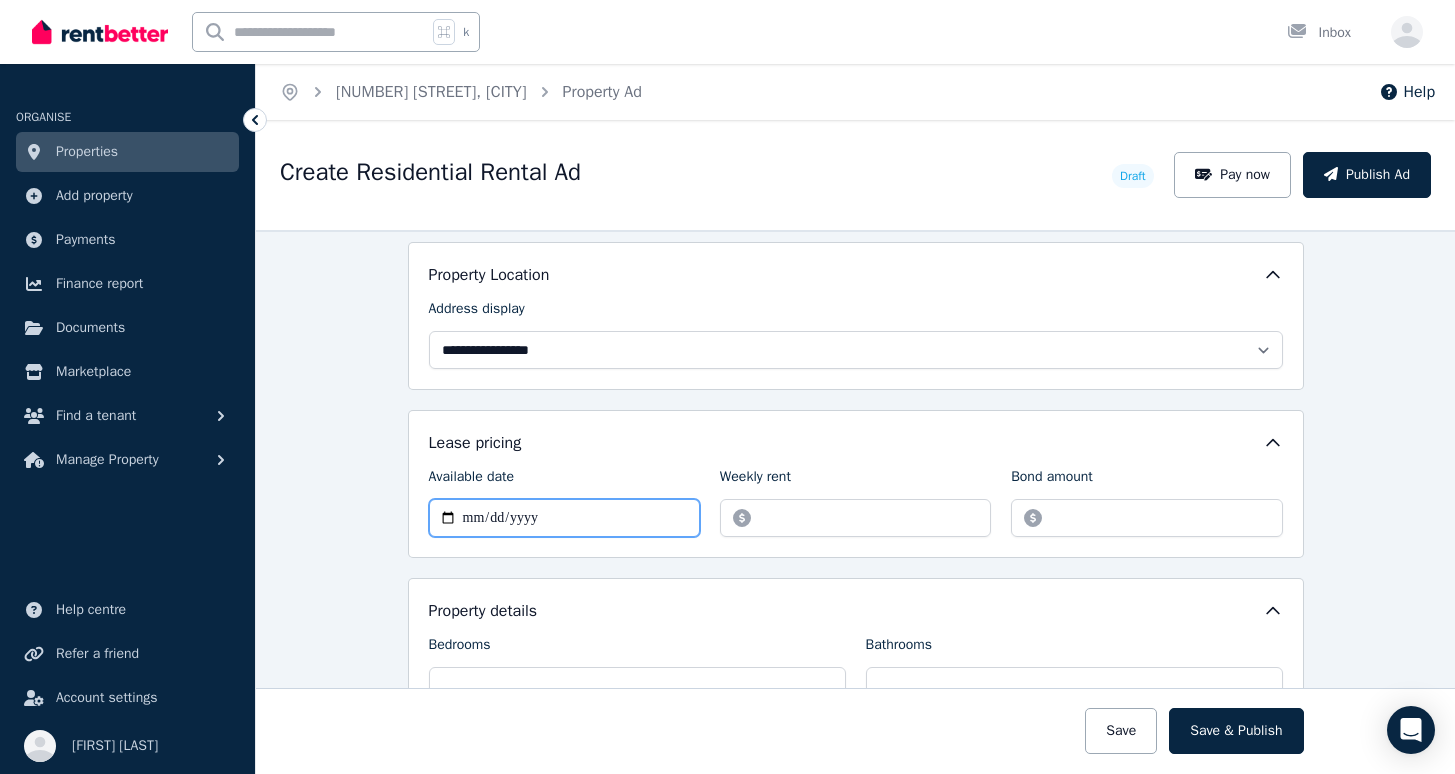 type on "**********" 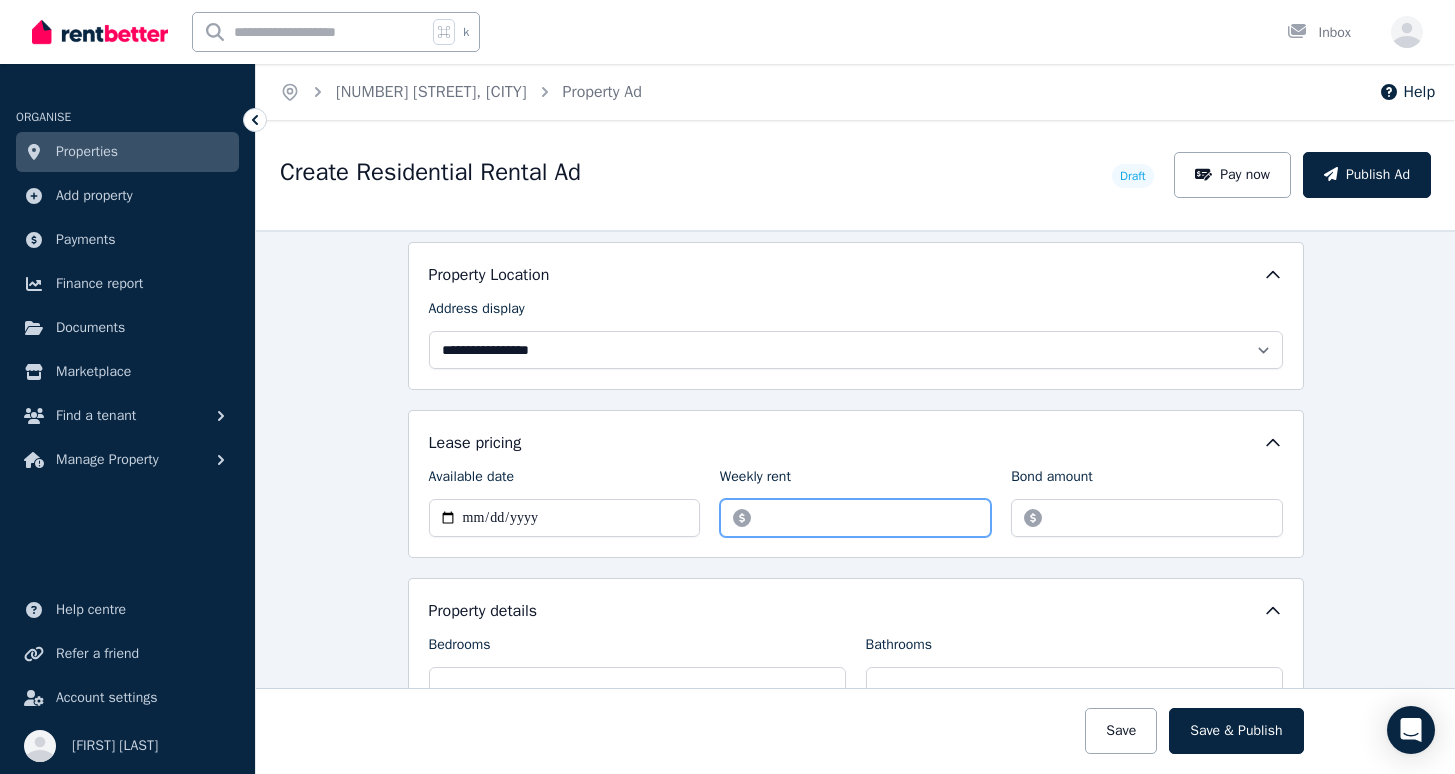 click on "Weekly rent" at bounding box center (855, 518) 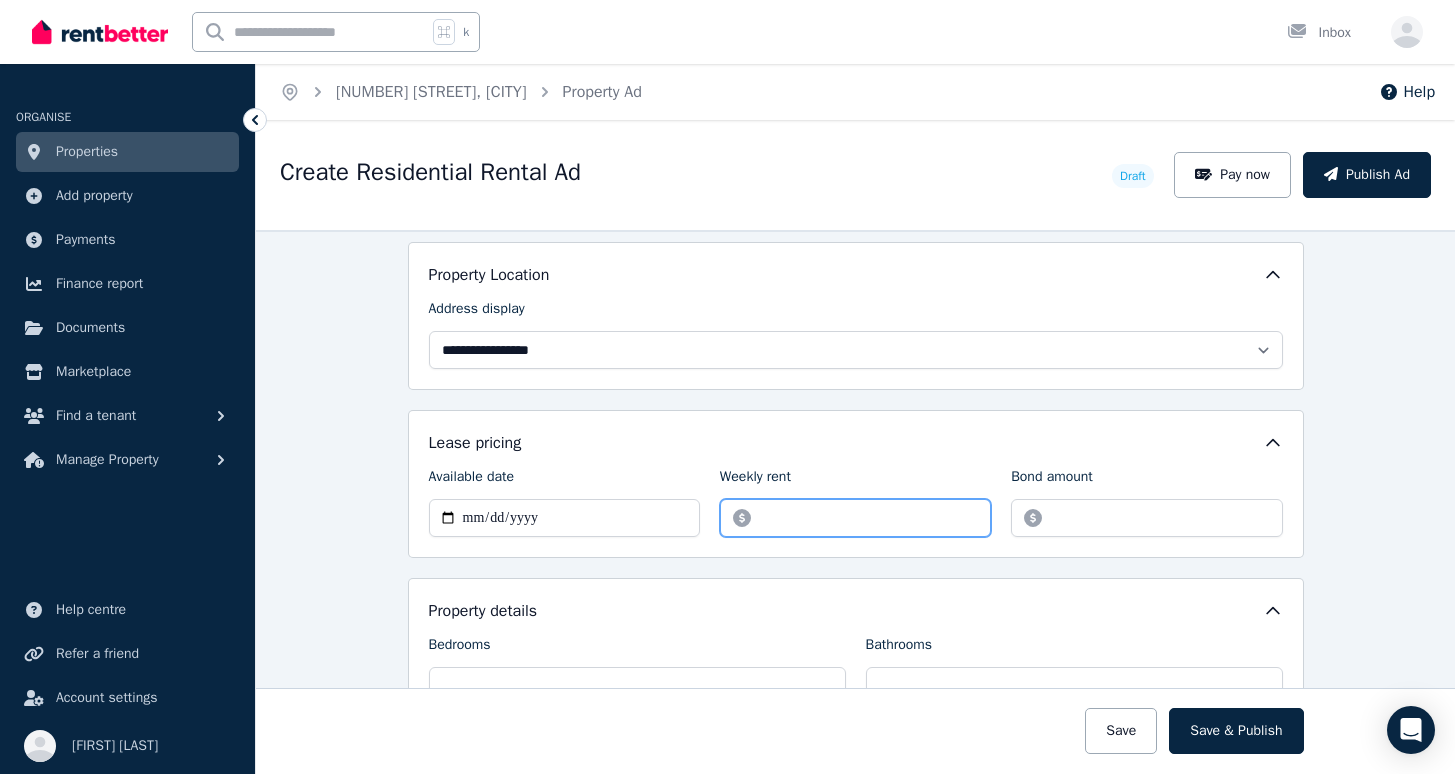 type on "******" 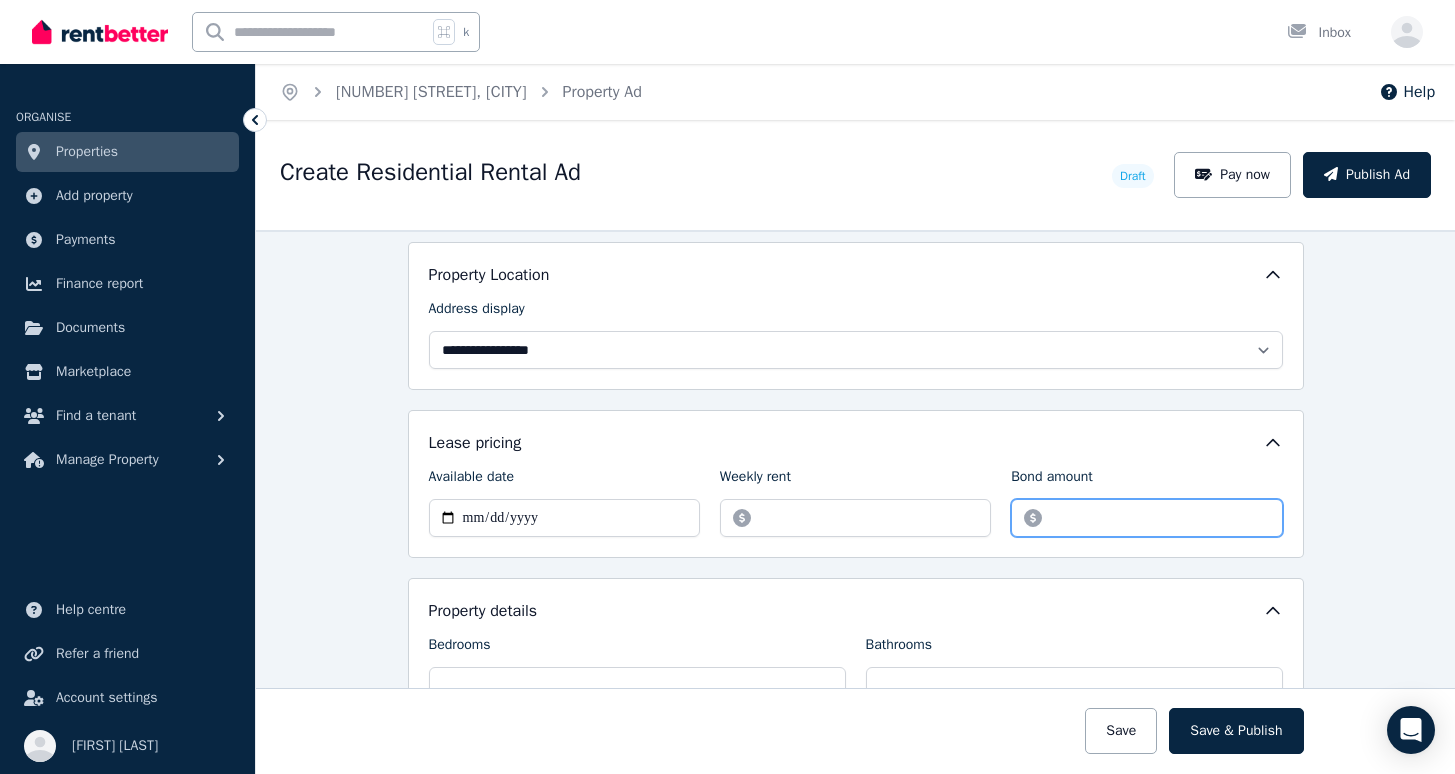 type on "*******" 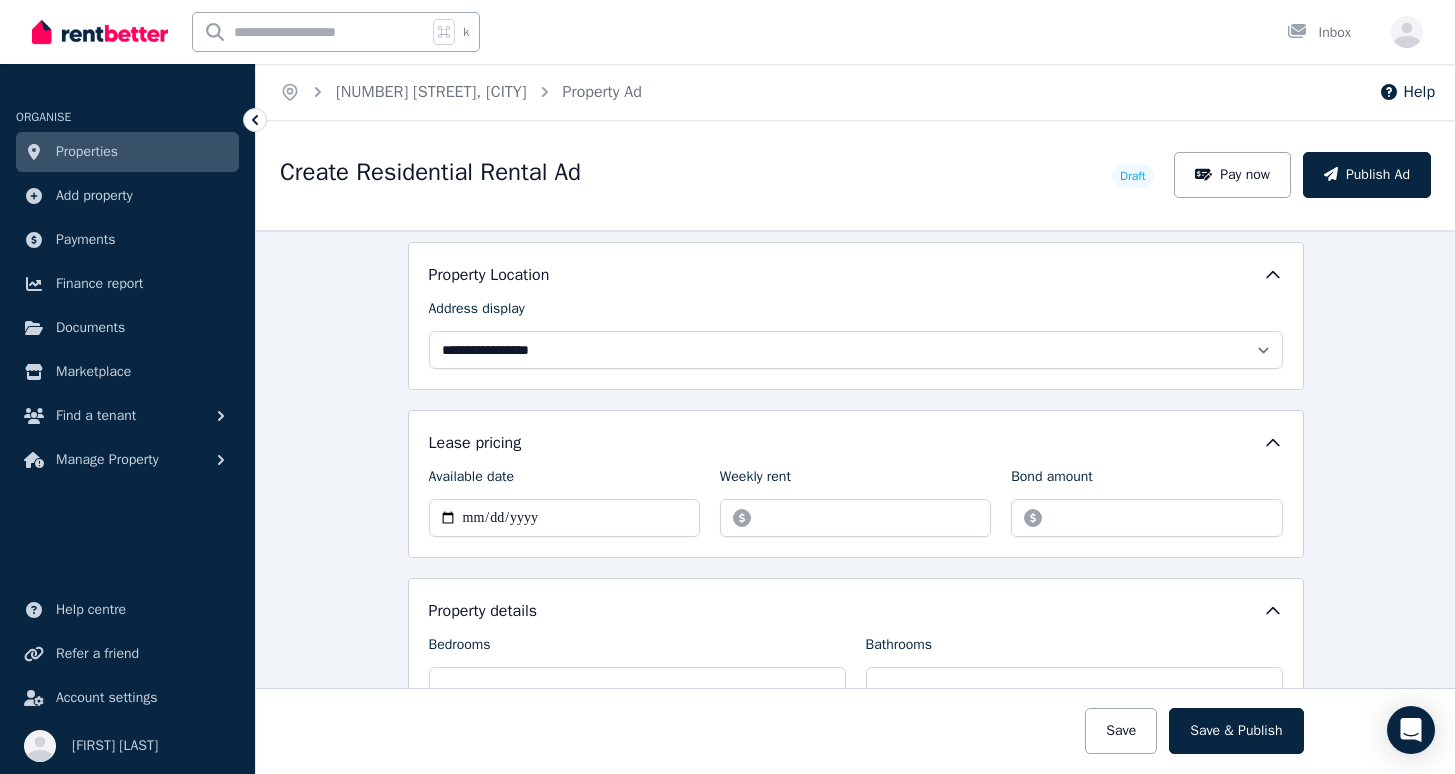 click on "Property details" at bounding box center [856, 611] 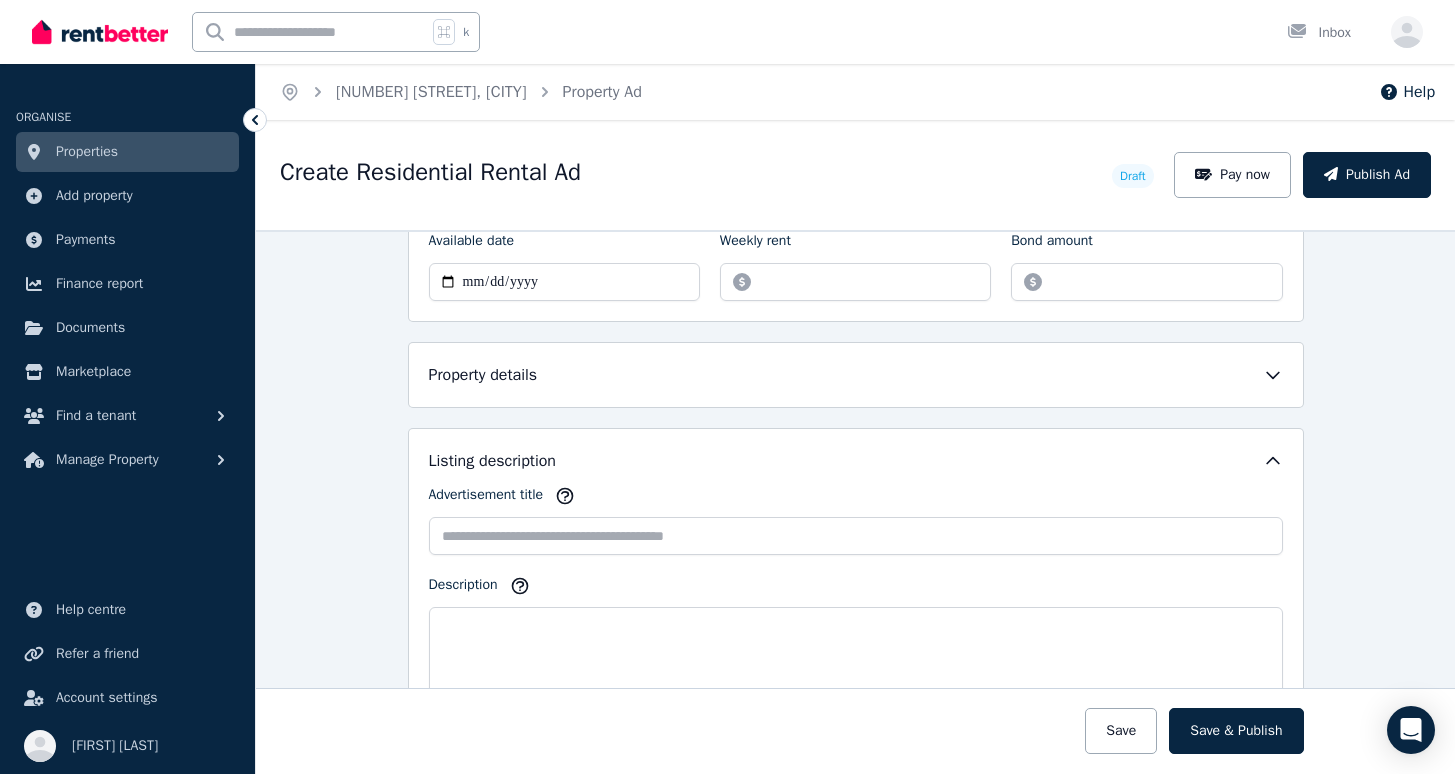 scroll, scrollTop: 695, scrollLeft: 0, axis: vertical 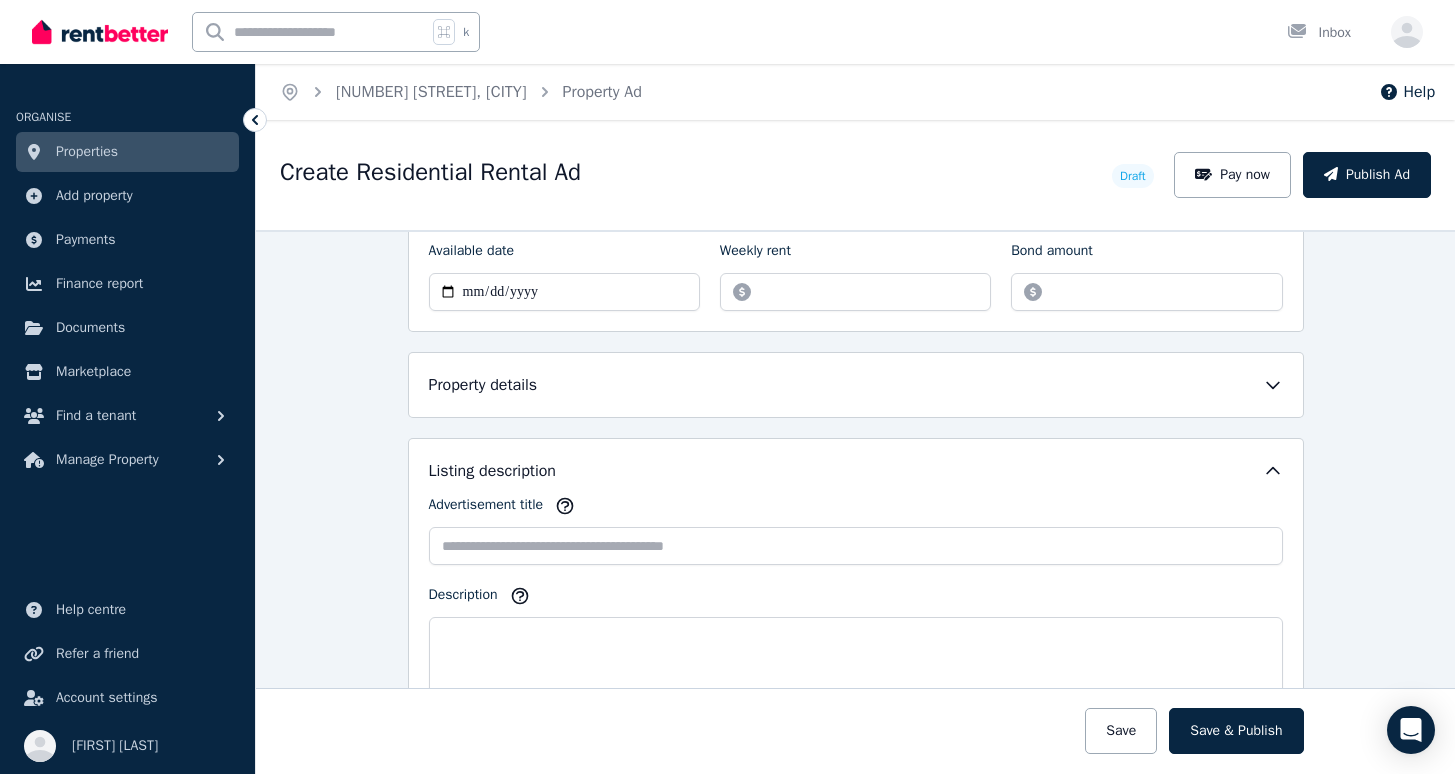 click 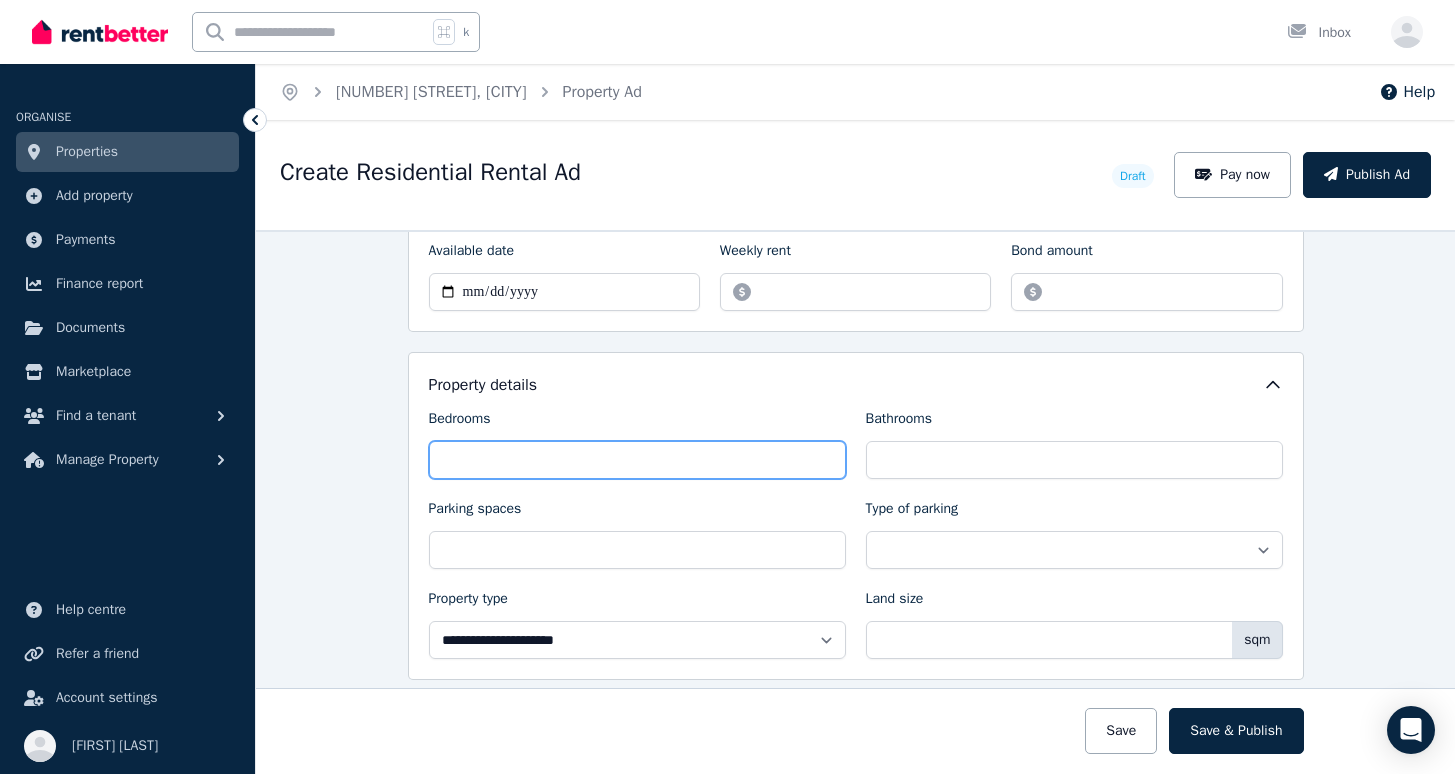 click on "Bedrooms" at bounding box center (637, 460) 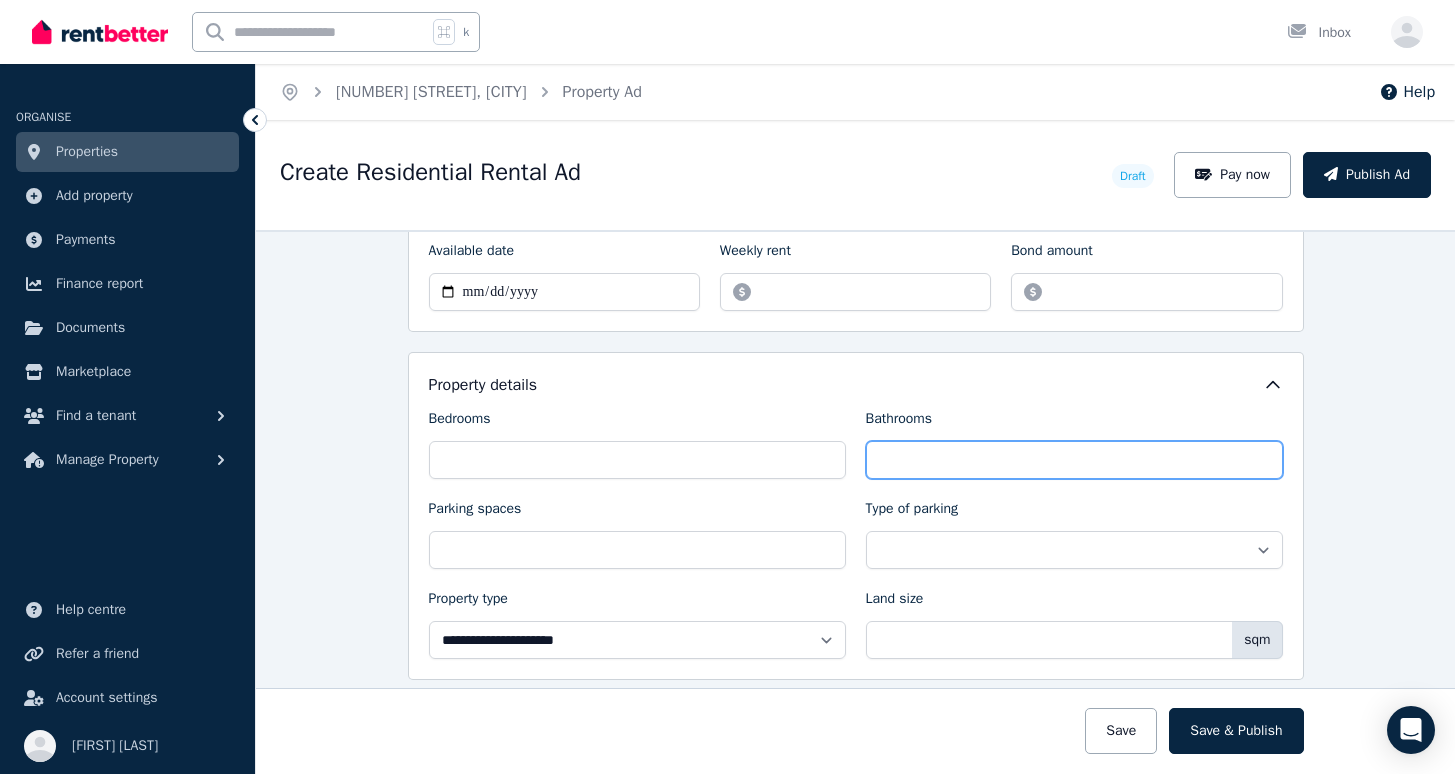 click on "Bathrooms" at bounding box center (1074, 460) 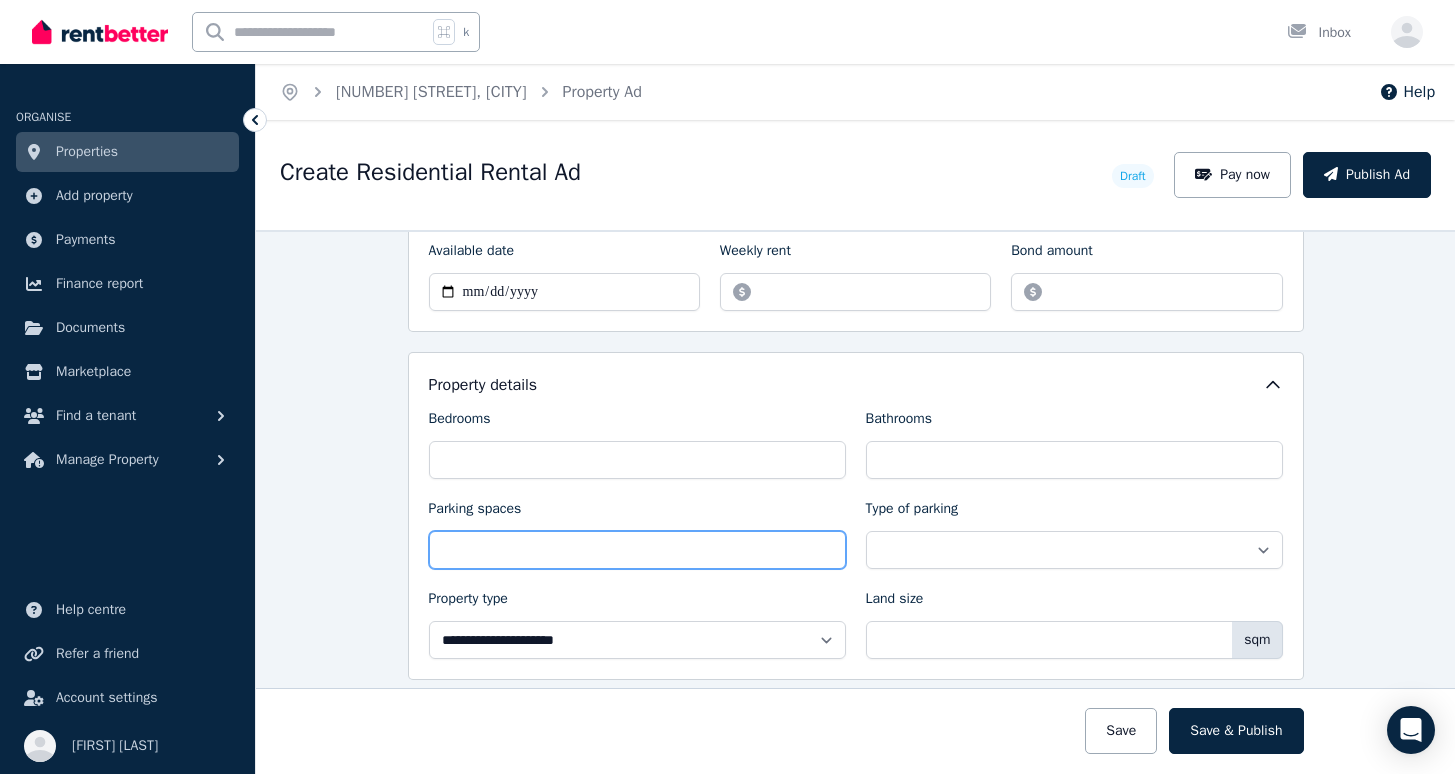 click on "Parking spaces" at bounding box center [637, 550] 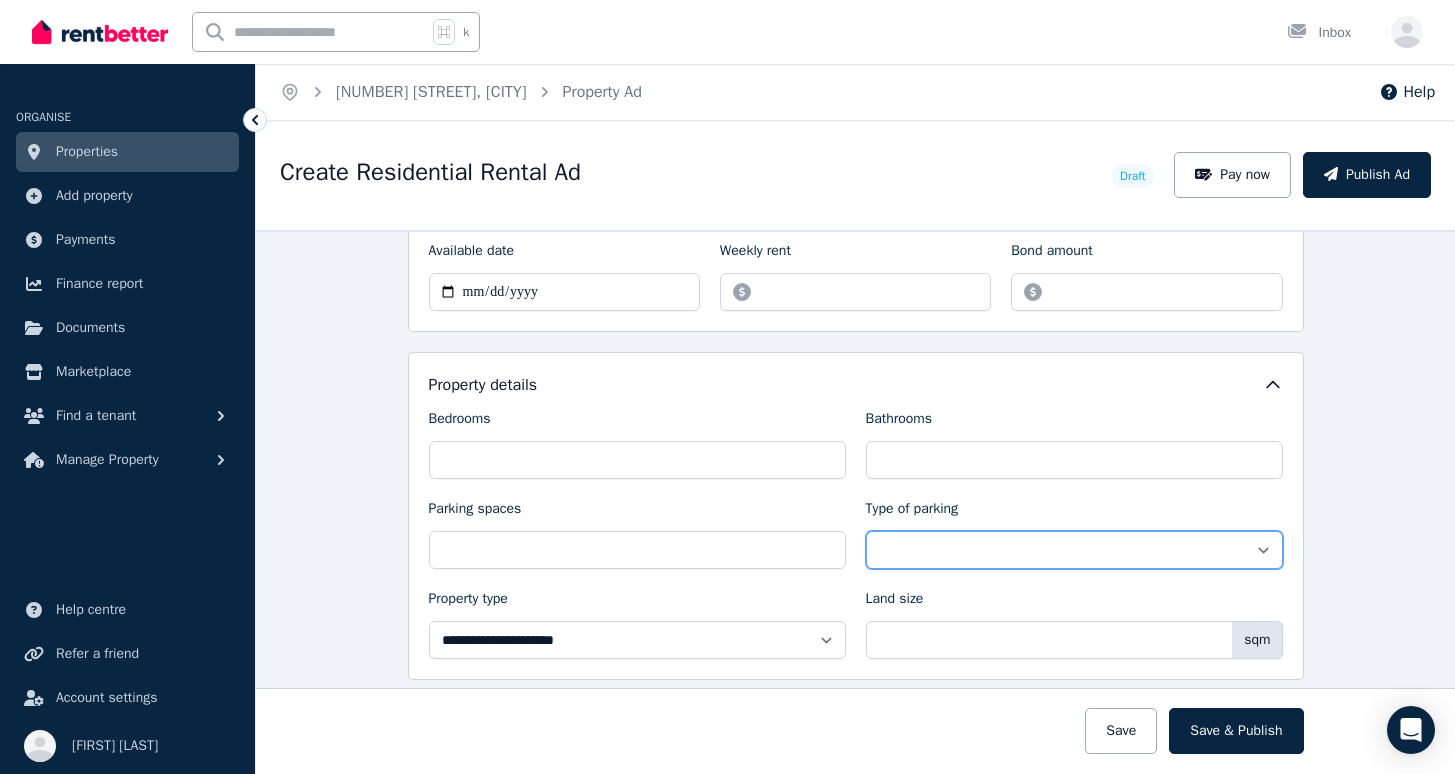 click on "**********" at bounding box center (1074, 550) 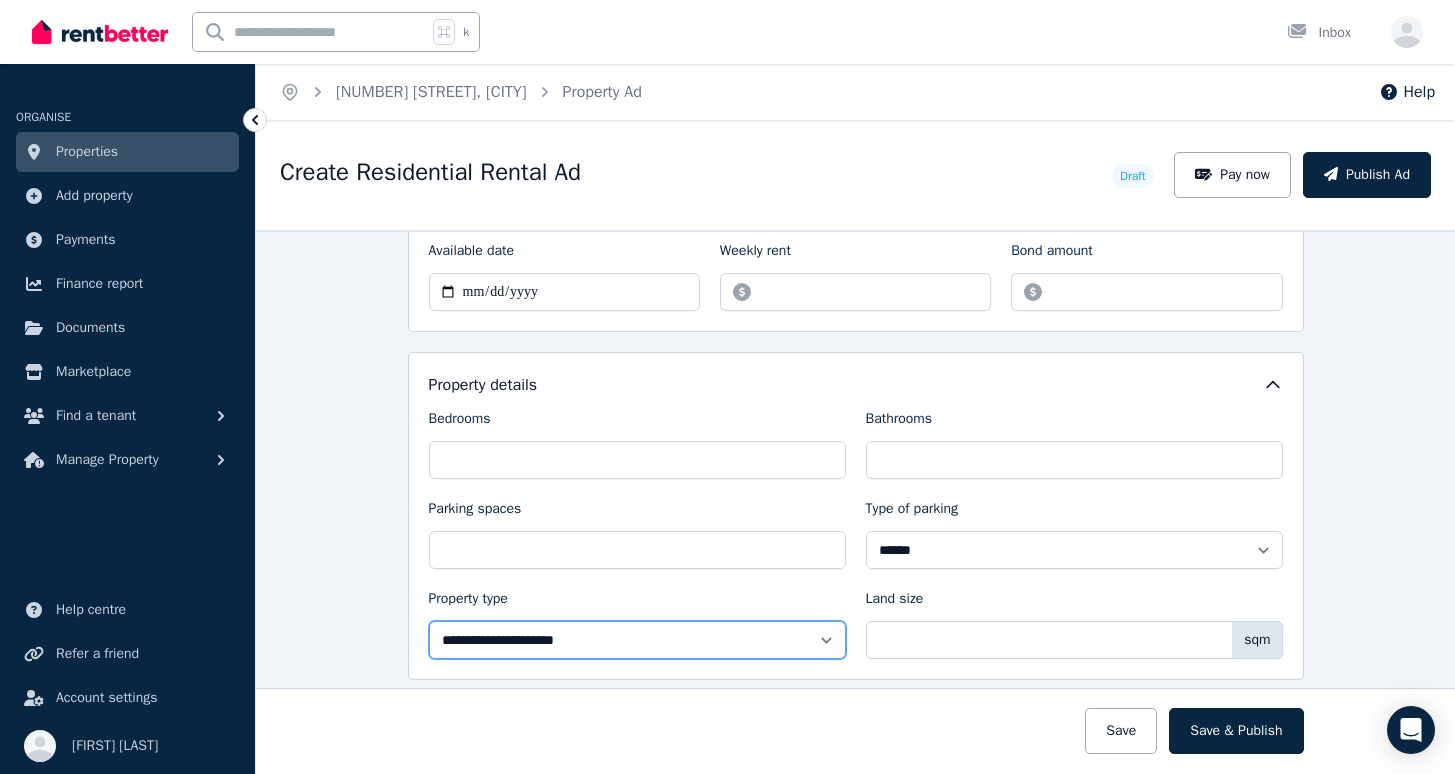 click on "**********" at bounding box center [637, 640] 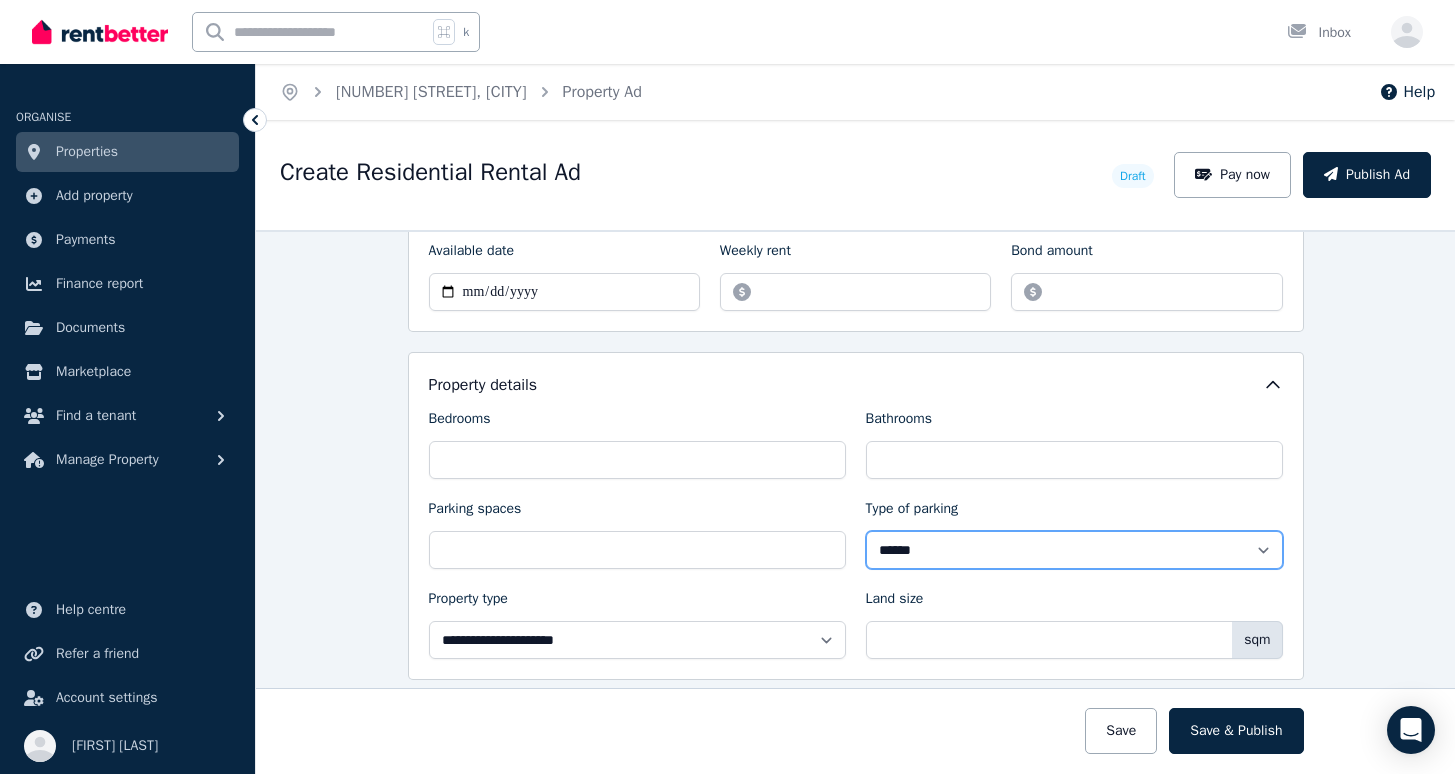 click on "**********" at bounding box center (1074, 550) 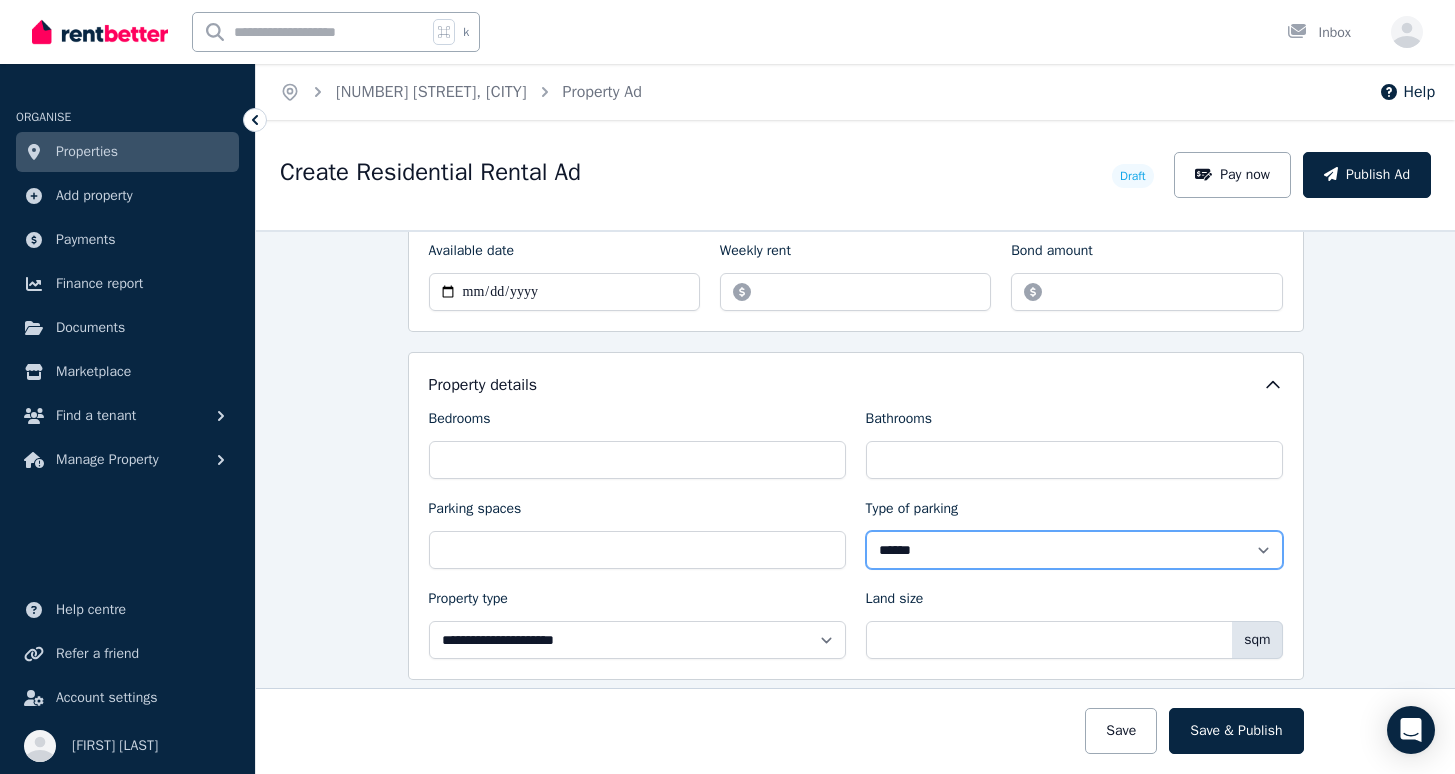 select on "**********" 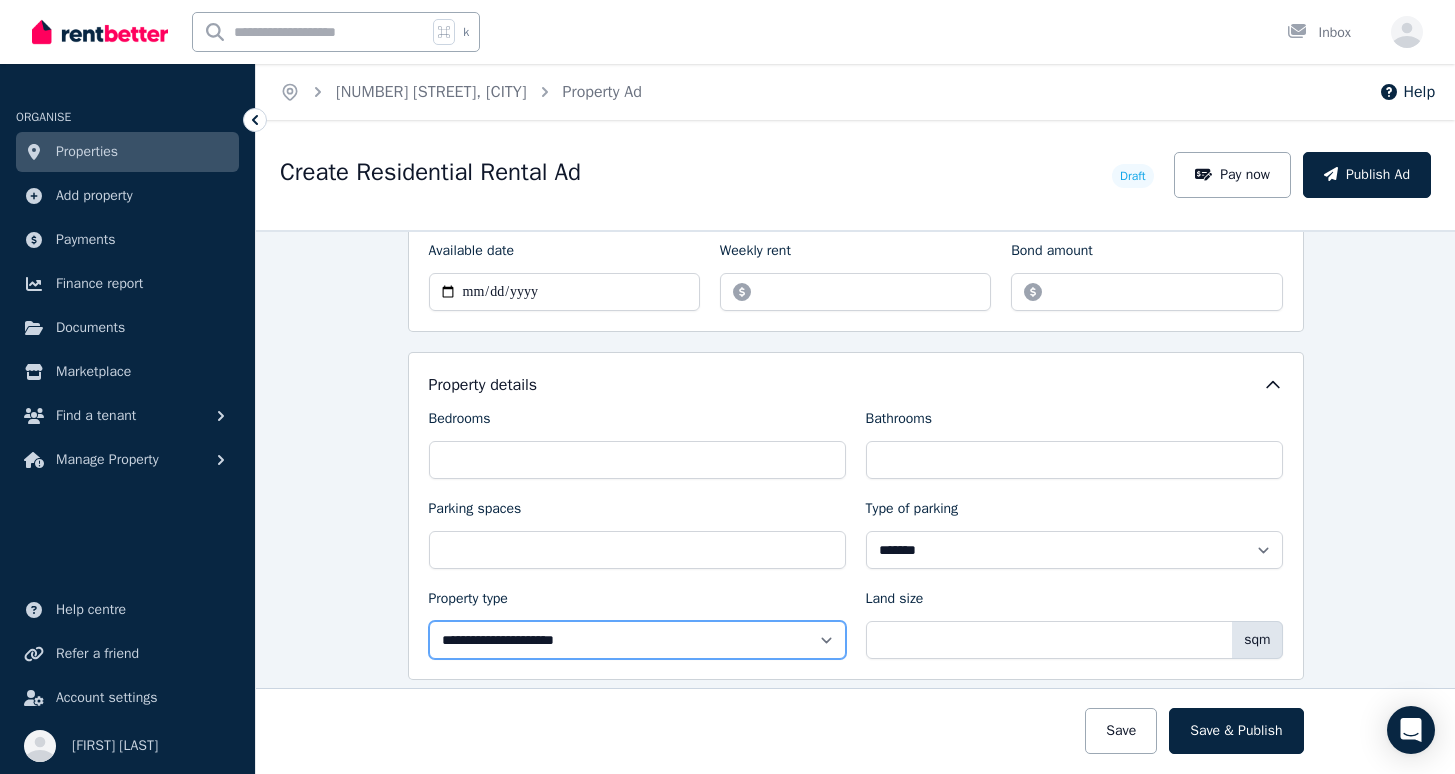 click on "**********" at bounding box center [637, 640] 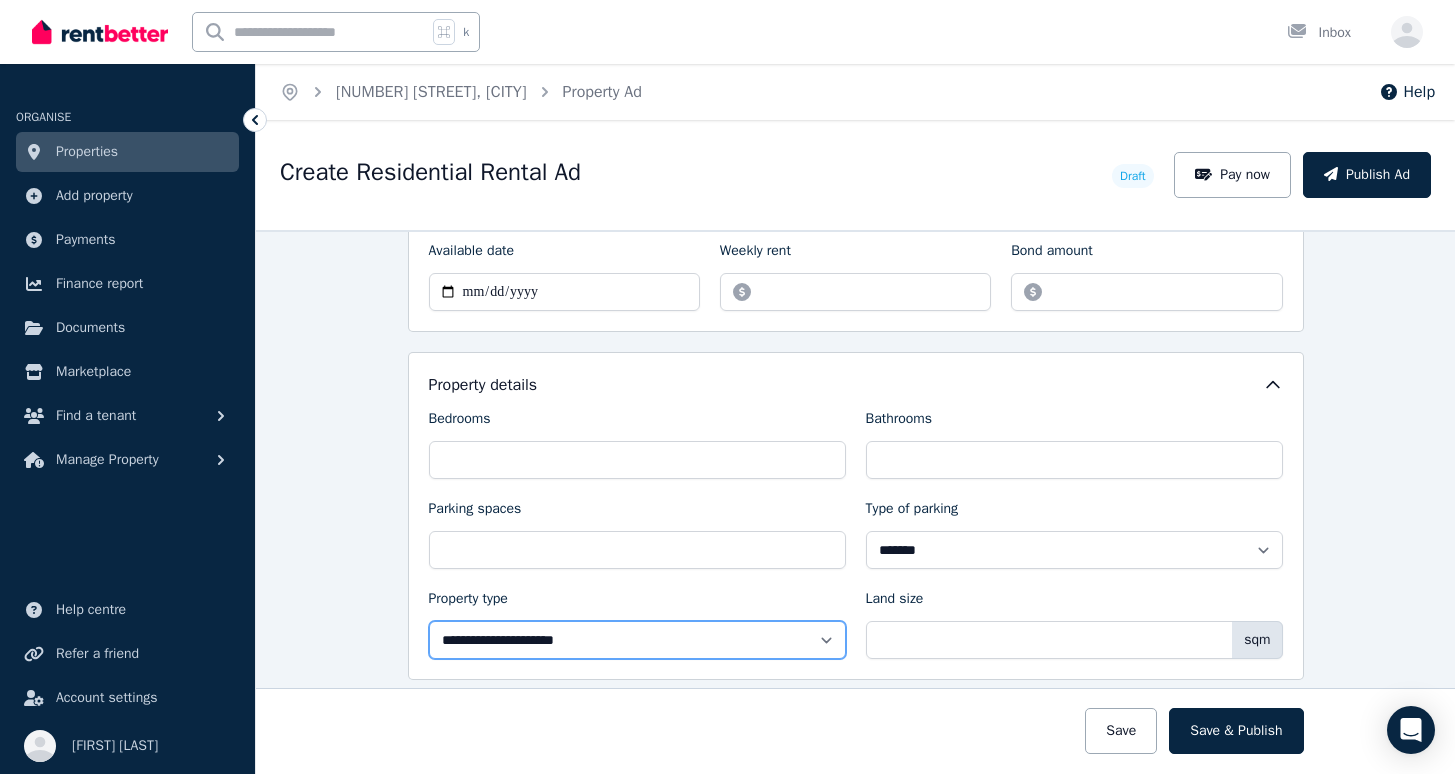 select on "**********" 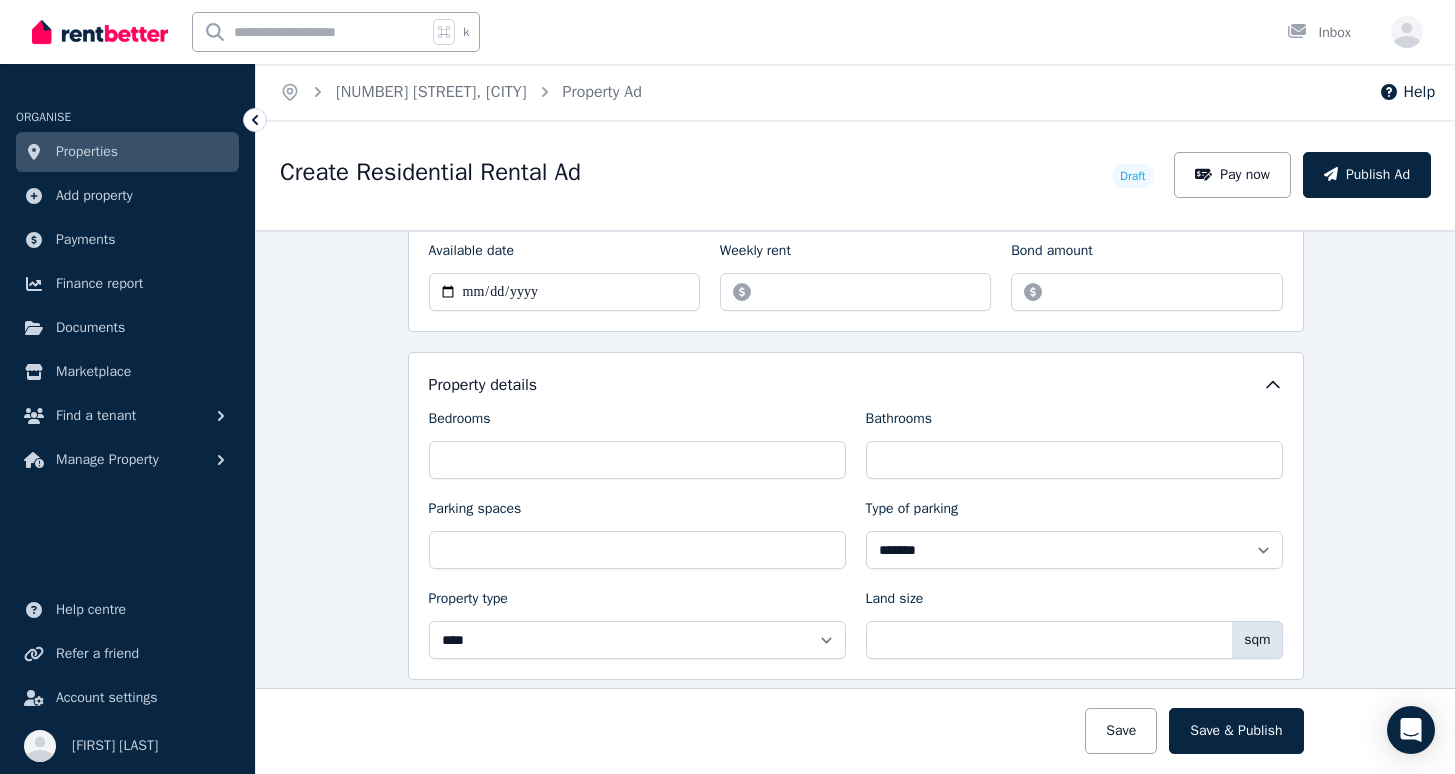 click at bounding box center [856, 731] 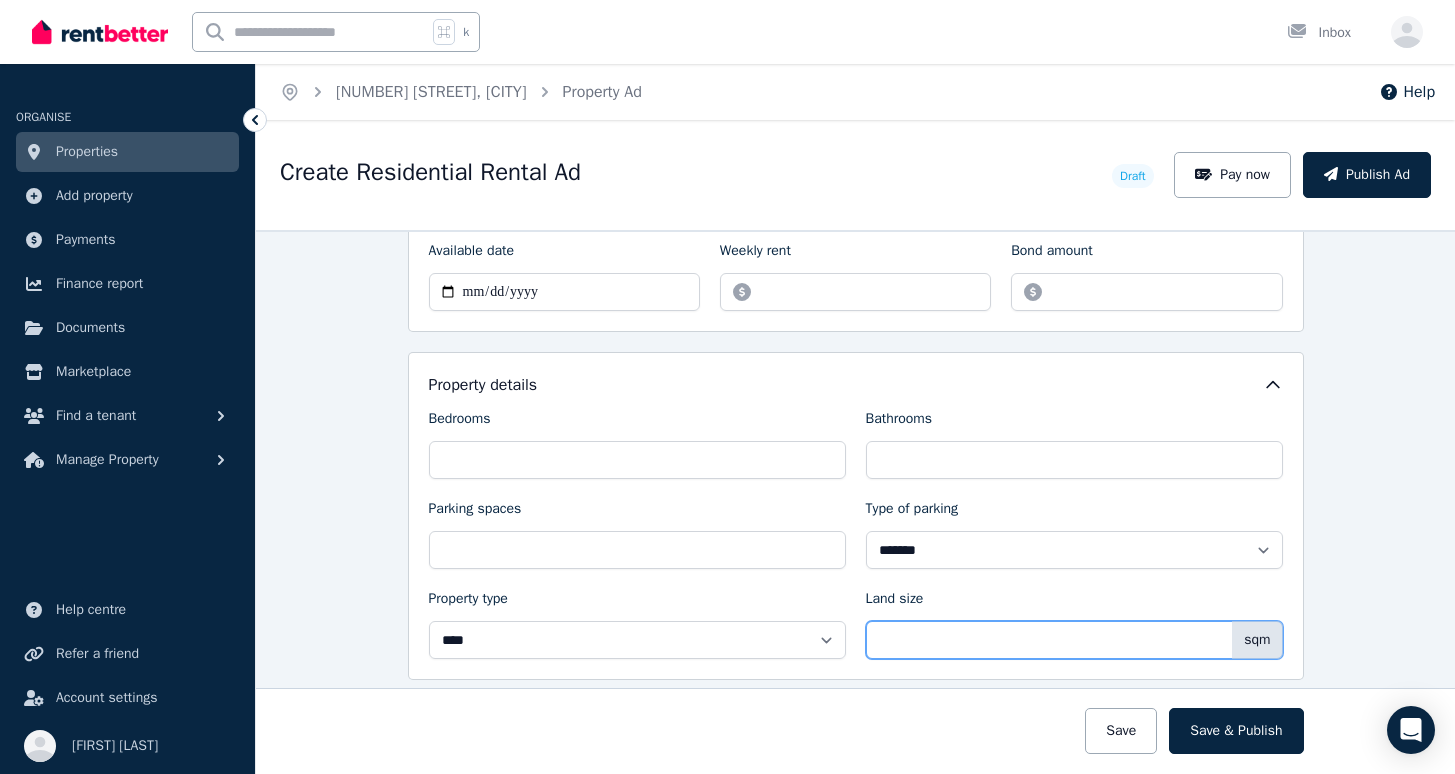 click on "Land size" at bounding box center [1074, 640] 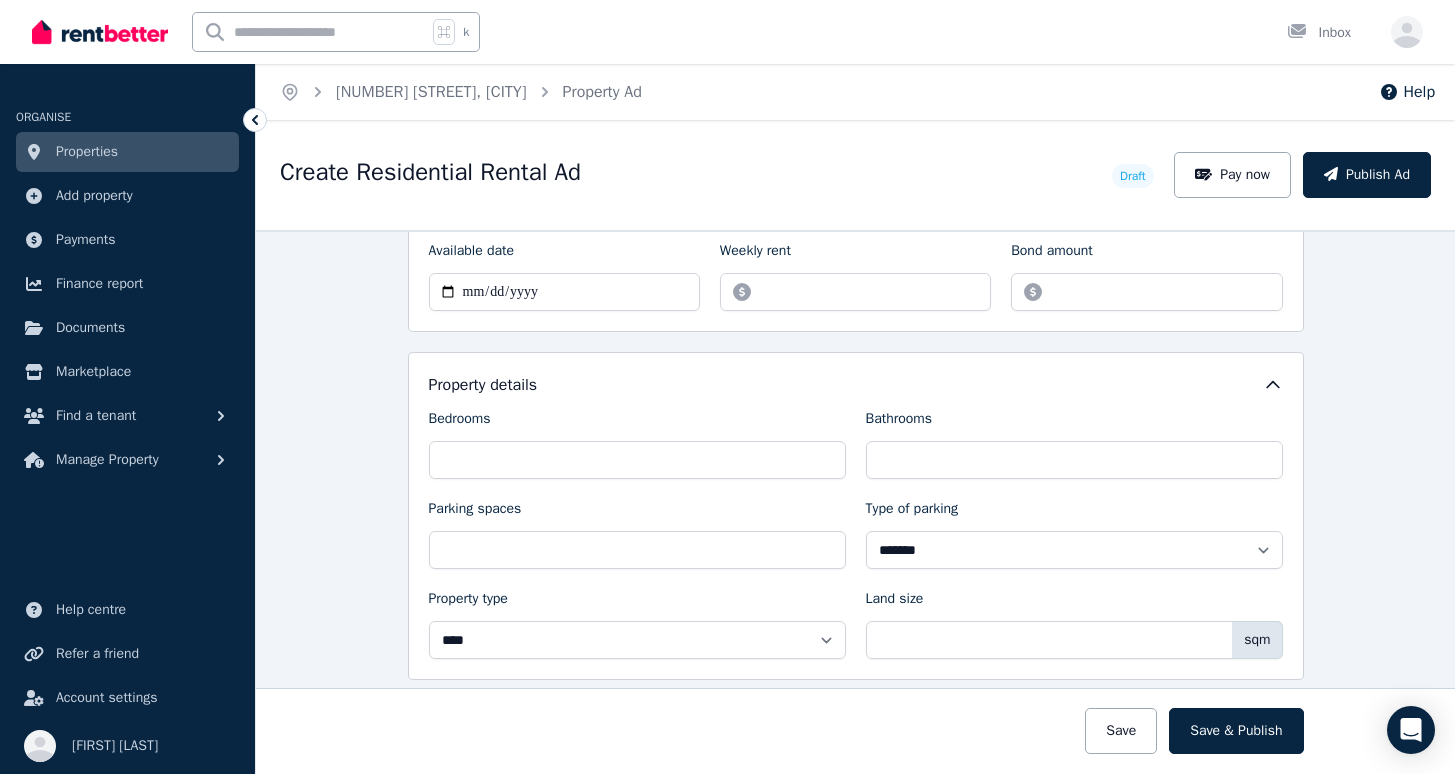 click on "Land size" at bounding box center (1074, 603) 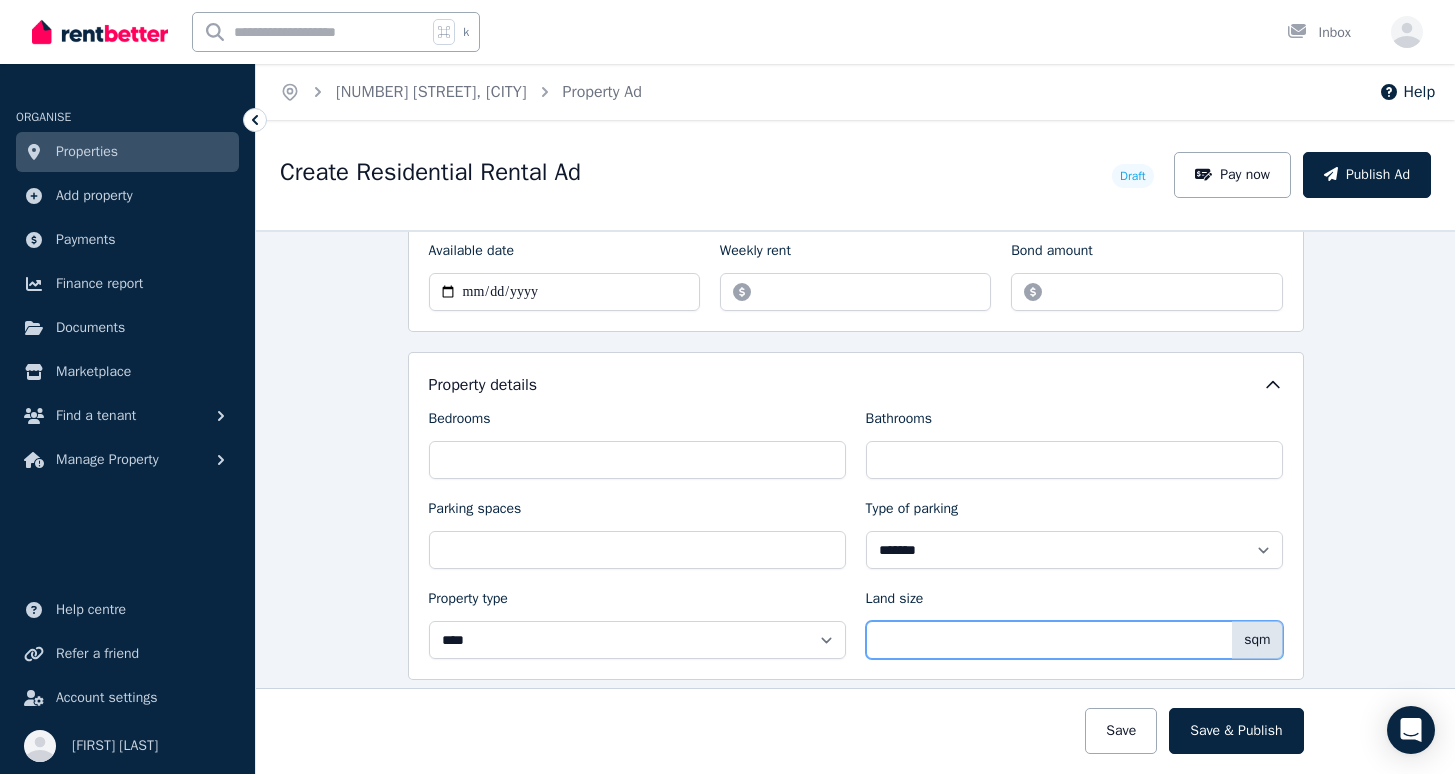 click on "Land size" at bounding box center (1074, 640) 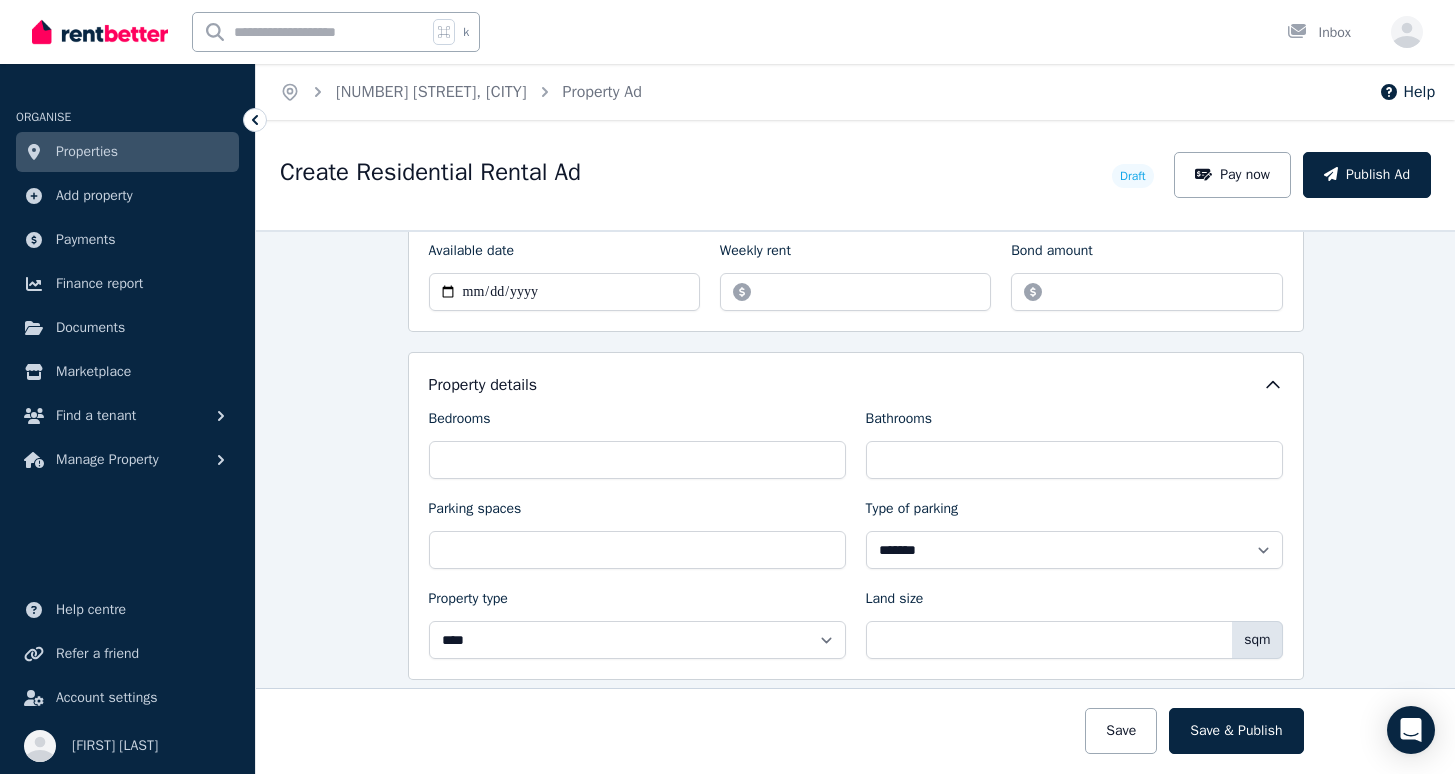 click on "**********" at bounding box center (856, 534) 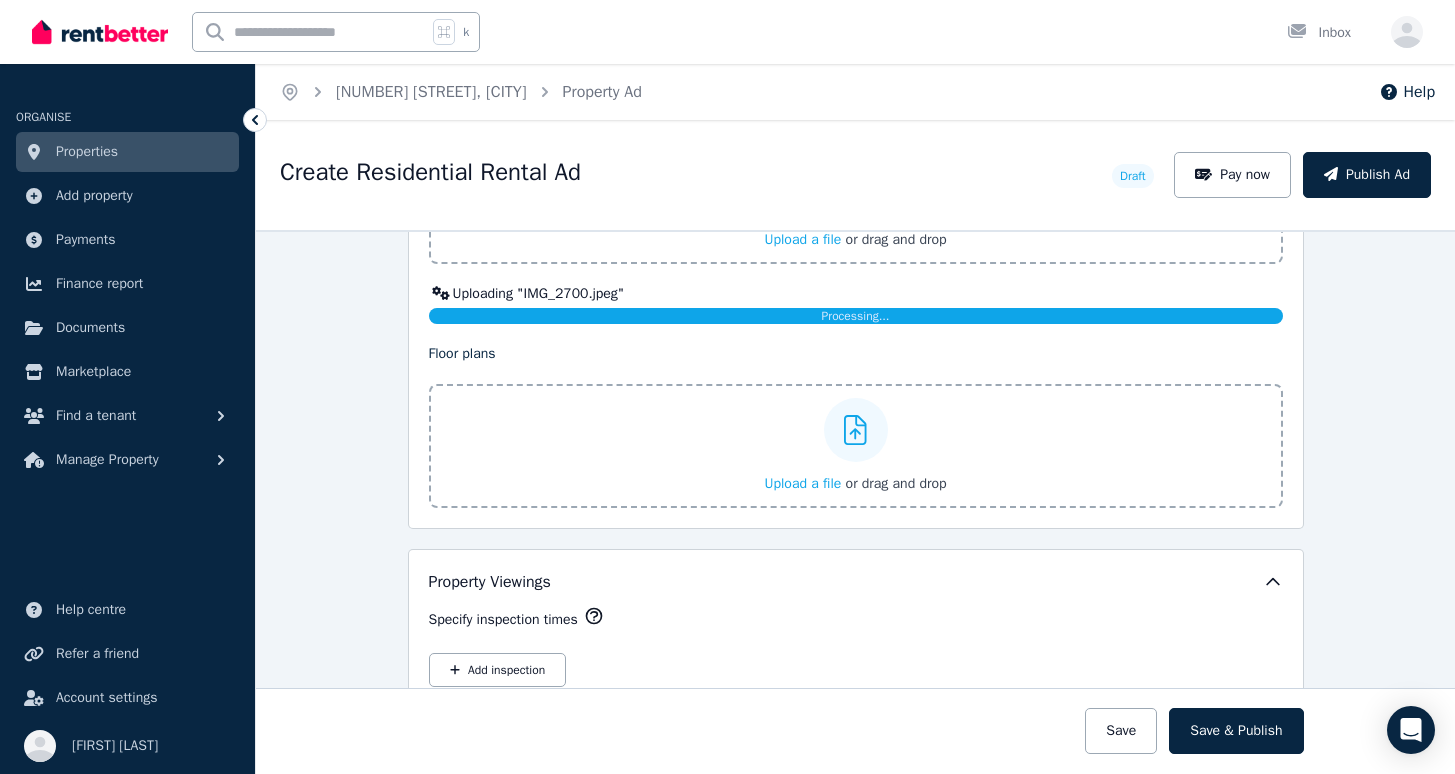 scroll, scrollTop: 2480, scrollLeft: 0, axis: vertical 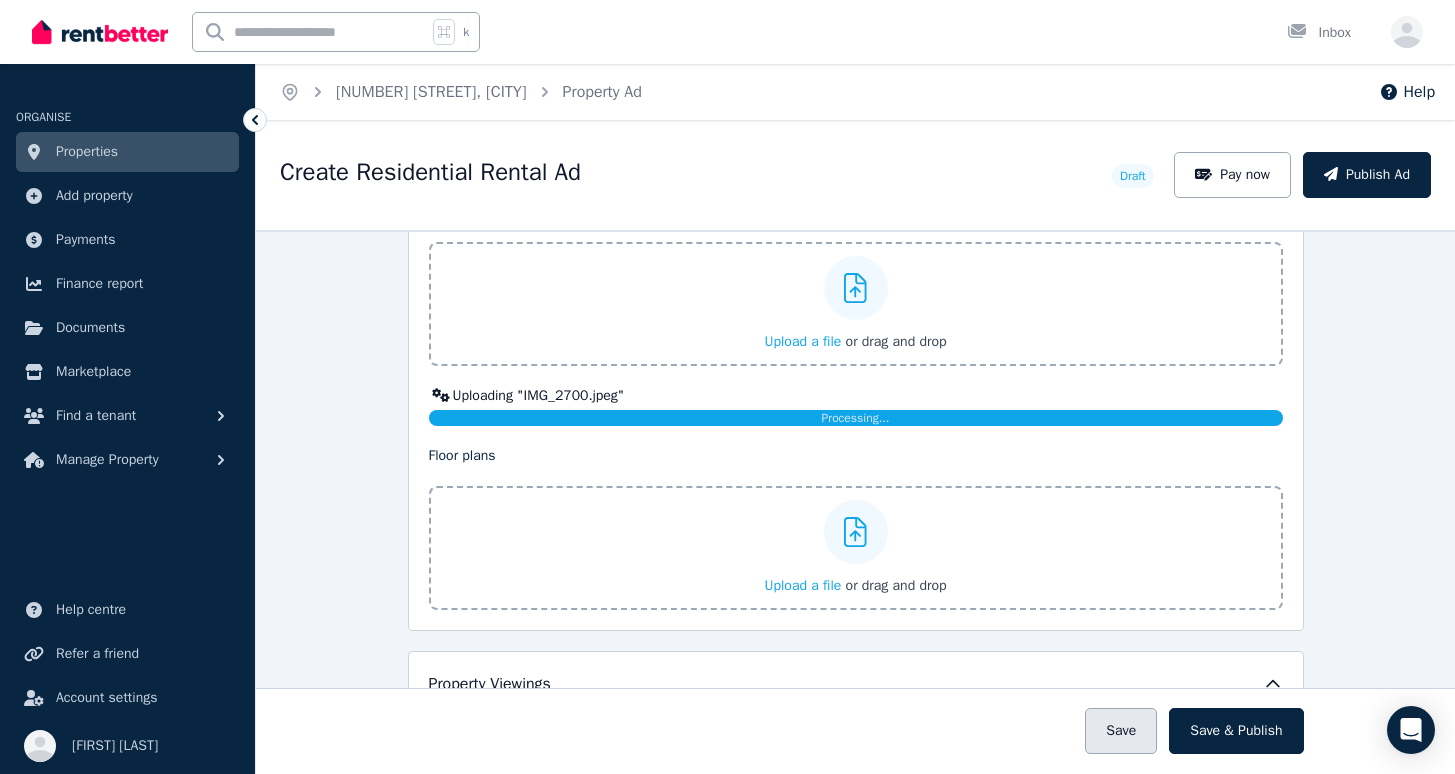 click on "Save" at bounding box center [1121, 731] 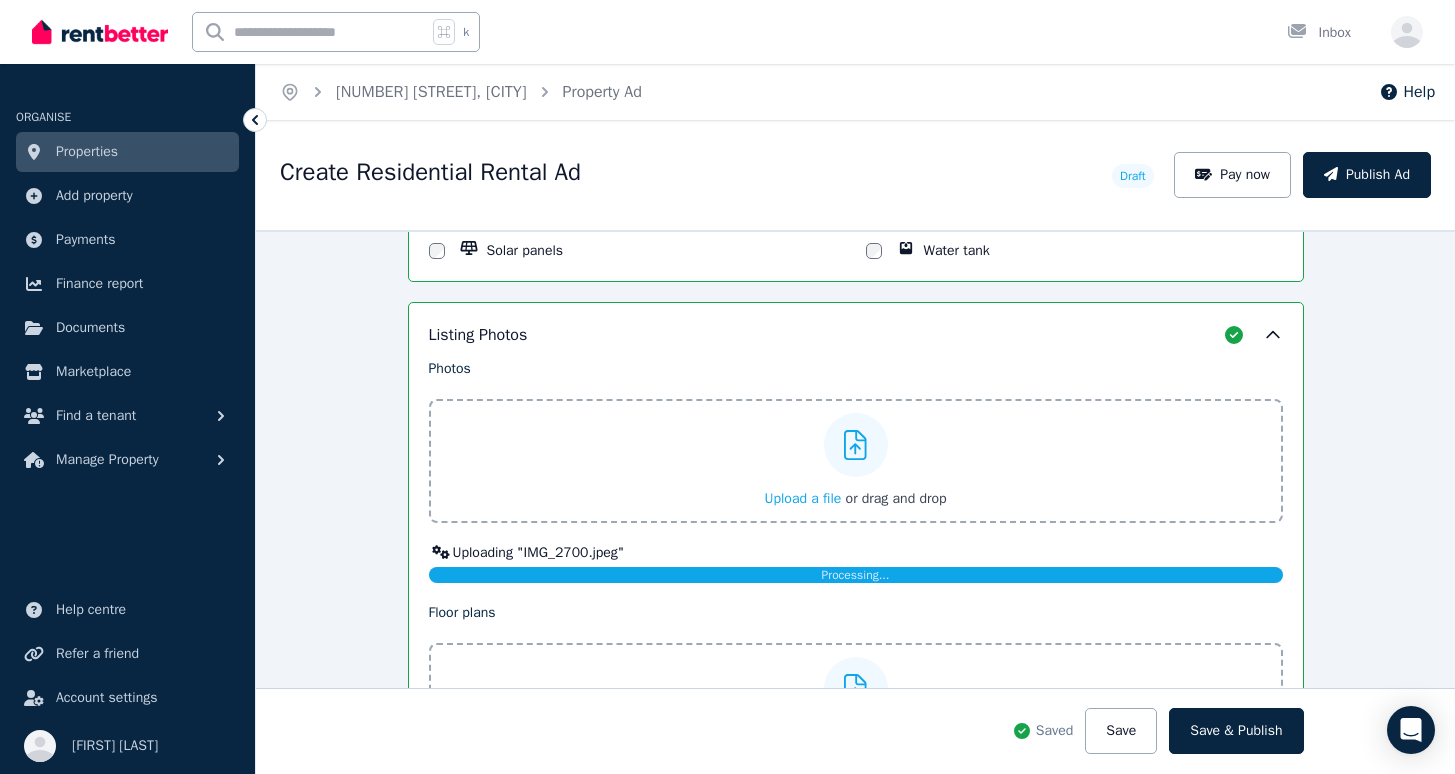 scroll, scrollTop: 2458, scrollLeft: 0, axis: vertical 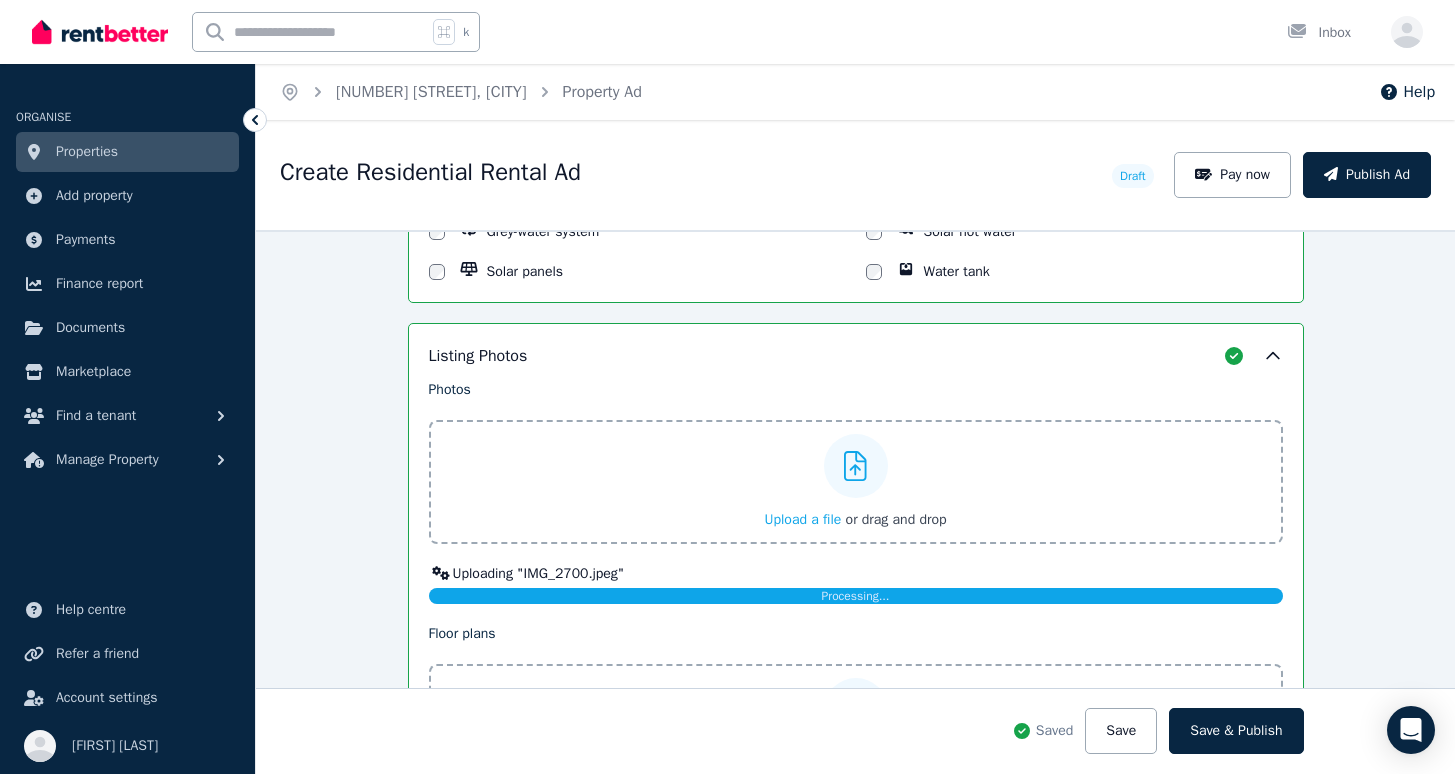 click on "Upload a file   or drag and drop" at bounding box center [855, 482] 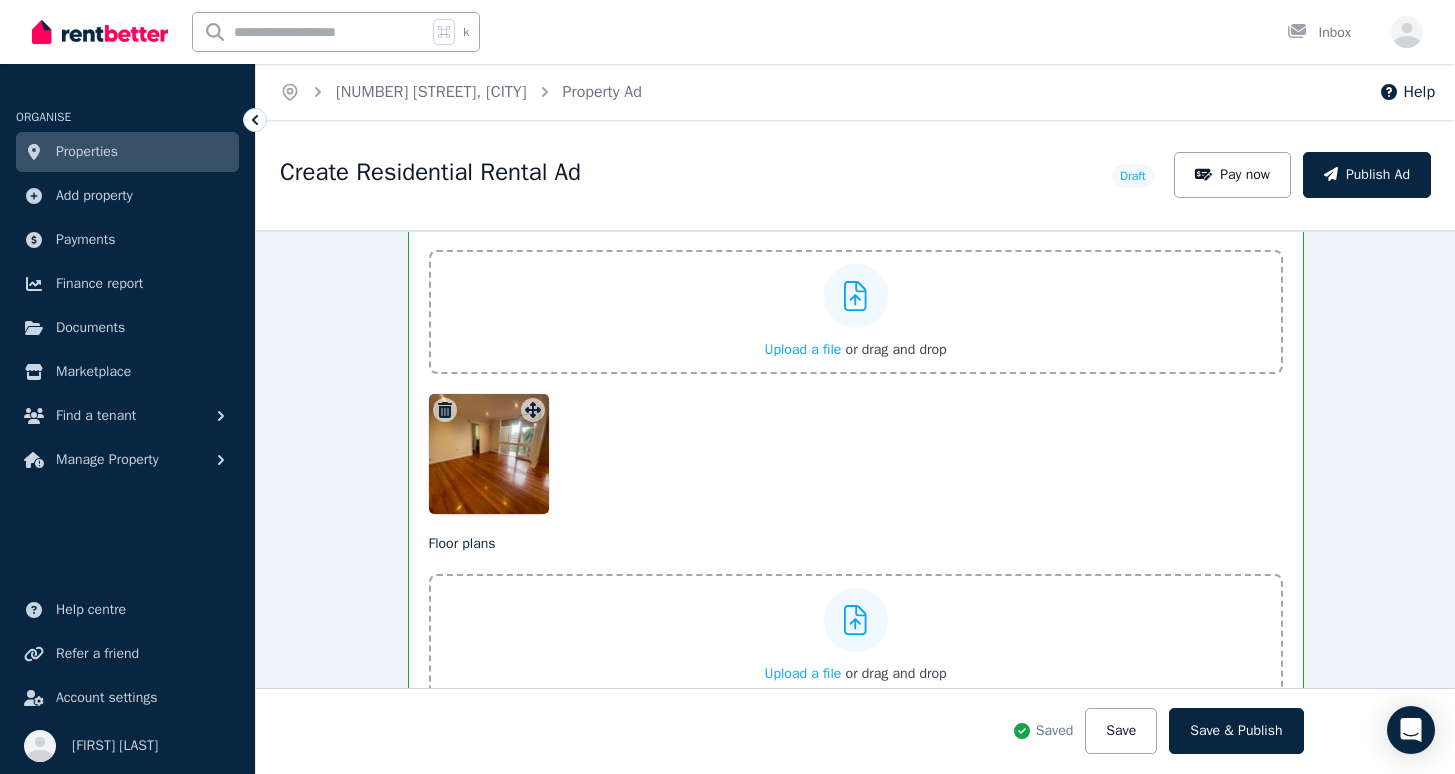 click on "Upload a file" at bounding box center (802, 349) 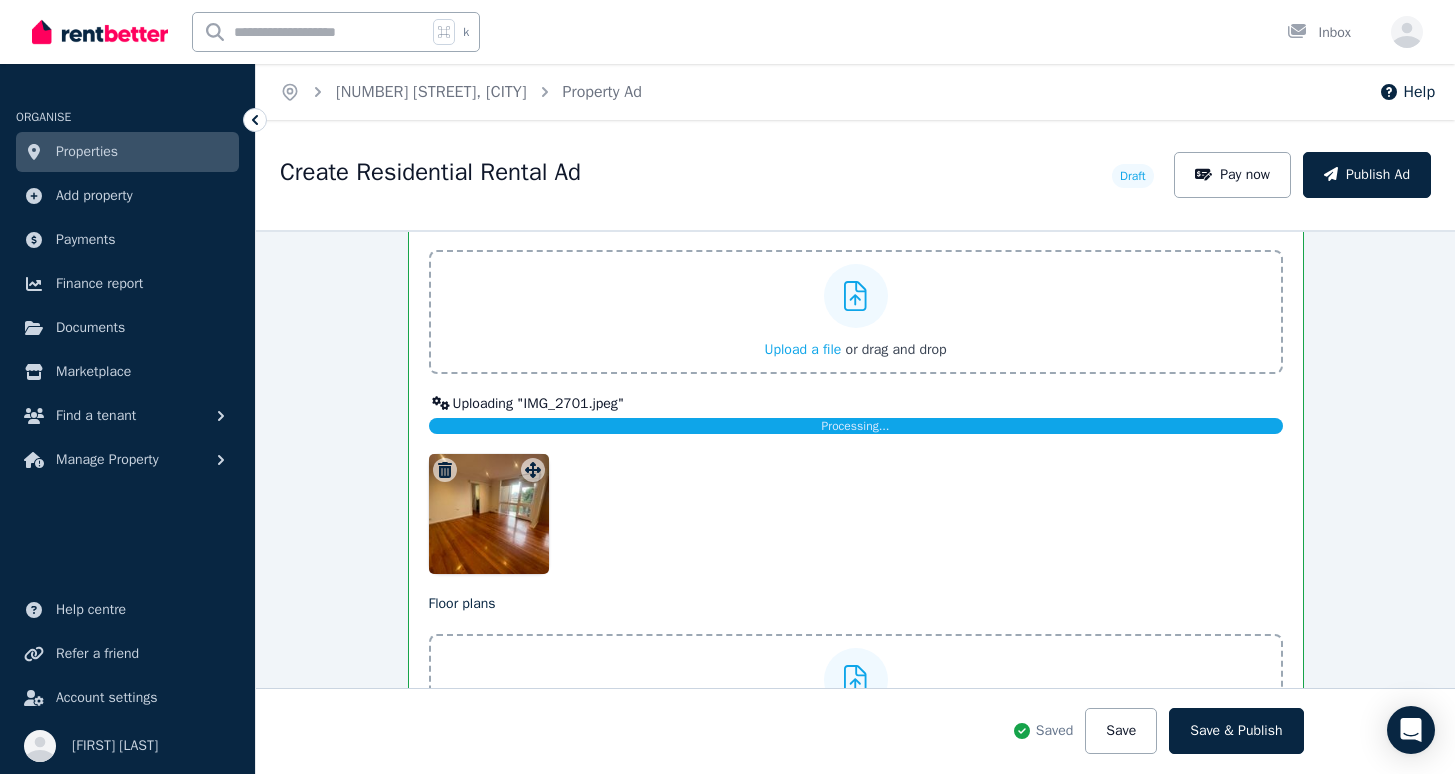 scroll, scrollTop: 2532, scrollLeft: 0, axis: vertical 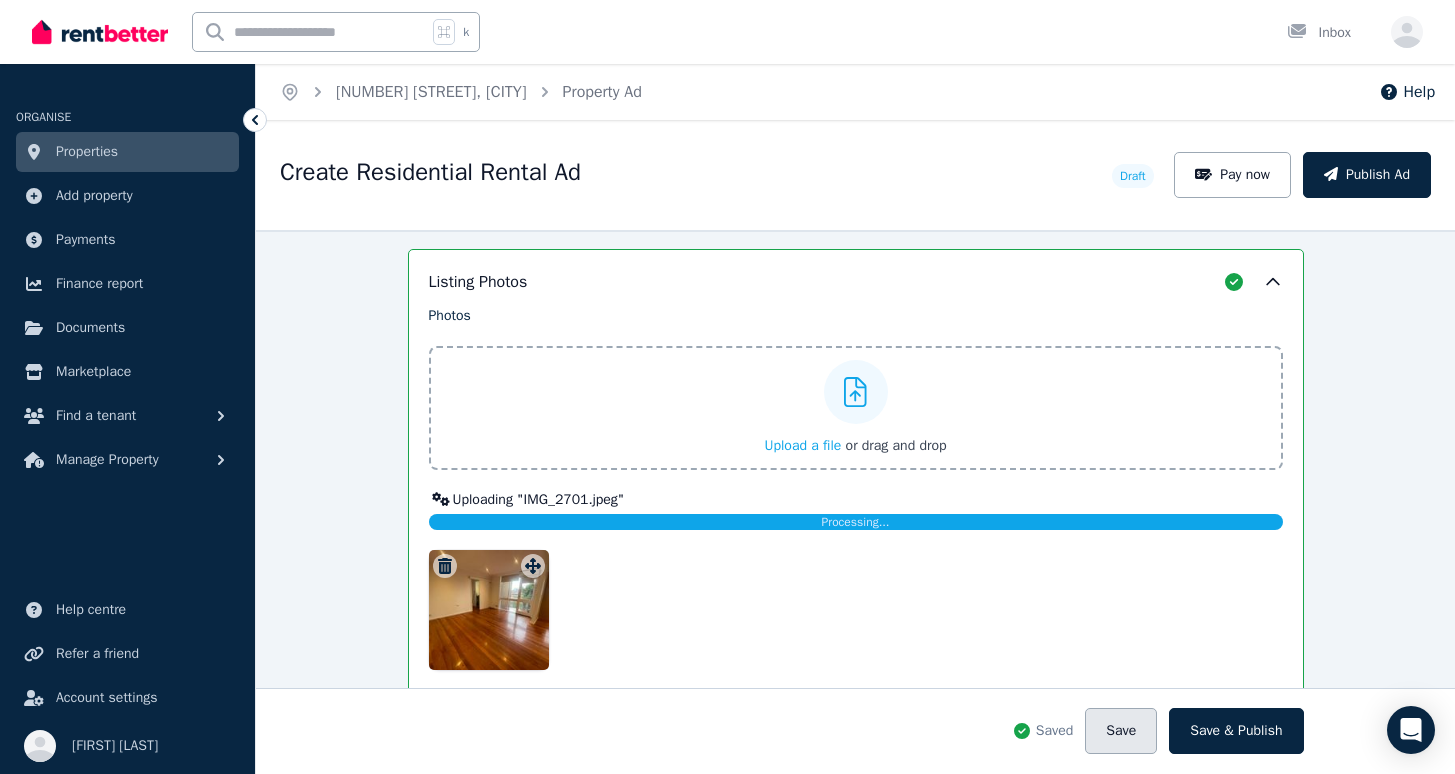 click on "Save" at bounding box center [1121, 731] 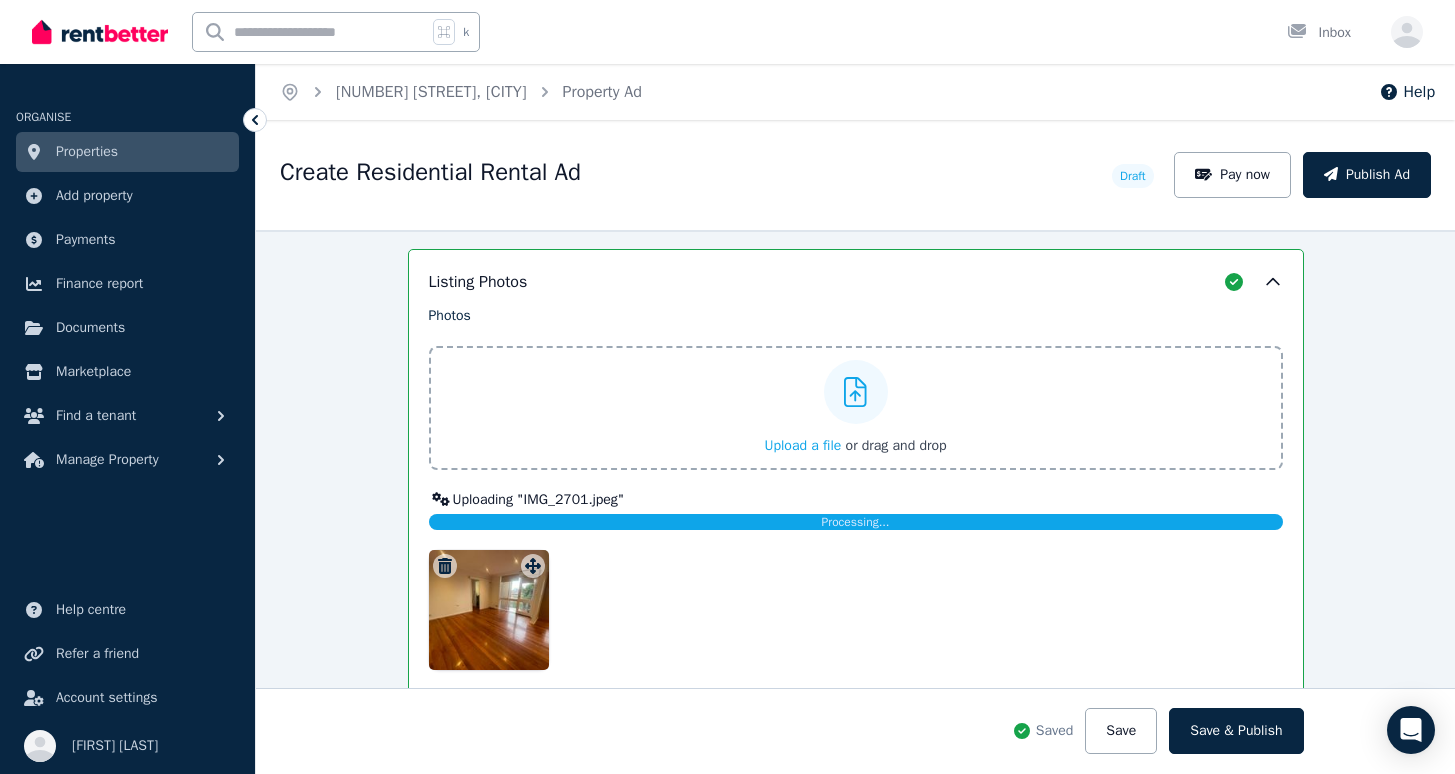 click on "Upload a file" at bounding box center (802, 445) 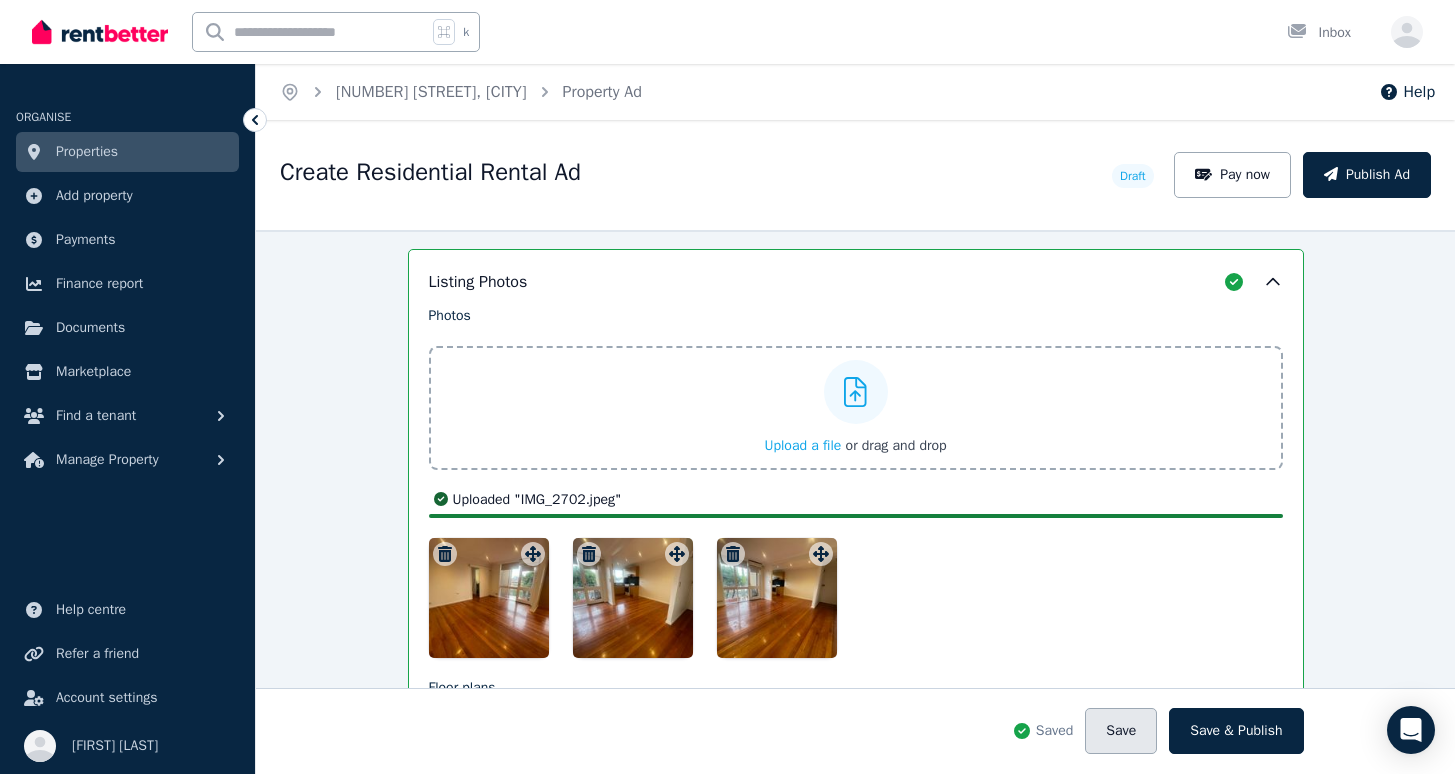 click on "Save" at bounding box center (1121, 731) 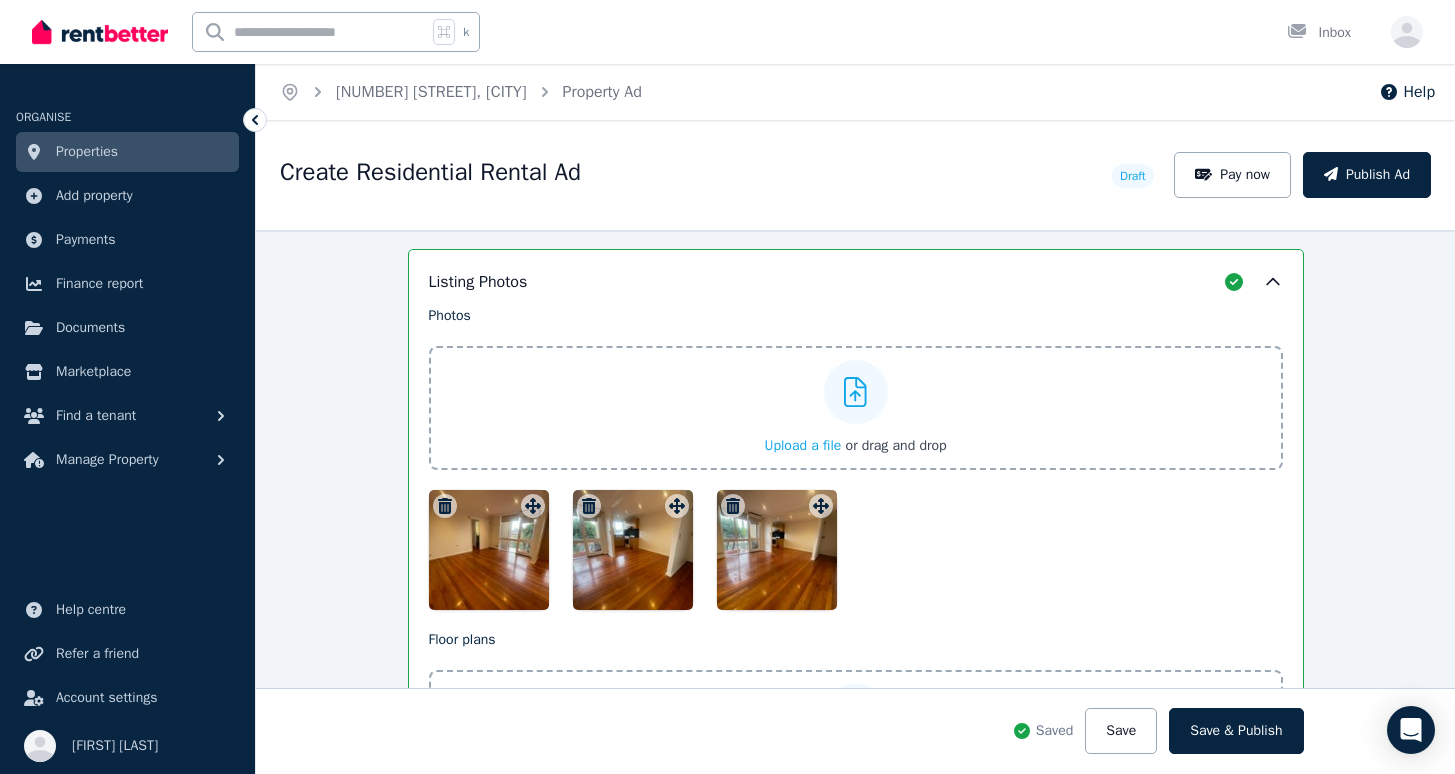 click on "Upload a file" at bounding box center [802, 445] 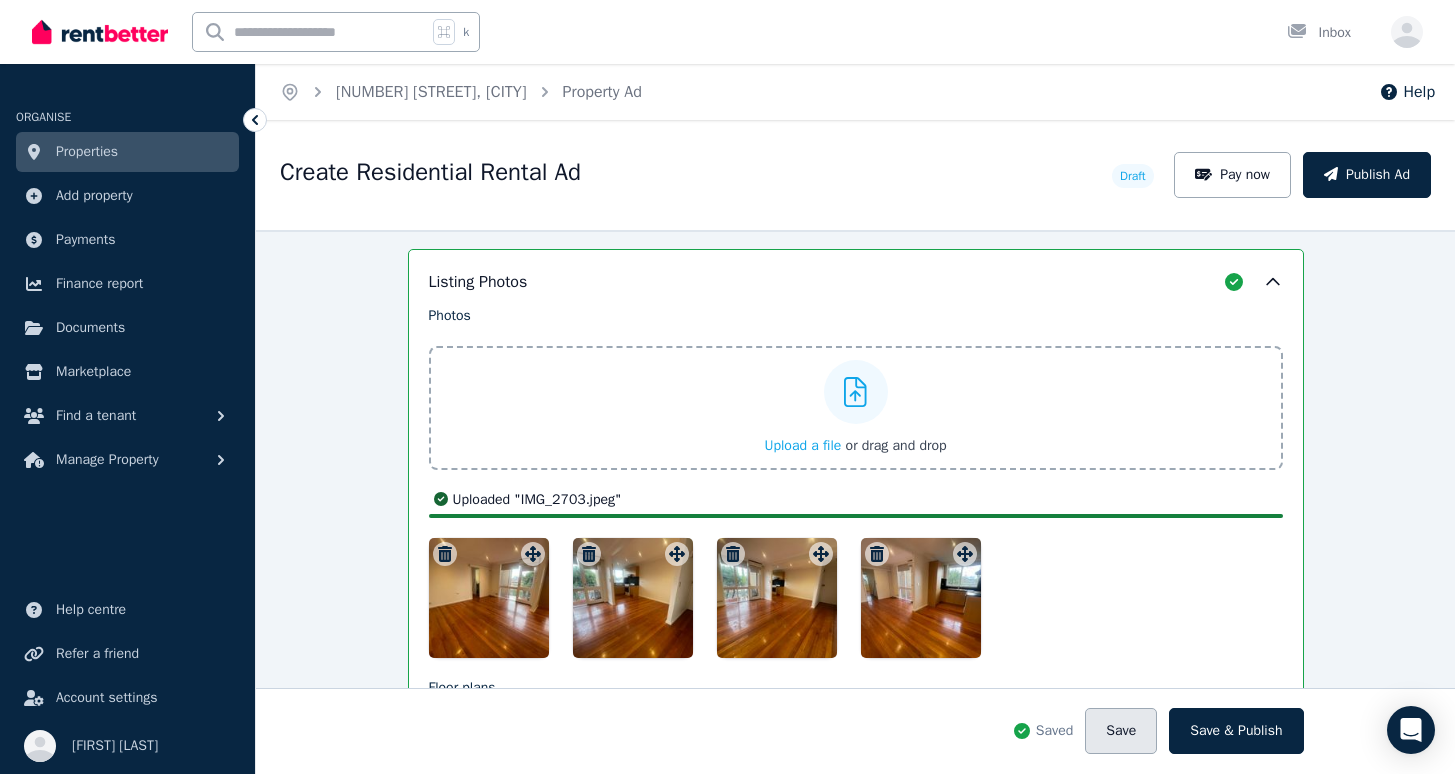 click on "Save" at bounding box center (1121, 731) 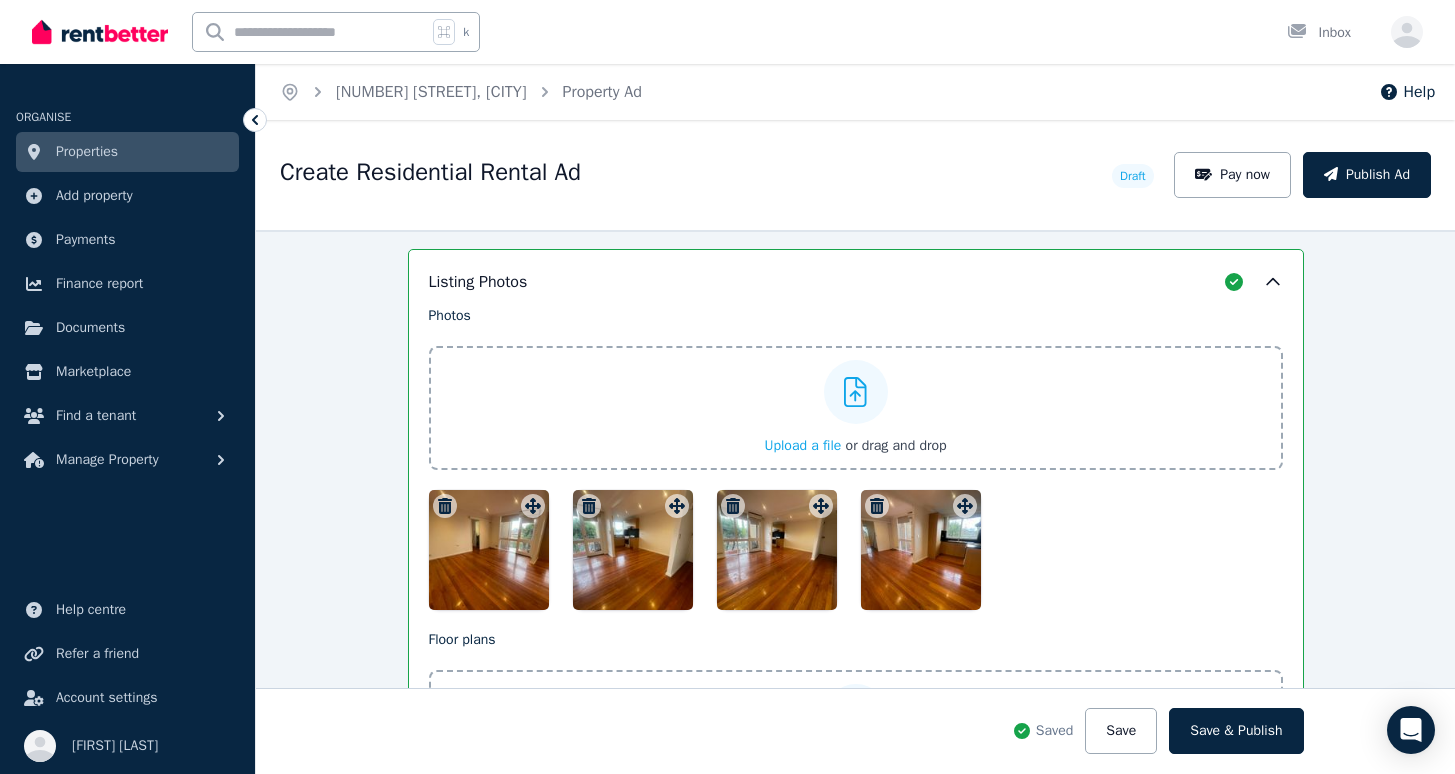 click on "Upload a file" at bounding box center (802, 445) 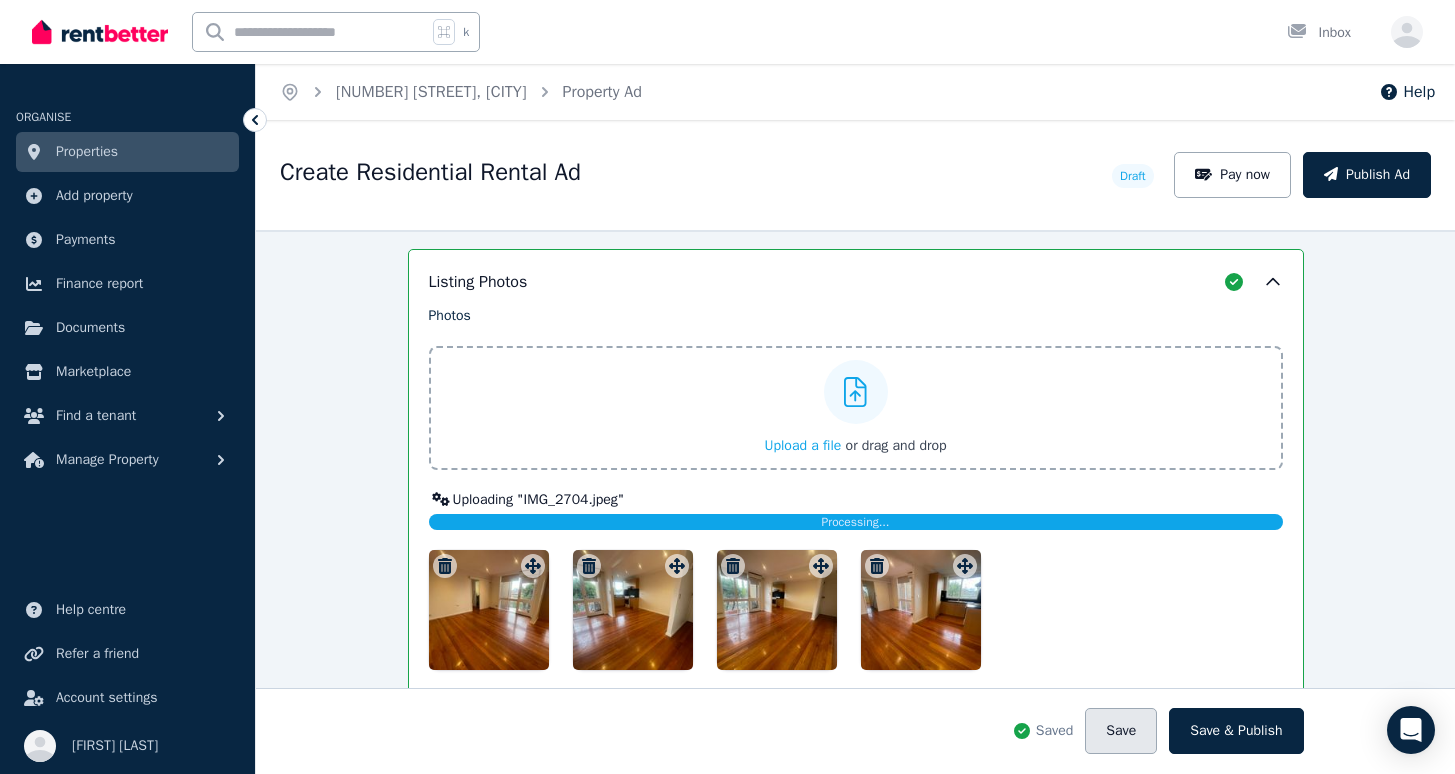 click on "Save" at bounding box center (1121, 731) 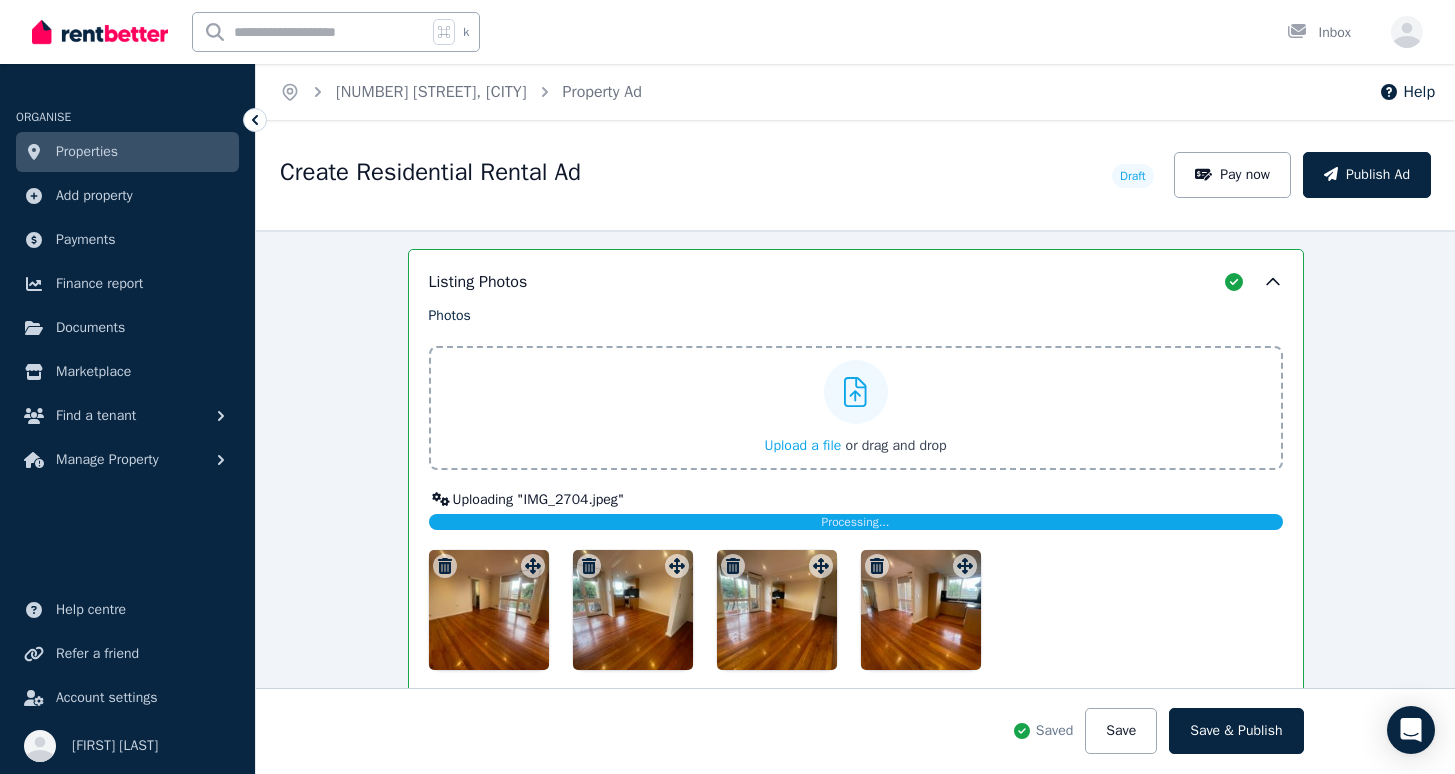 click on "Upload a file" at bounding box center (802, 445) 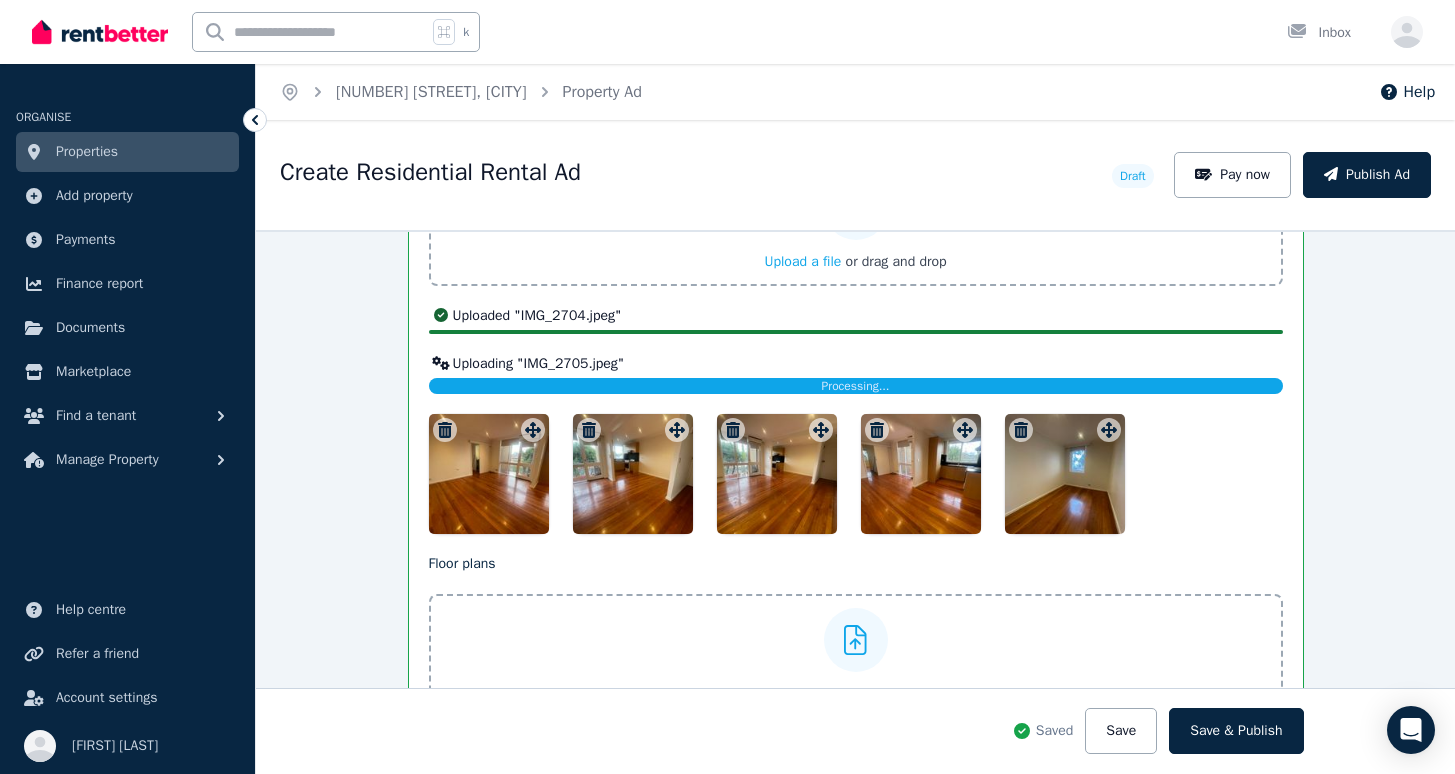 scroll, scrollTop: 2717, scrollLeft: 0, axis: vertical 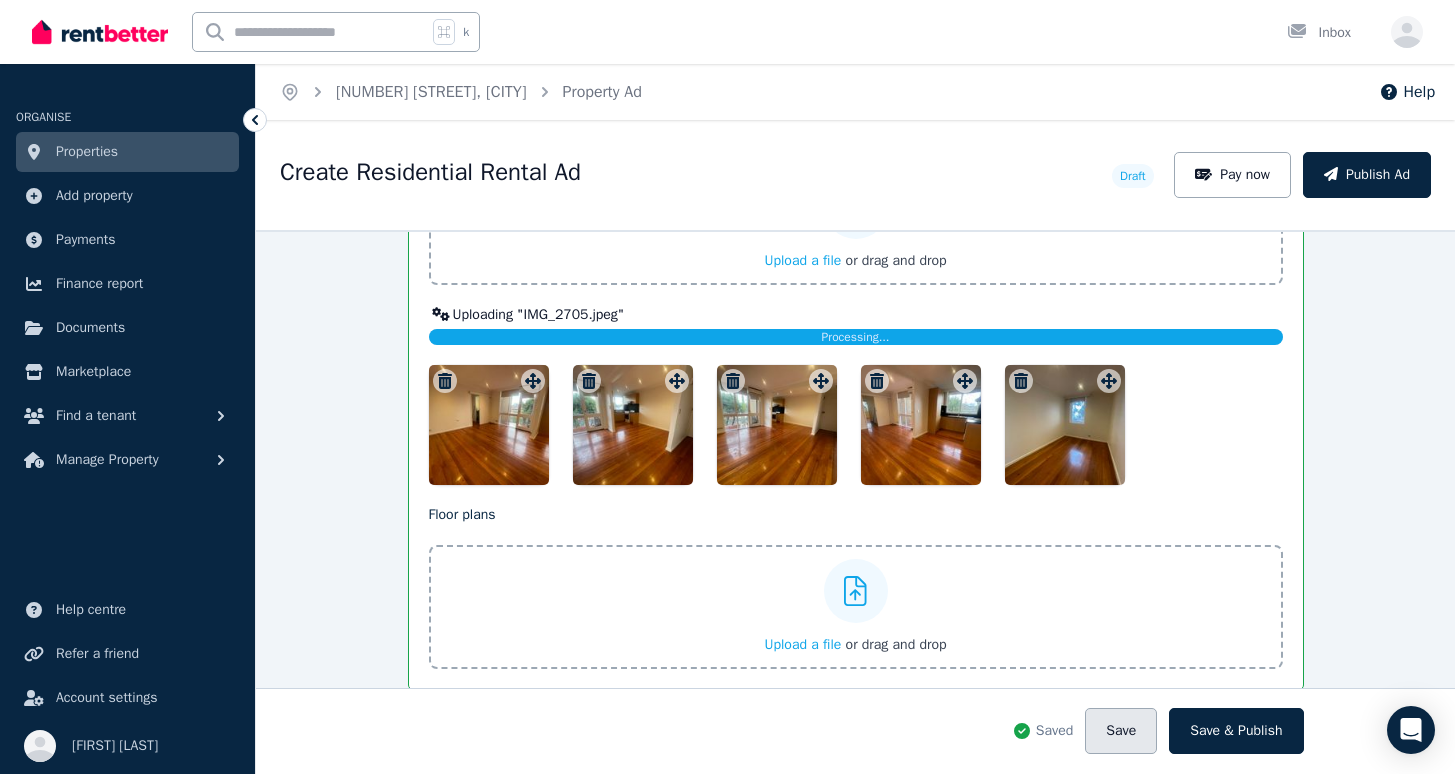 click on "Save" at bounding box center [1121, 731] 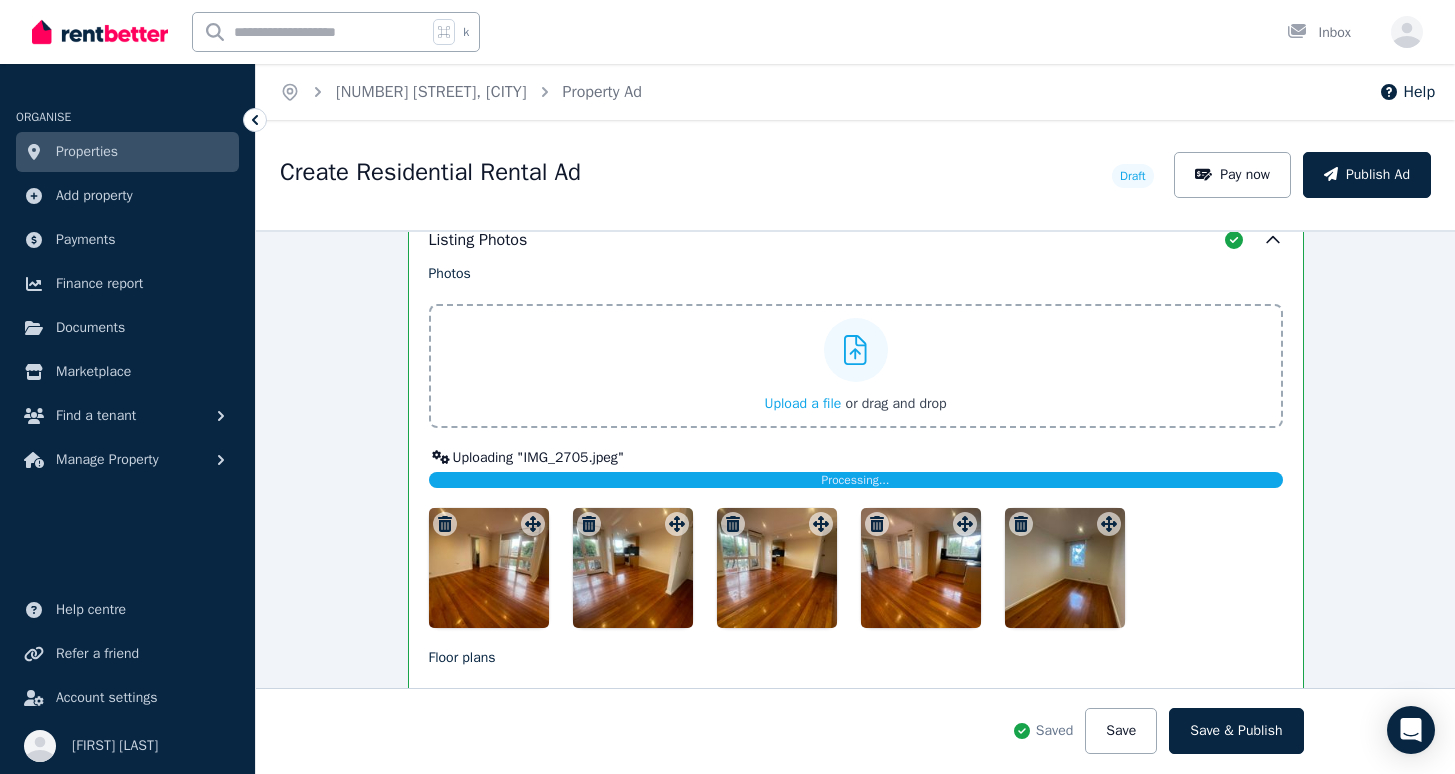 scroll, scrollTop: 2515, scrollLeft: 0, axis: vertical 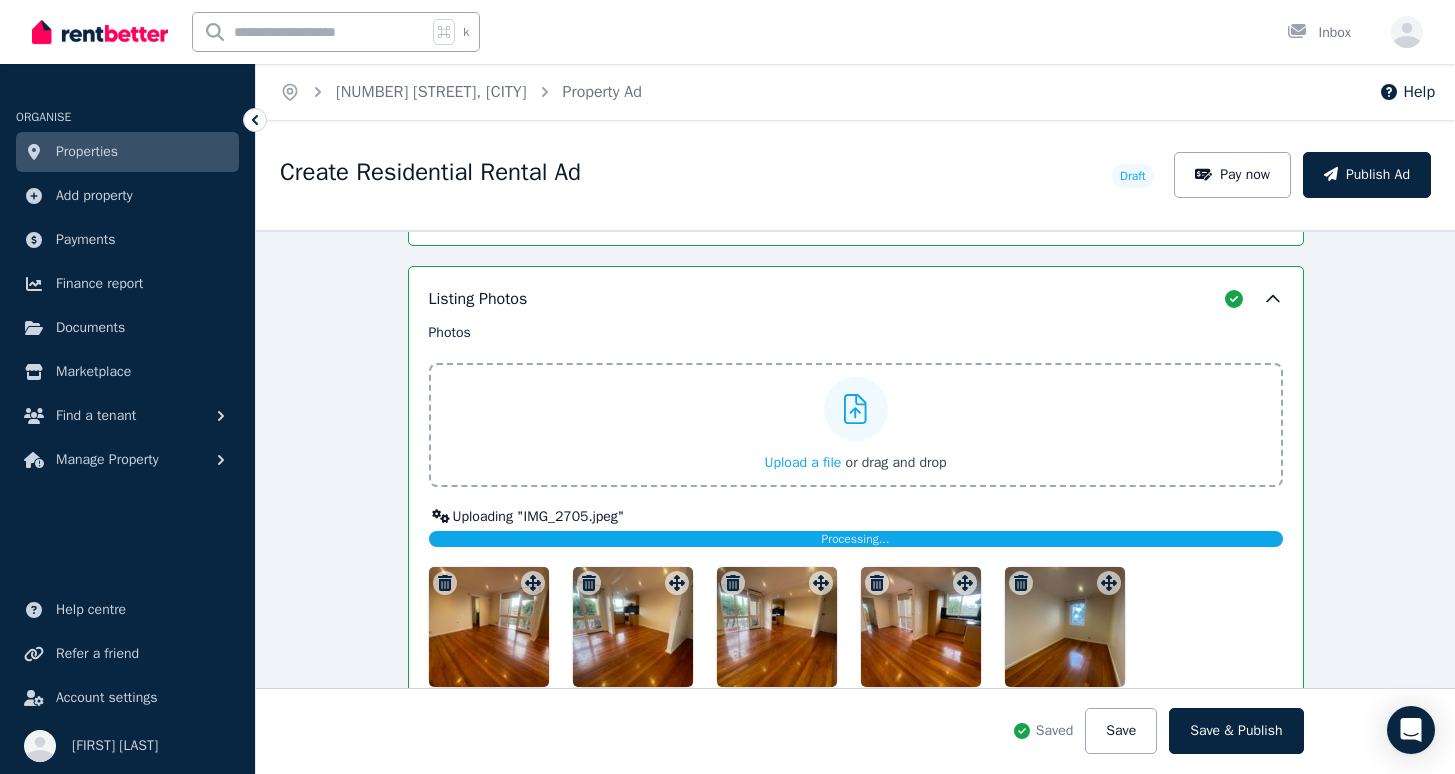 click on "Upload a file" at bounding box center [802, 462] 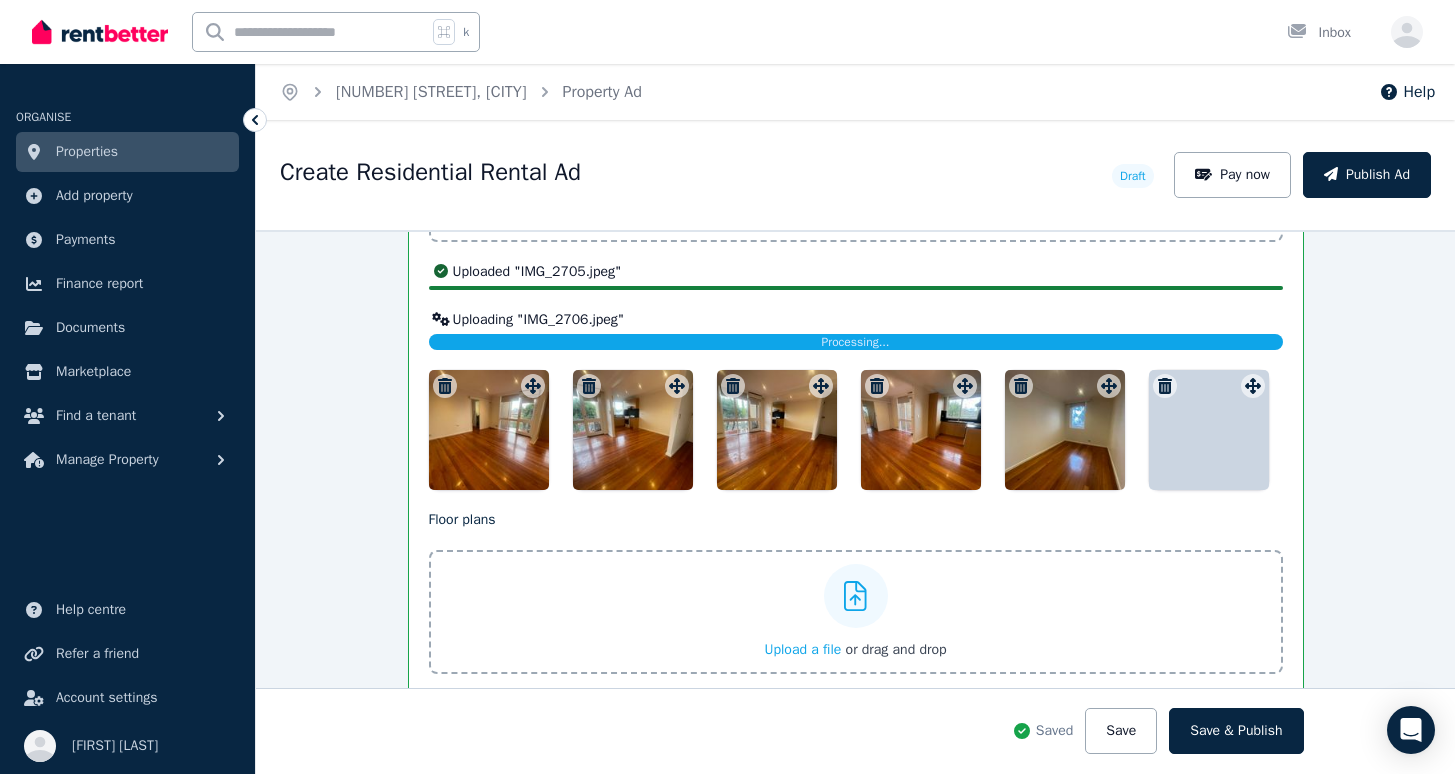 scroll, scrollTop: 2761, scrollLeft: 0, axis: vertical 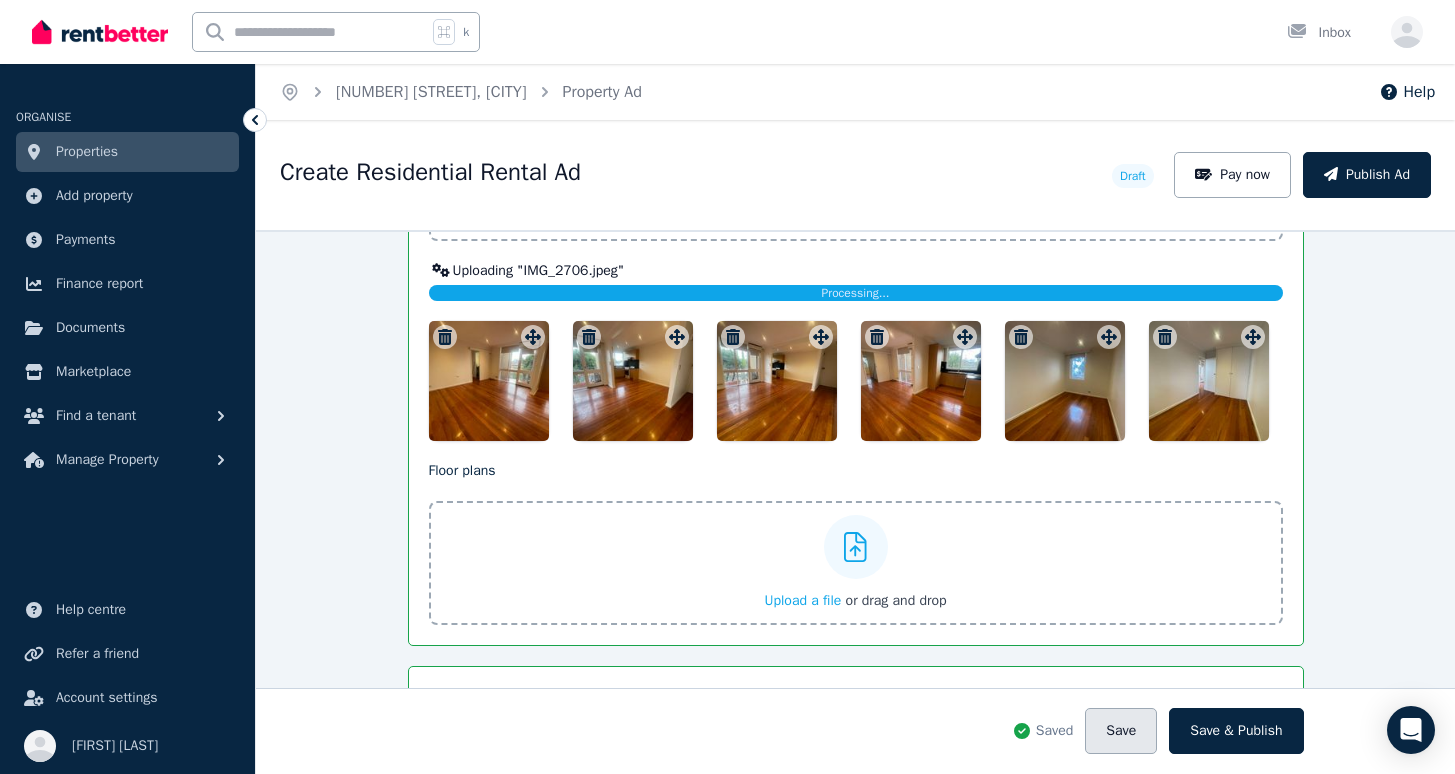 click on "Save" at bounding box center [1121, 731] 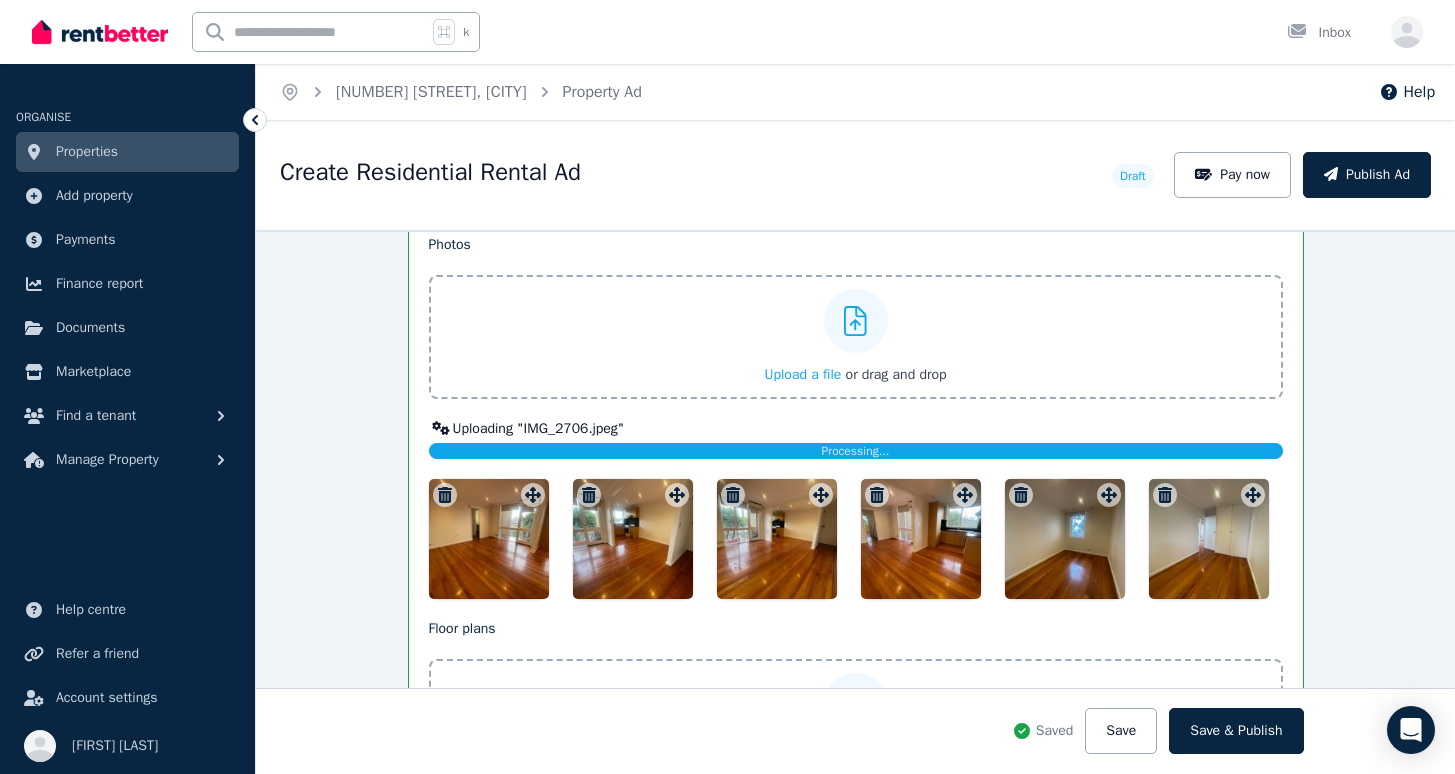scroll, scrollTop: 2537, scrollLeft: 0, axis: vertical 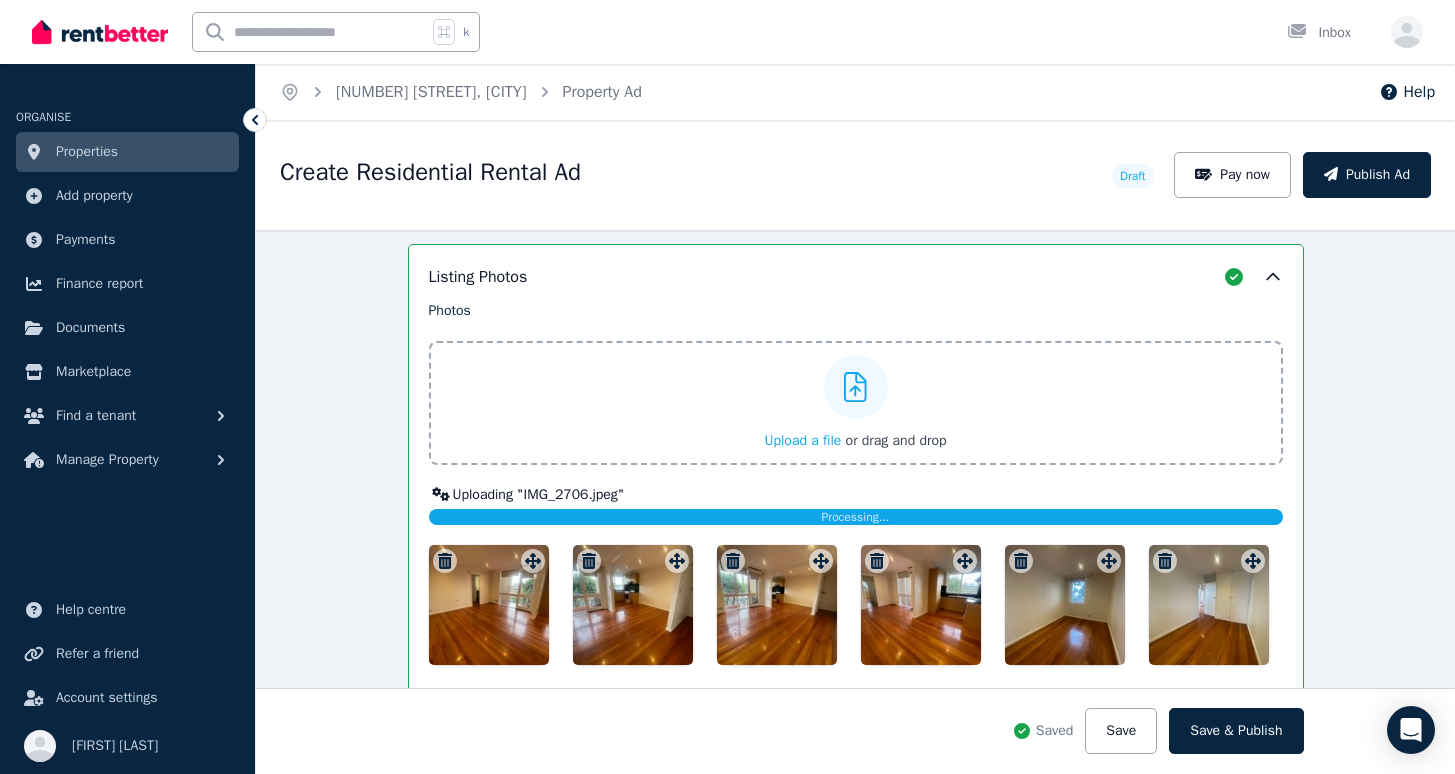click on "Upload a file" at bounding box center [802, 440] 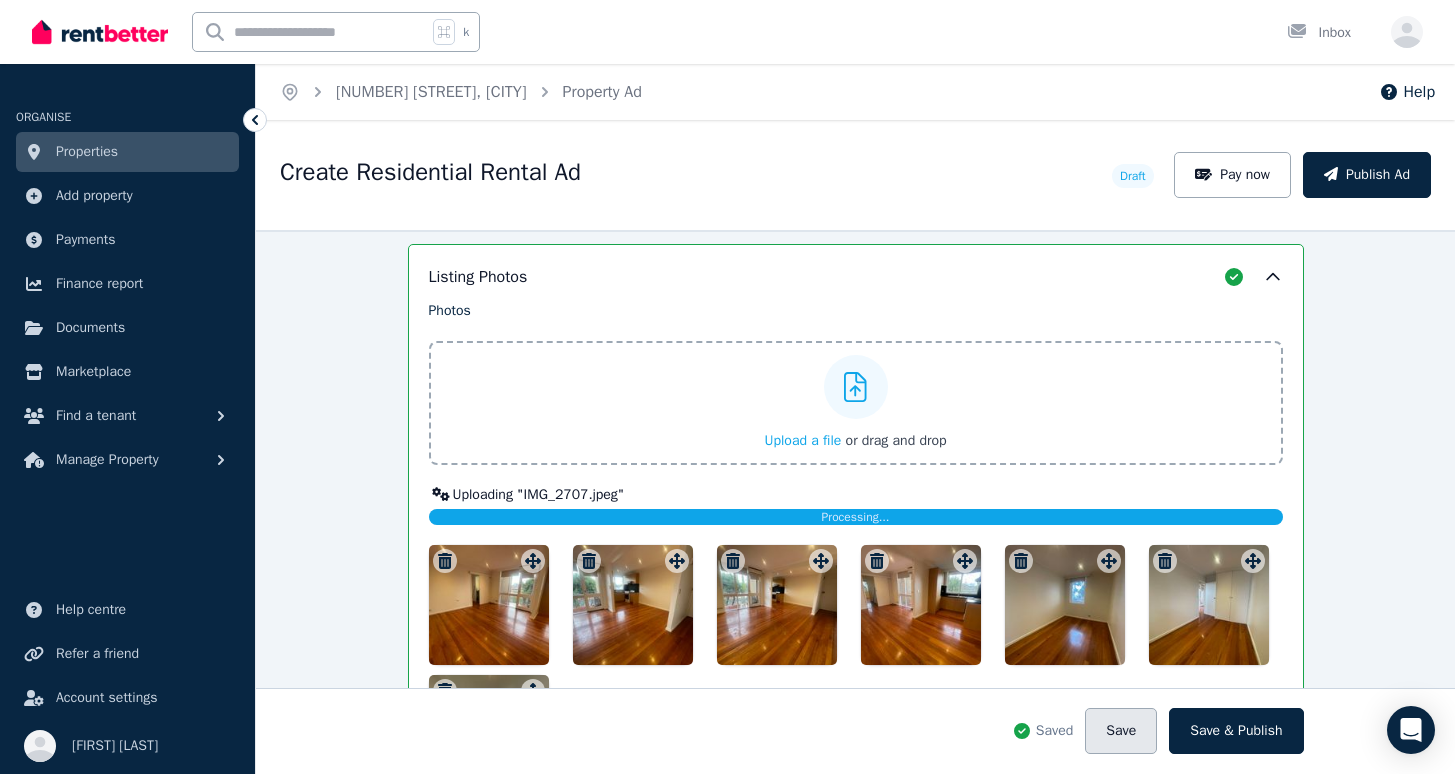 click on "Save" at bounding box center (1121, 731) 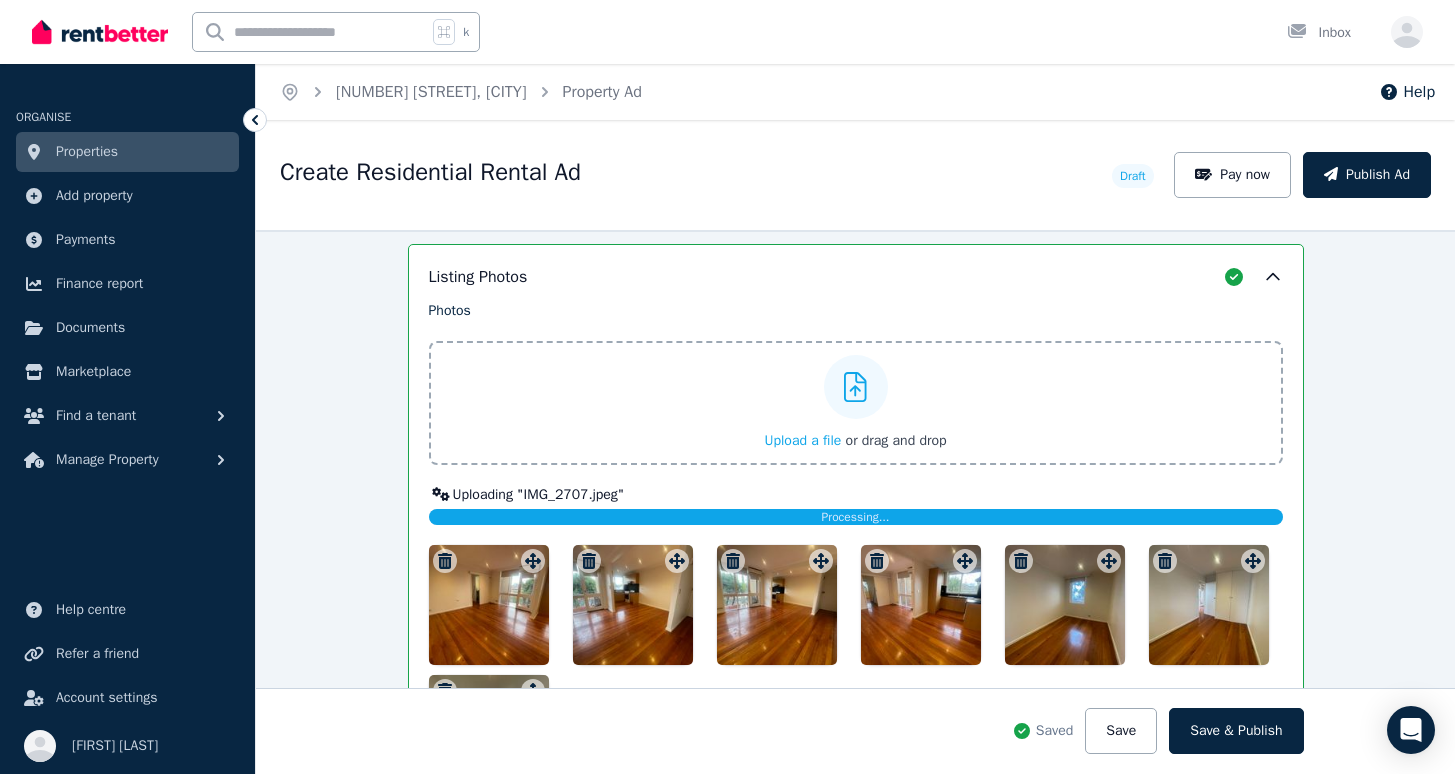 click on "Upload a file" at bounding box center (802, 440) 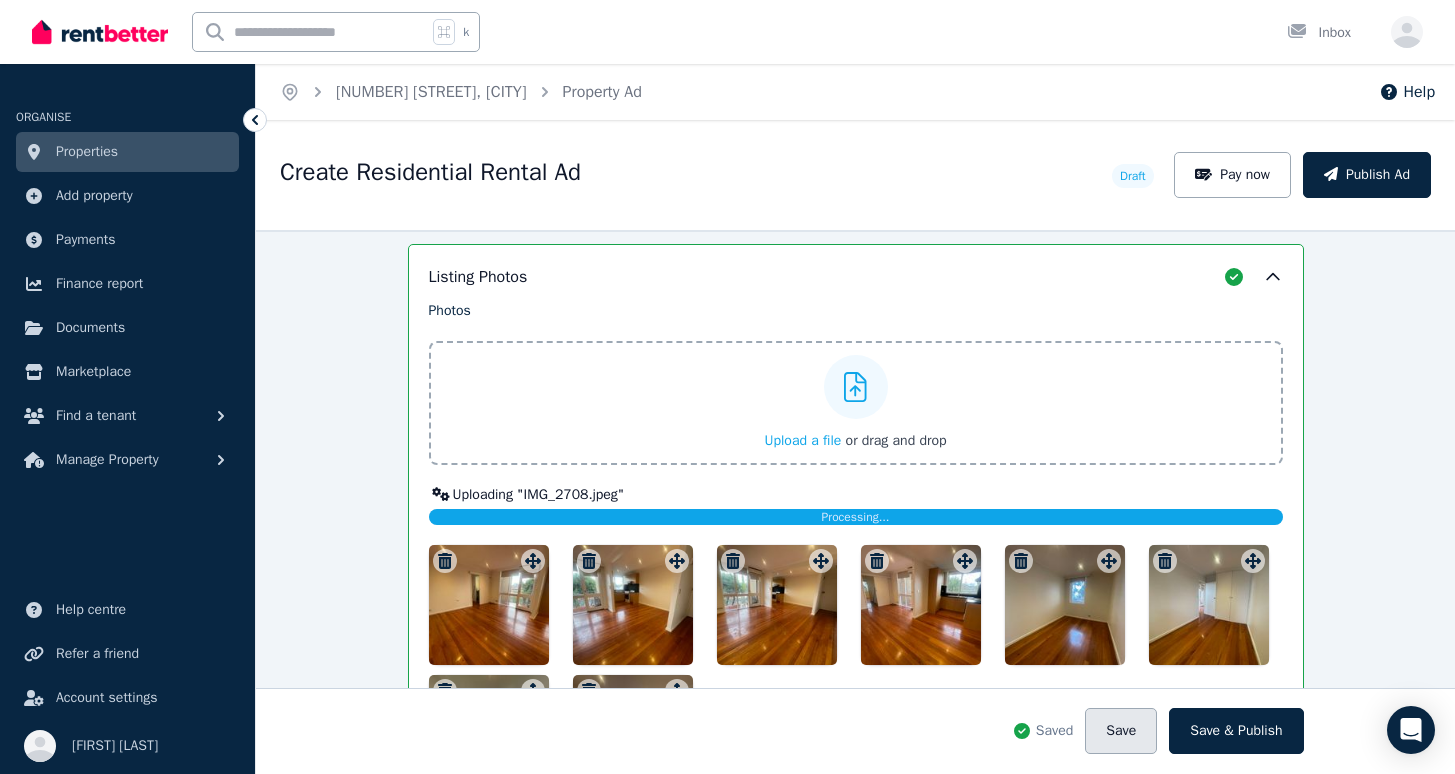 click on "Save" at bounding box center [1121, 731] 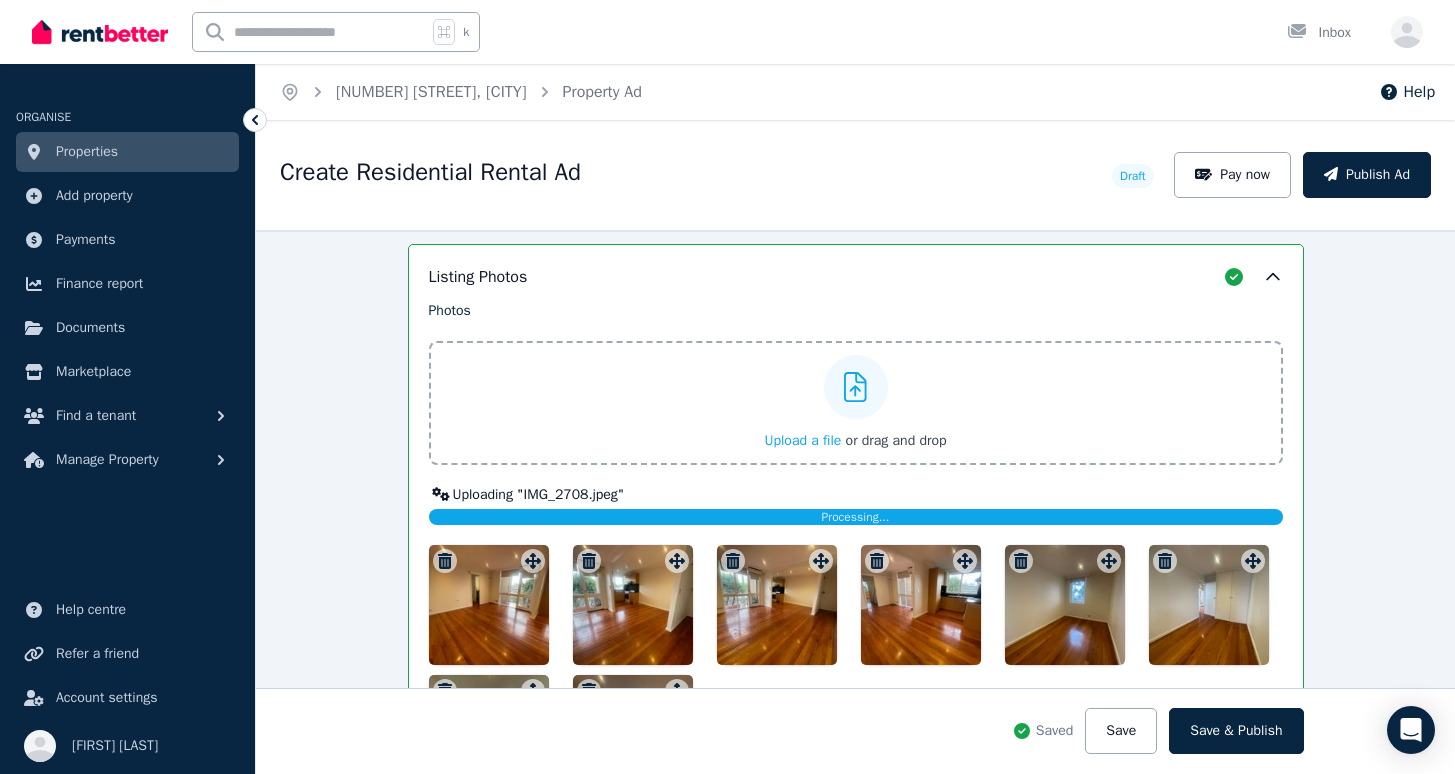 click on "Upload a file" at bounding box center (802, 440) 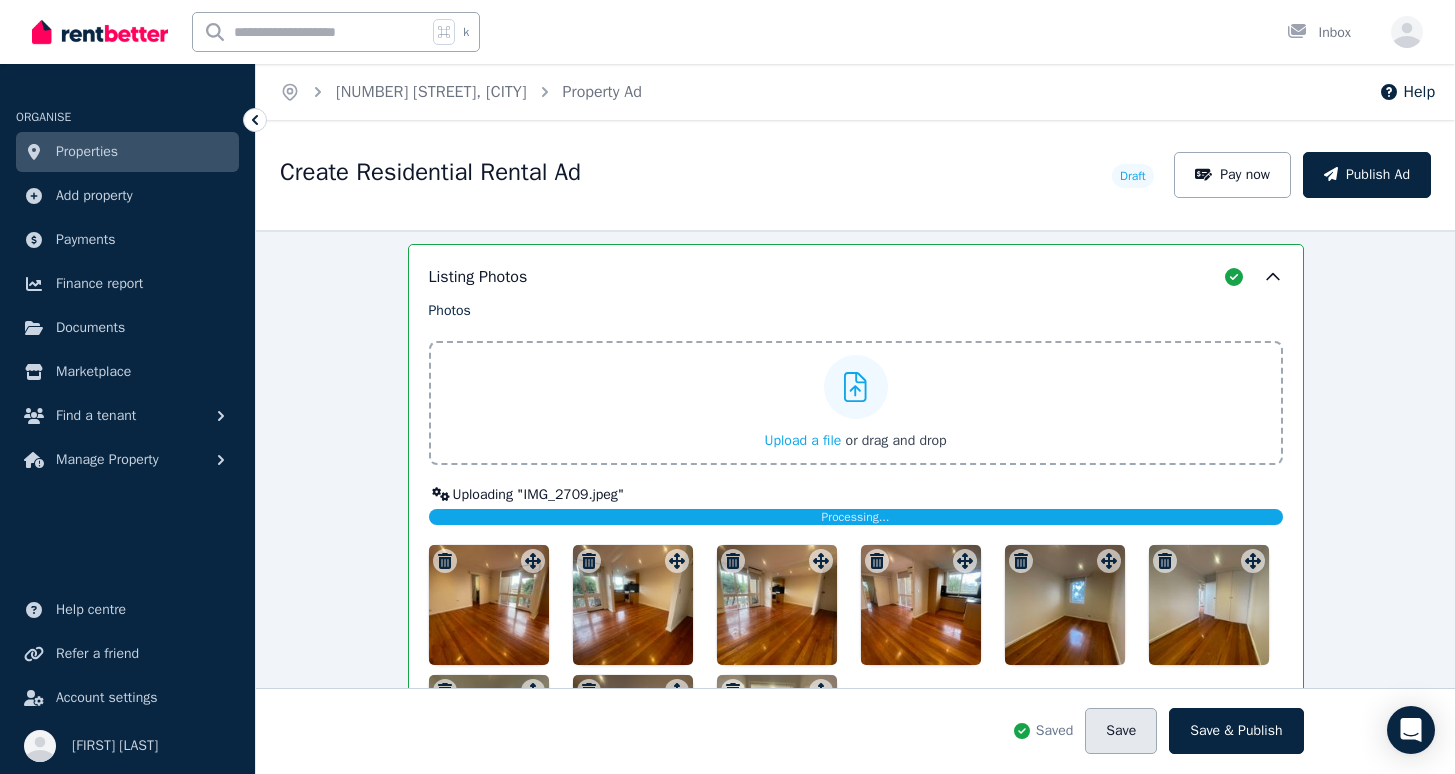 click on "Save" at bounding box center [1121, 731] 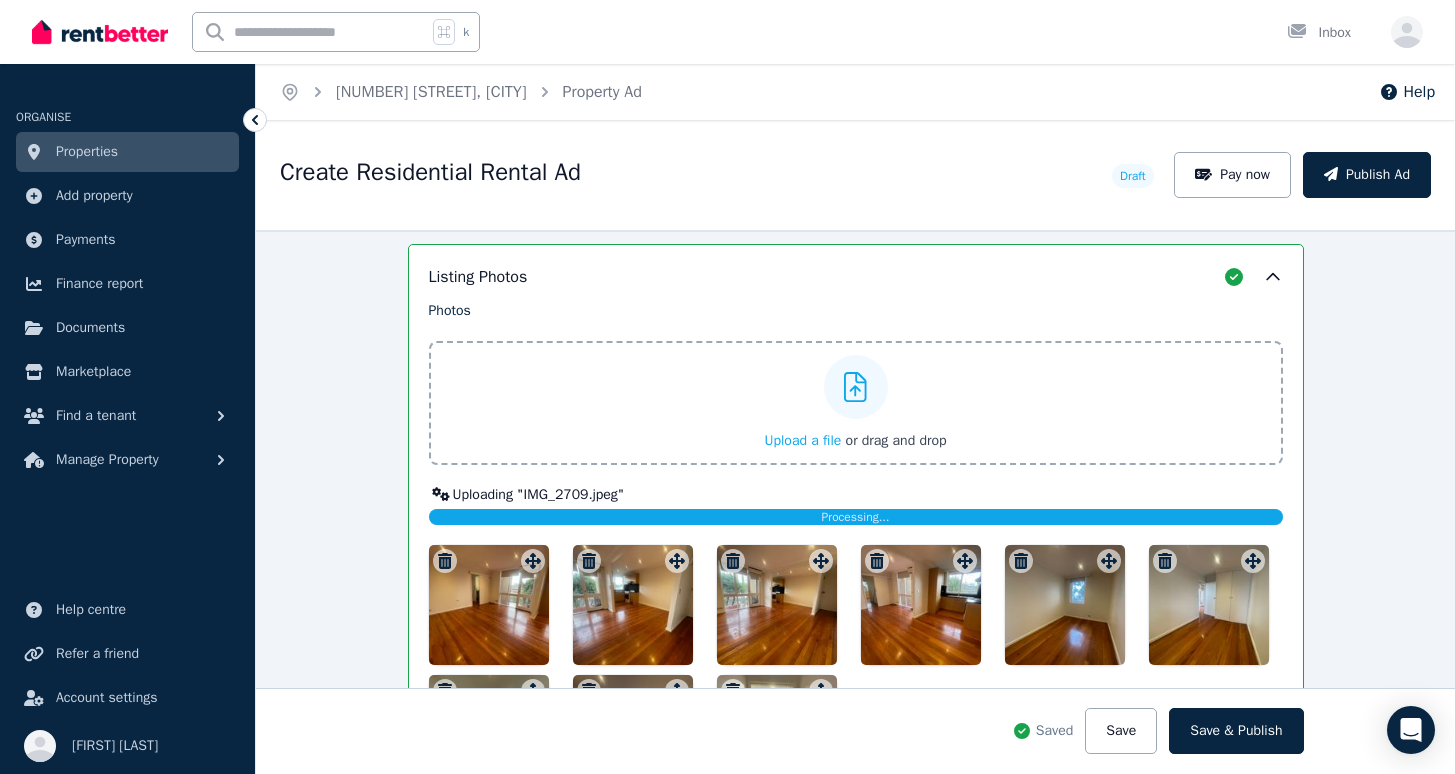 click on "Upload a file" at bounding box center (802, 440) 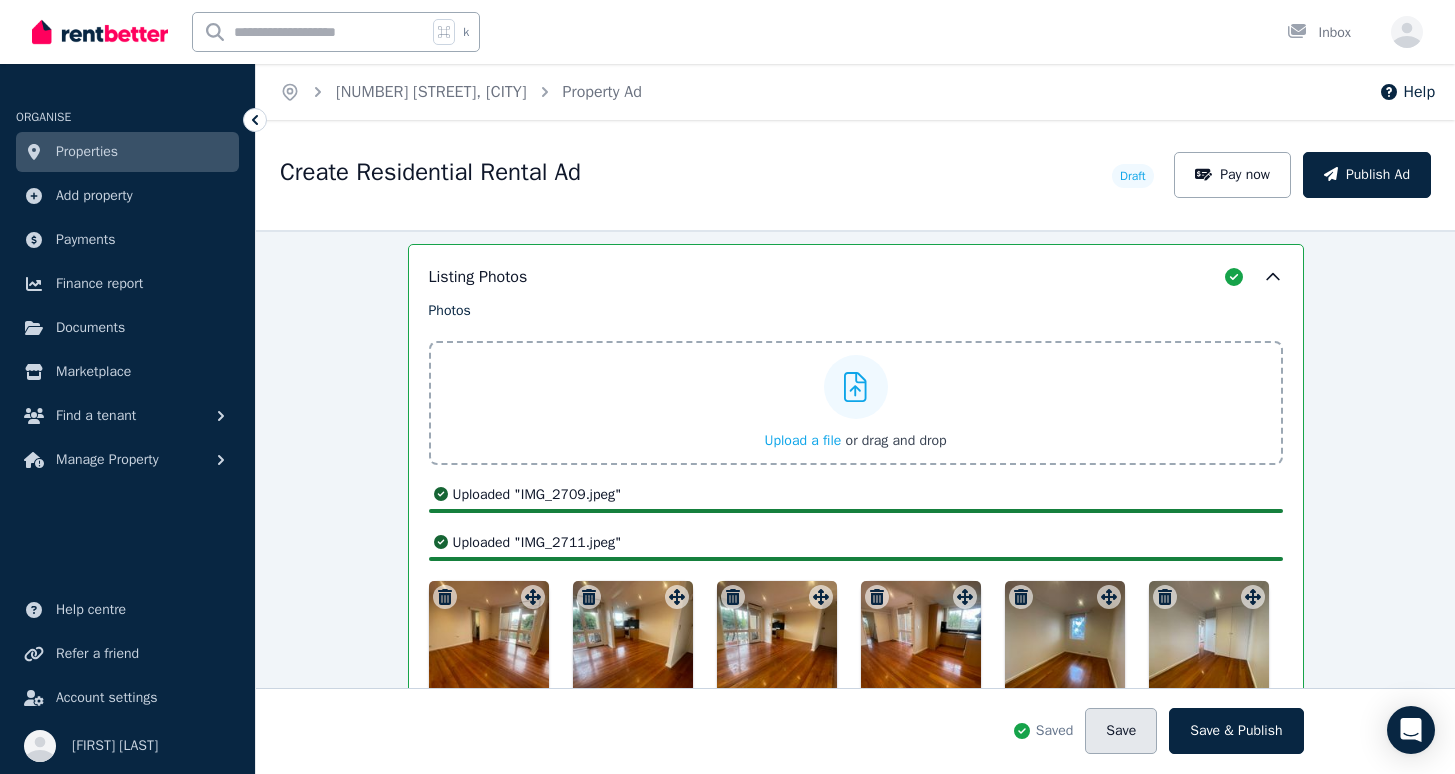 click on "Save" at bounding box center [1121, 731] 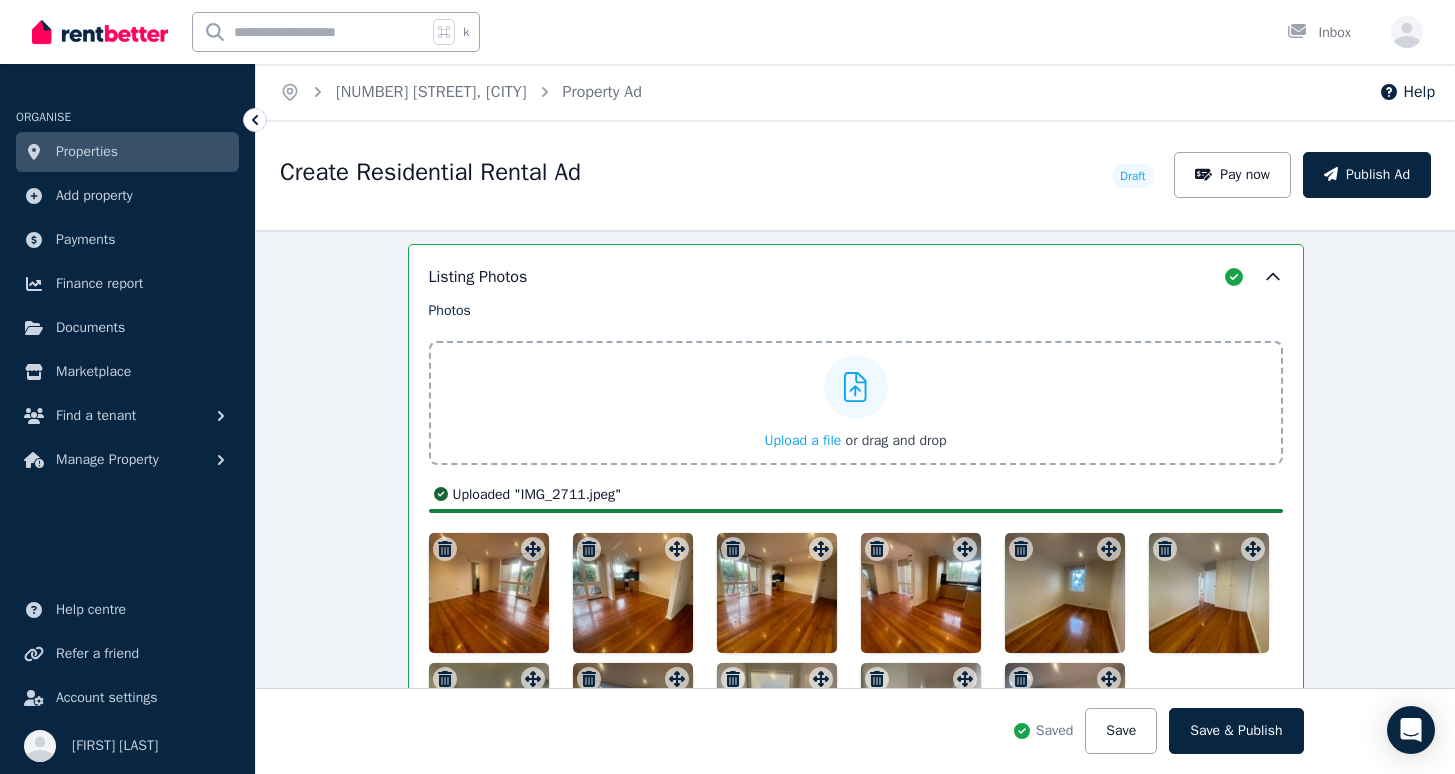 click on "Upload a file" at bounding box center [802, 440] 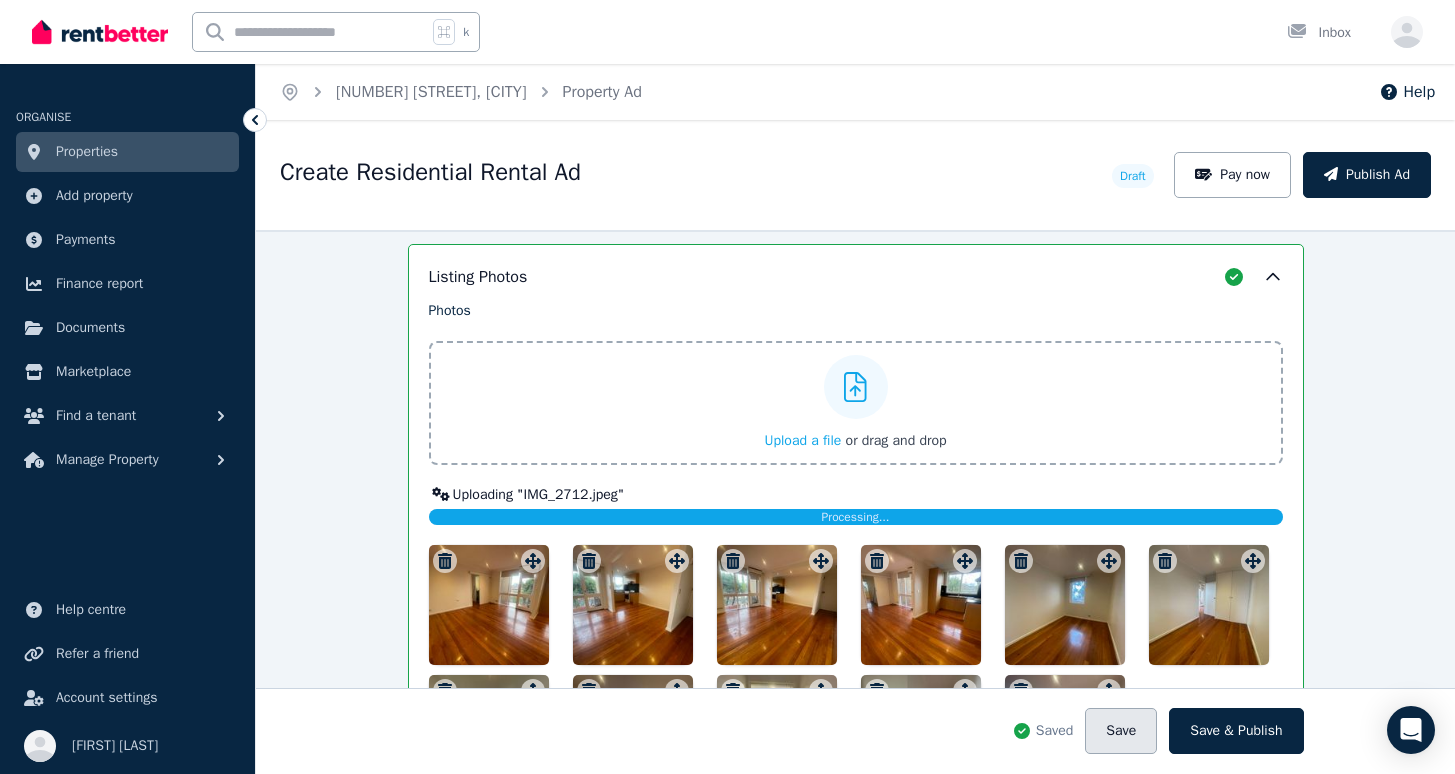 click on "Save" at bounding box center [1121, 731] 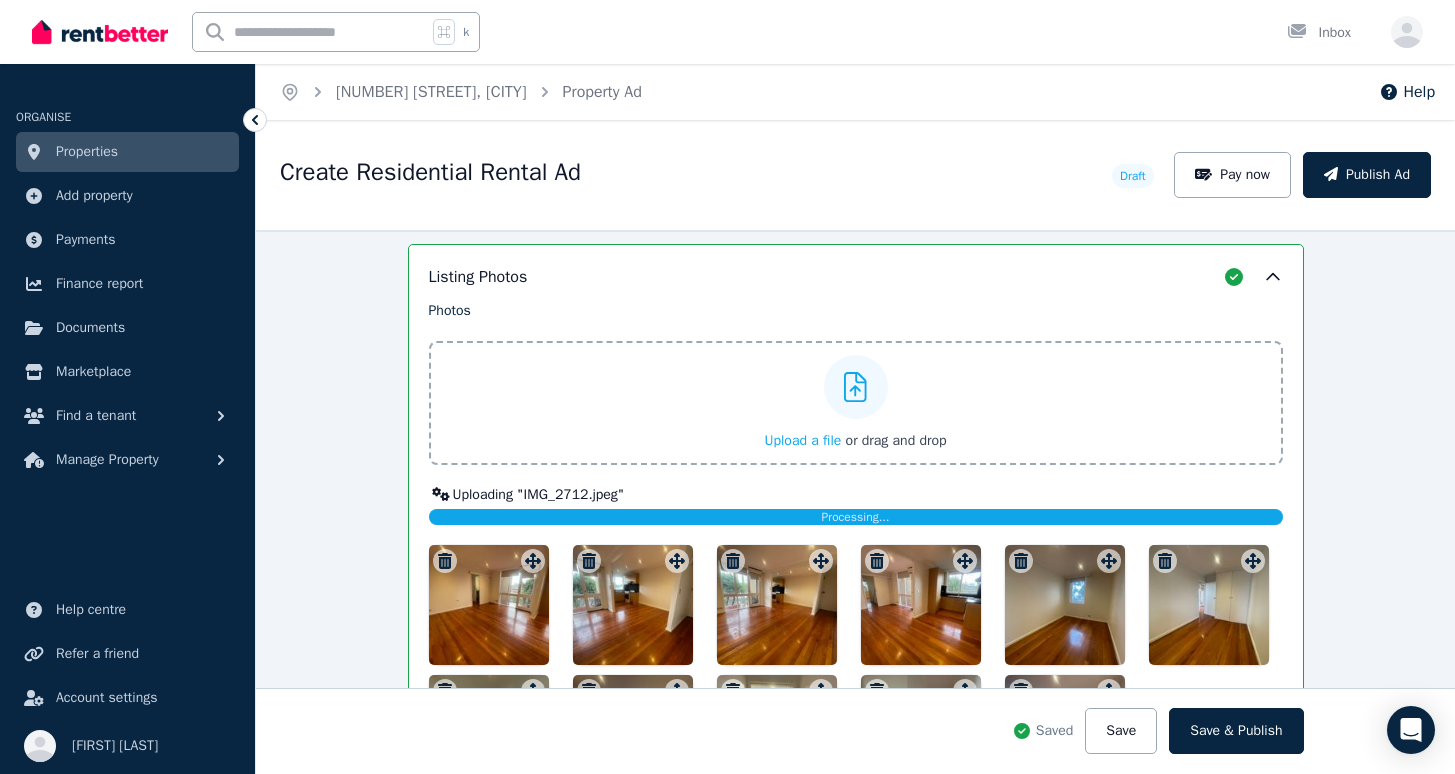 click on "Upload a file" at bounding box center [802, 440] 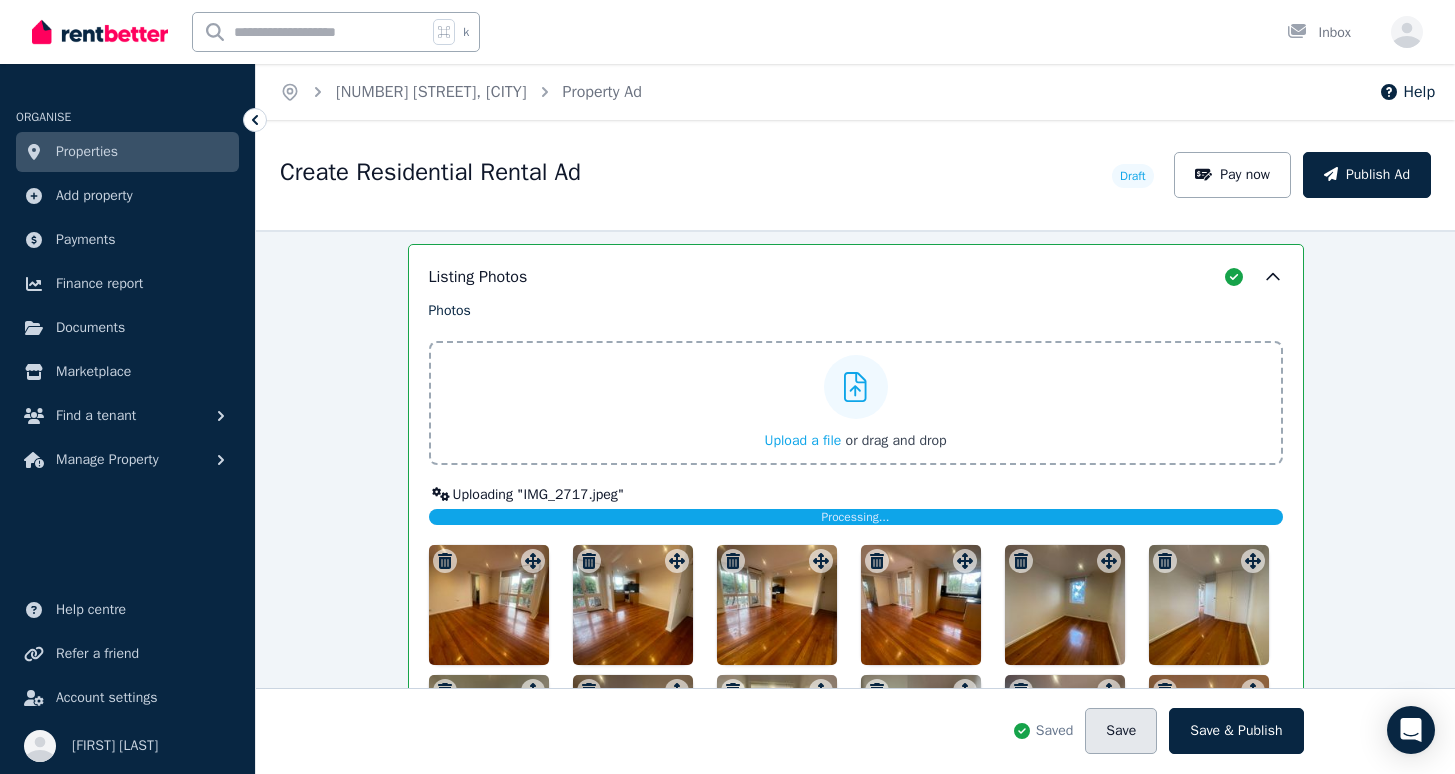 click on "Save" at bounding box center [1121, 731] 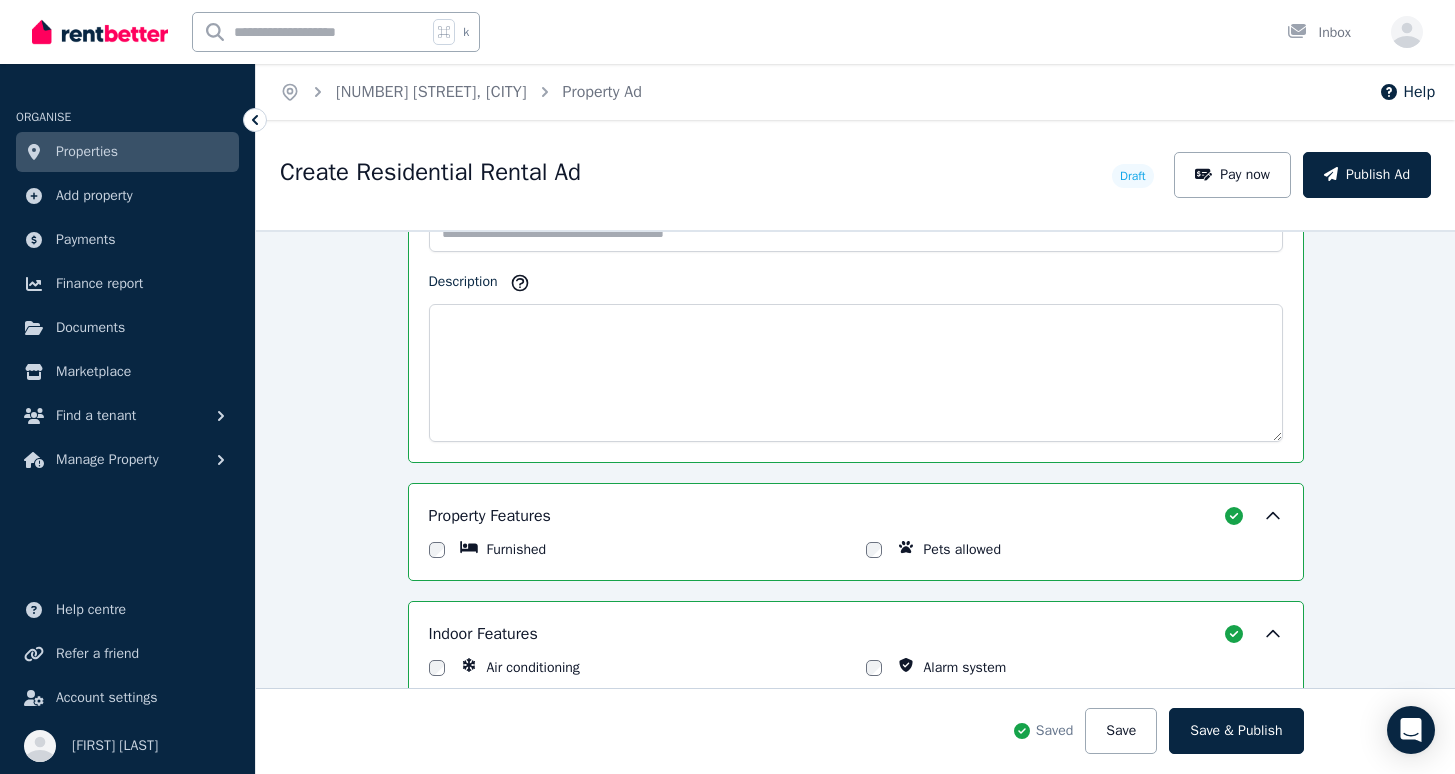 scroll, scrollTop: 1153, scrollLeft: 0, axis: vertical 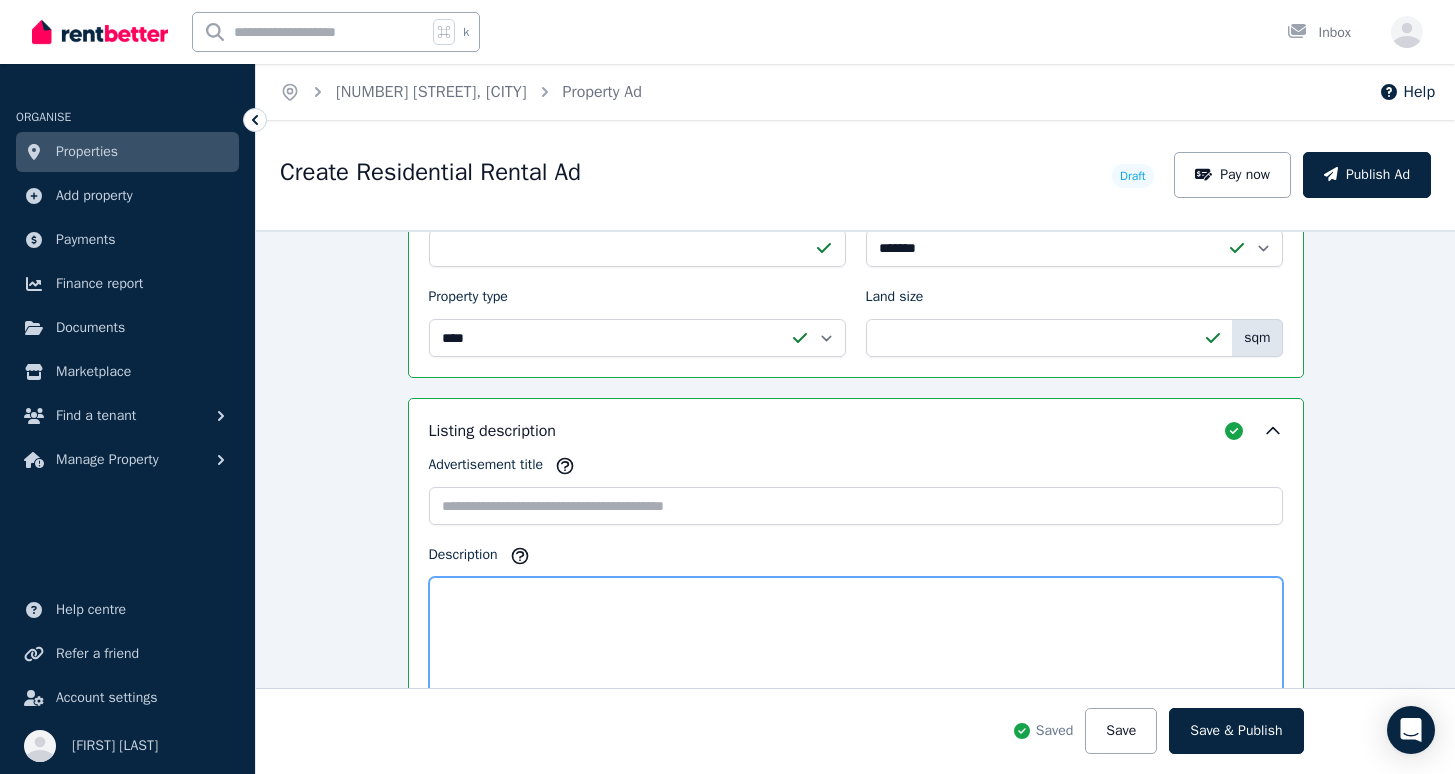 click on "Description" at bounding box center (856, 646) 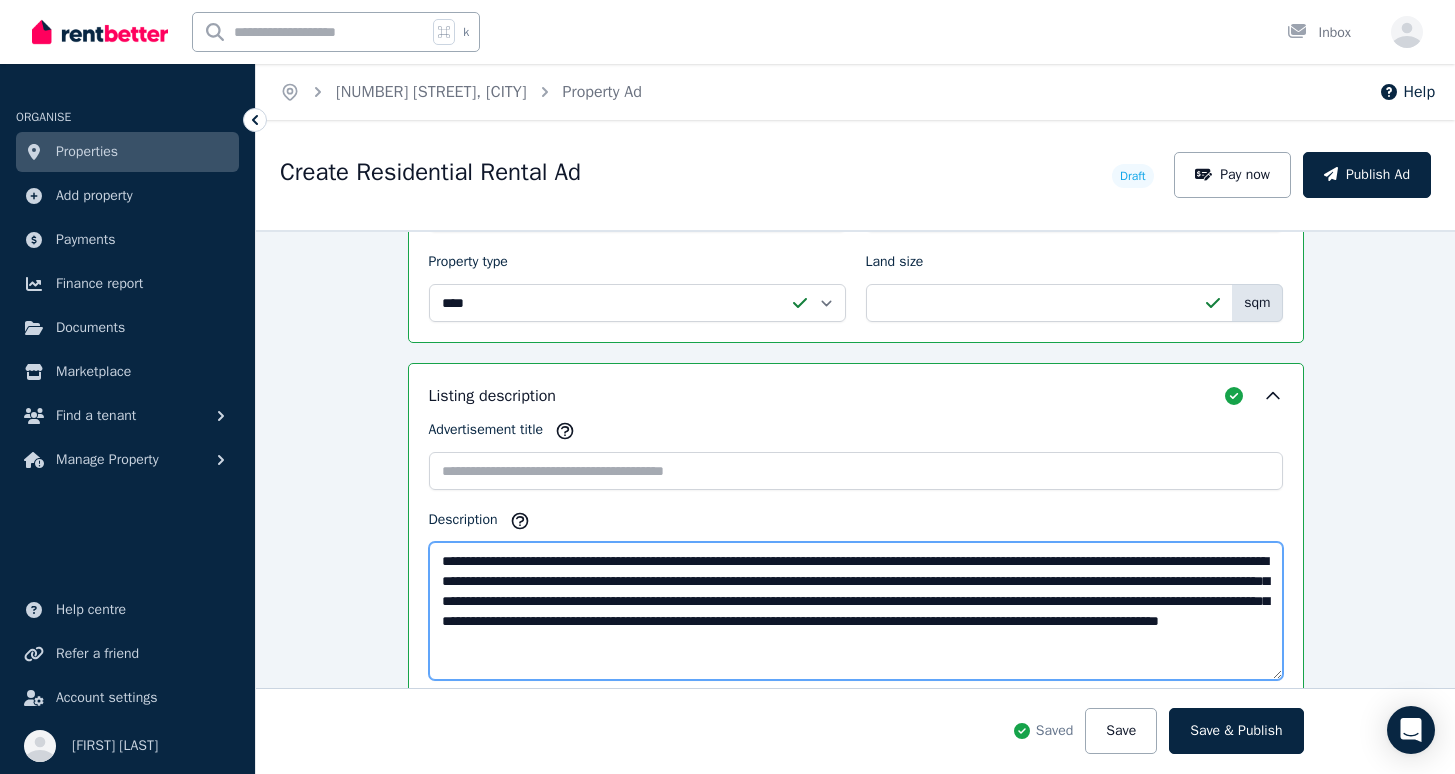 scroll, scrollTop: 1189, scrollLeft: 0, axis: vertical 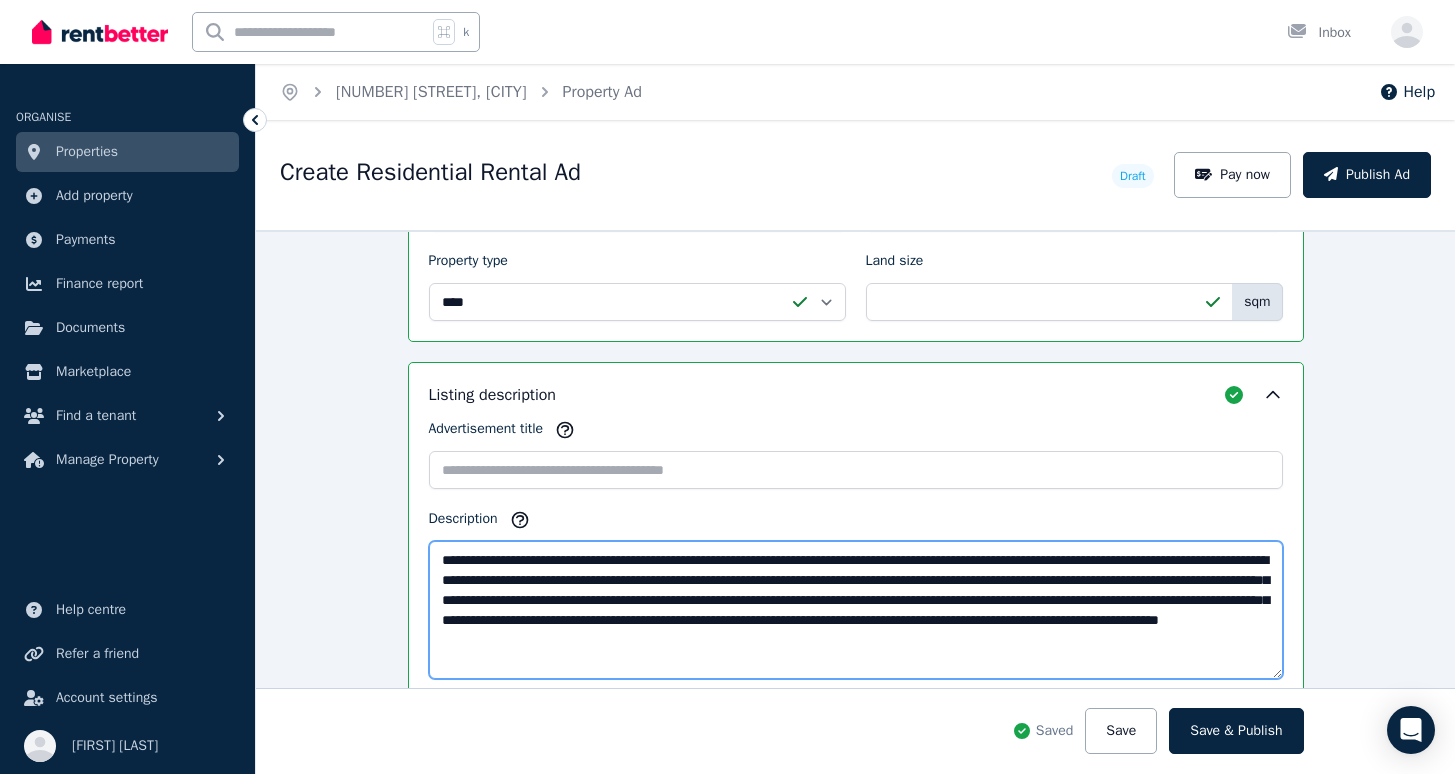 type on "**********" 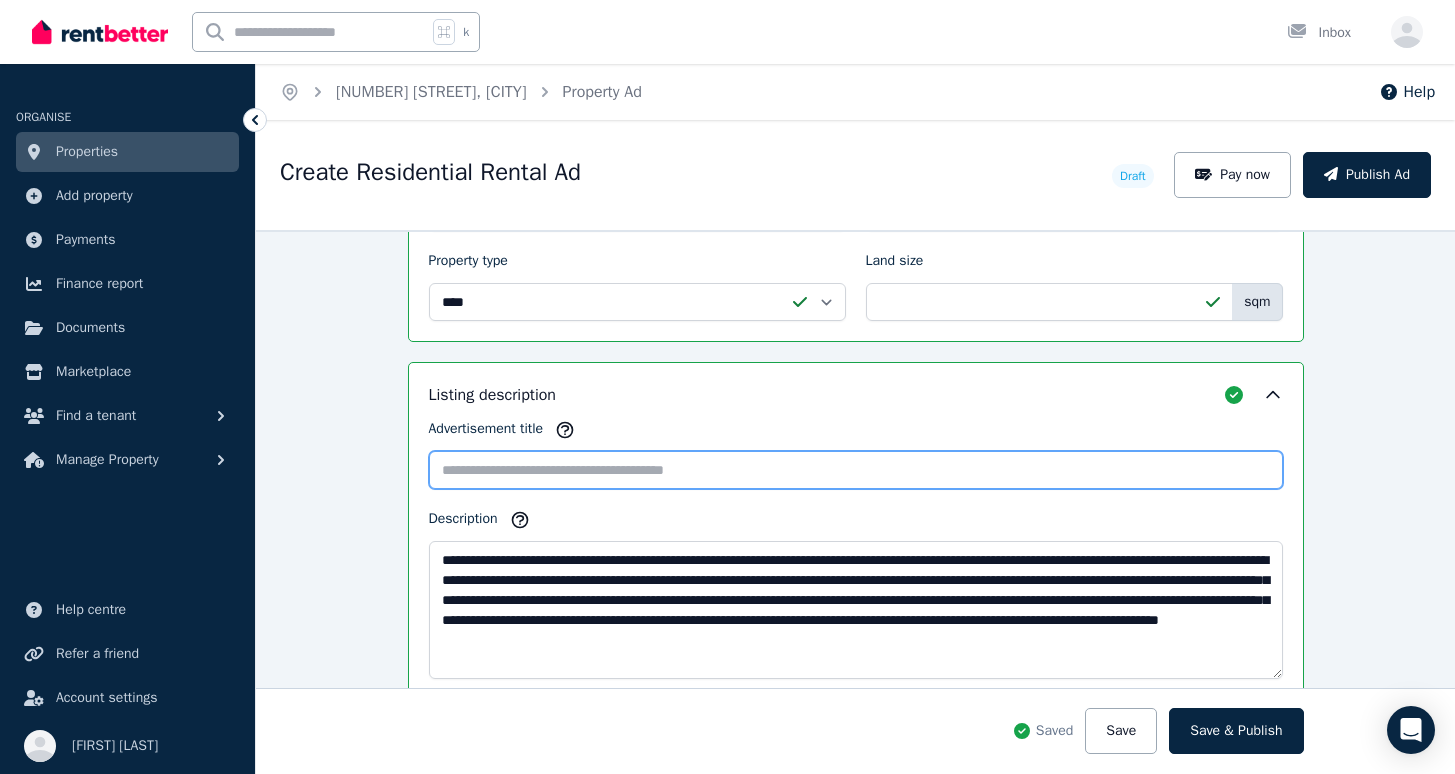 click on "Advertisement title" at bounding box center (856, 470) 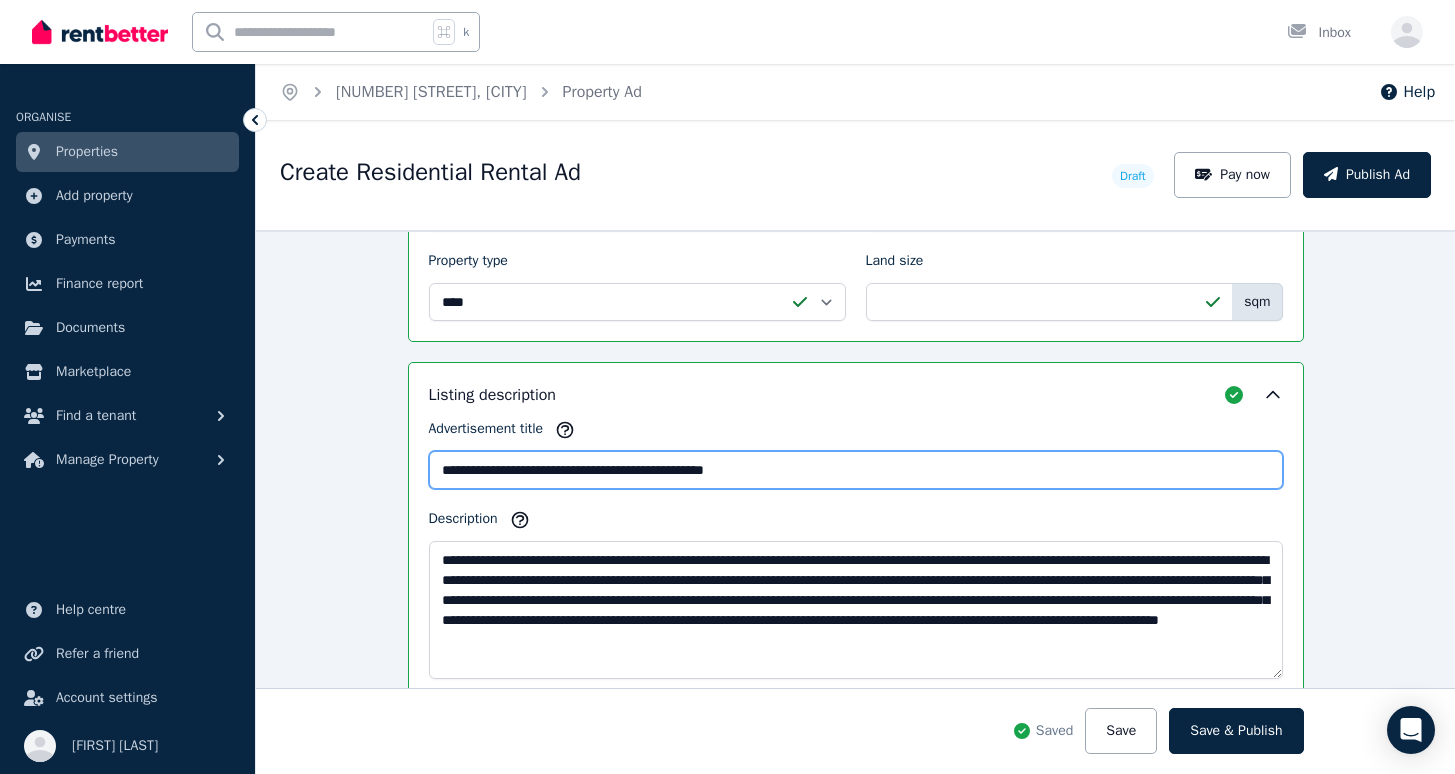 type on "**********" 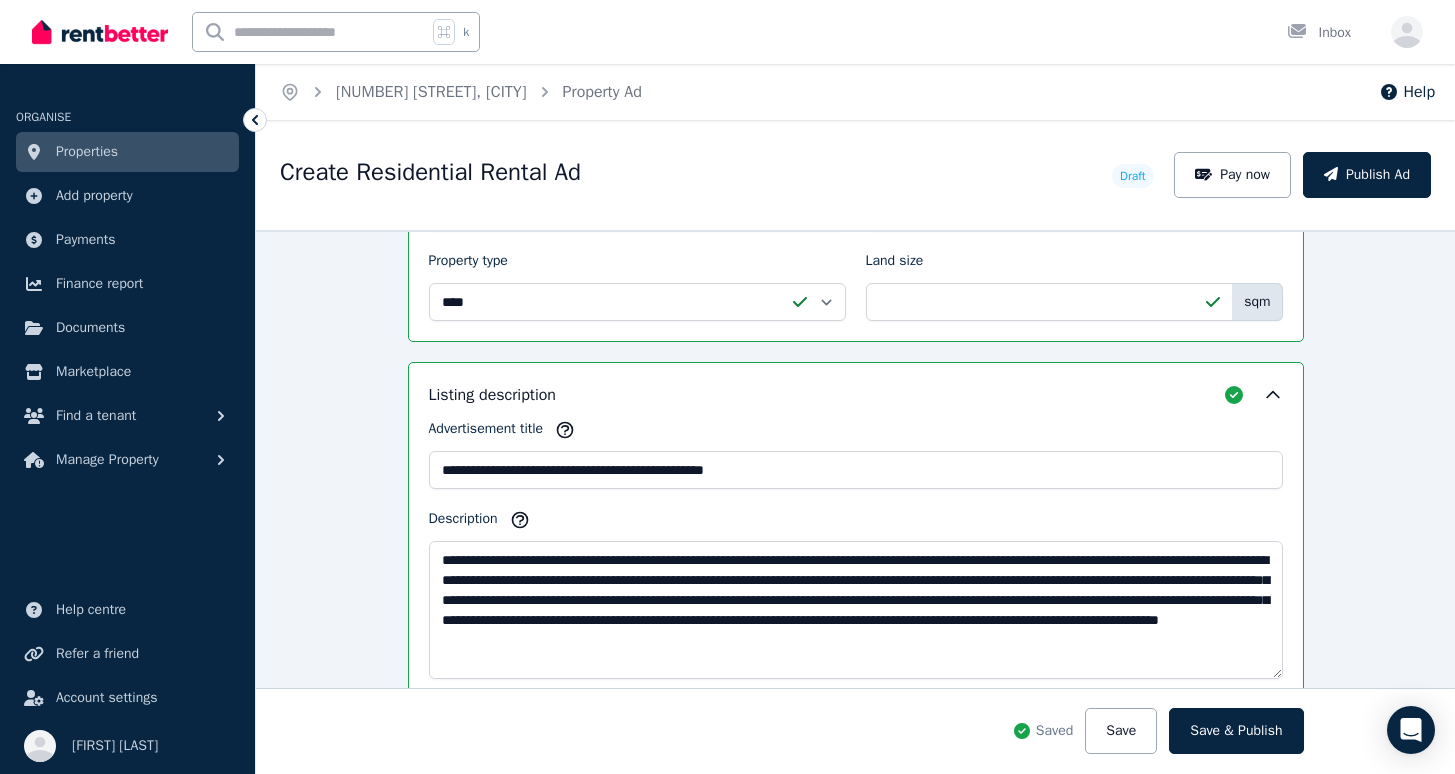 click on "**********" at bounding box center (855, 502) 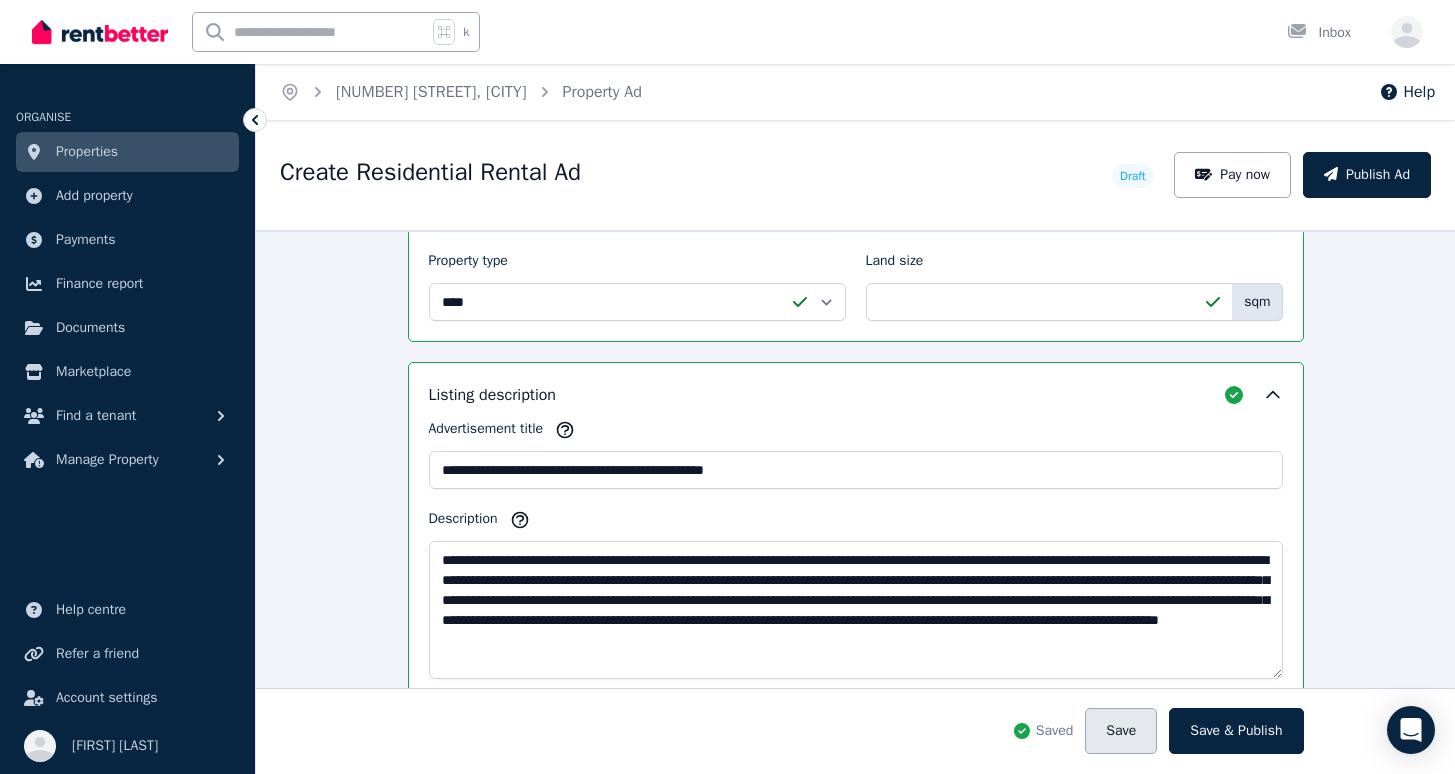 click on "Save" at bounding box center (1121, 731) 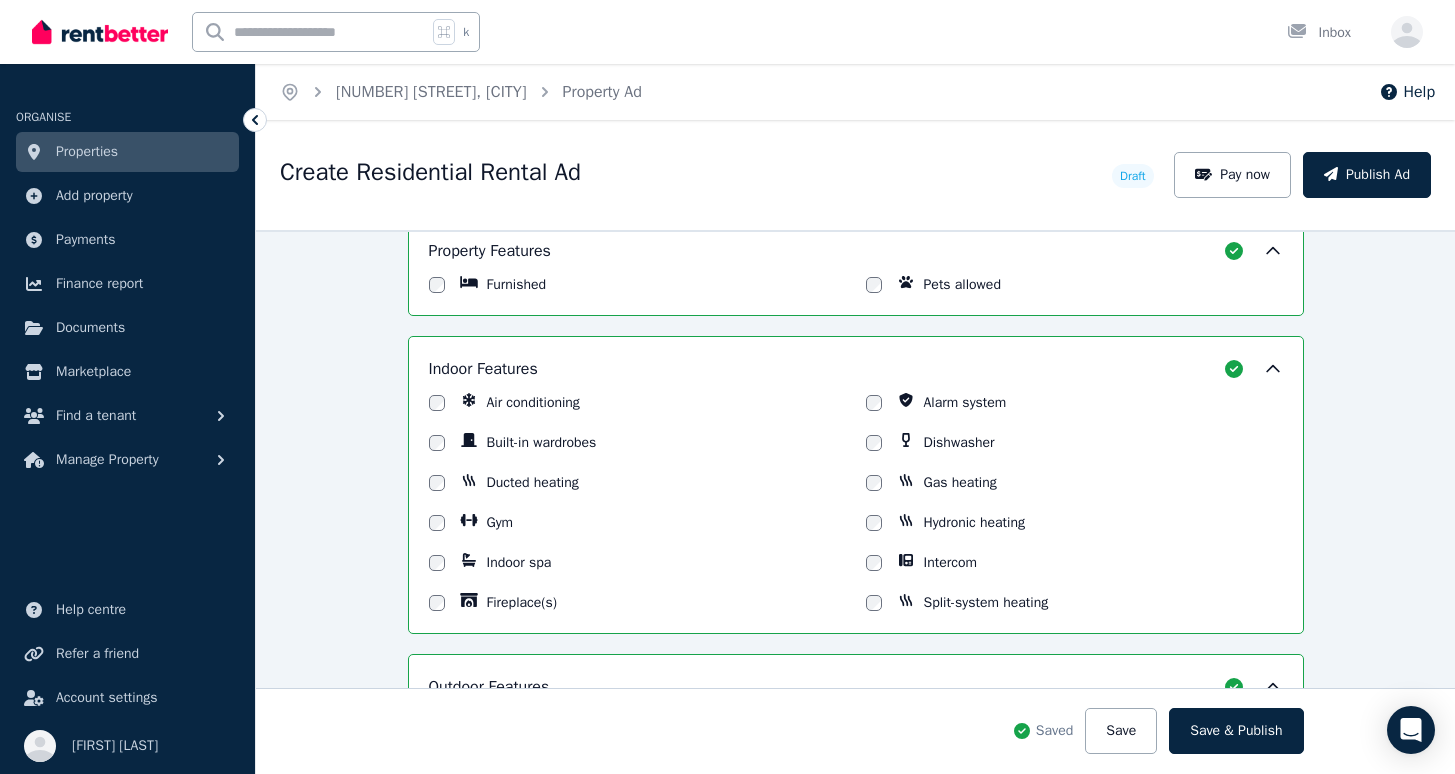scroll, scrollTop: 1692, scrollLeft: 0, axis: vertical 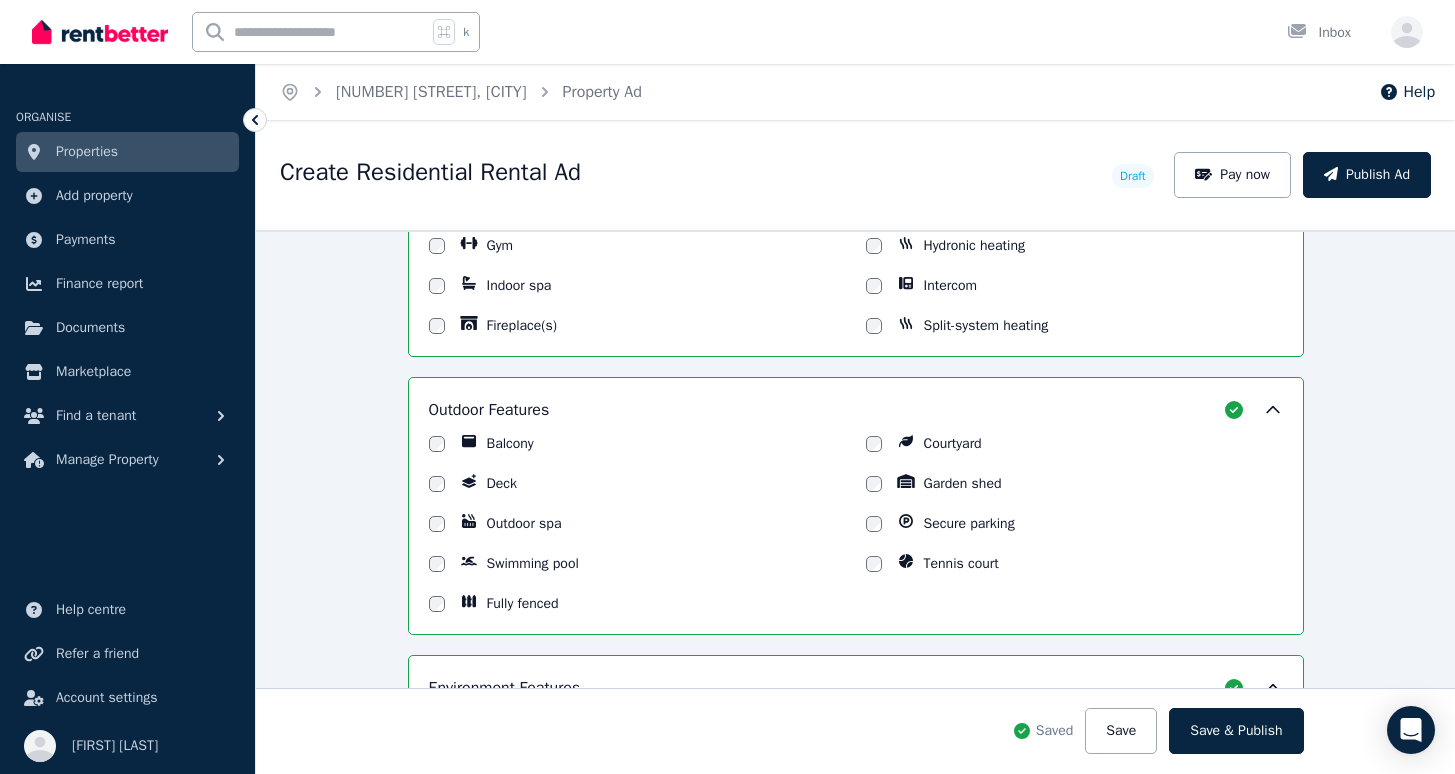 click on "**********" at bounding box center (855, 502) 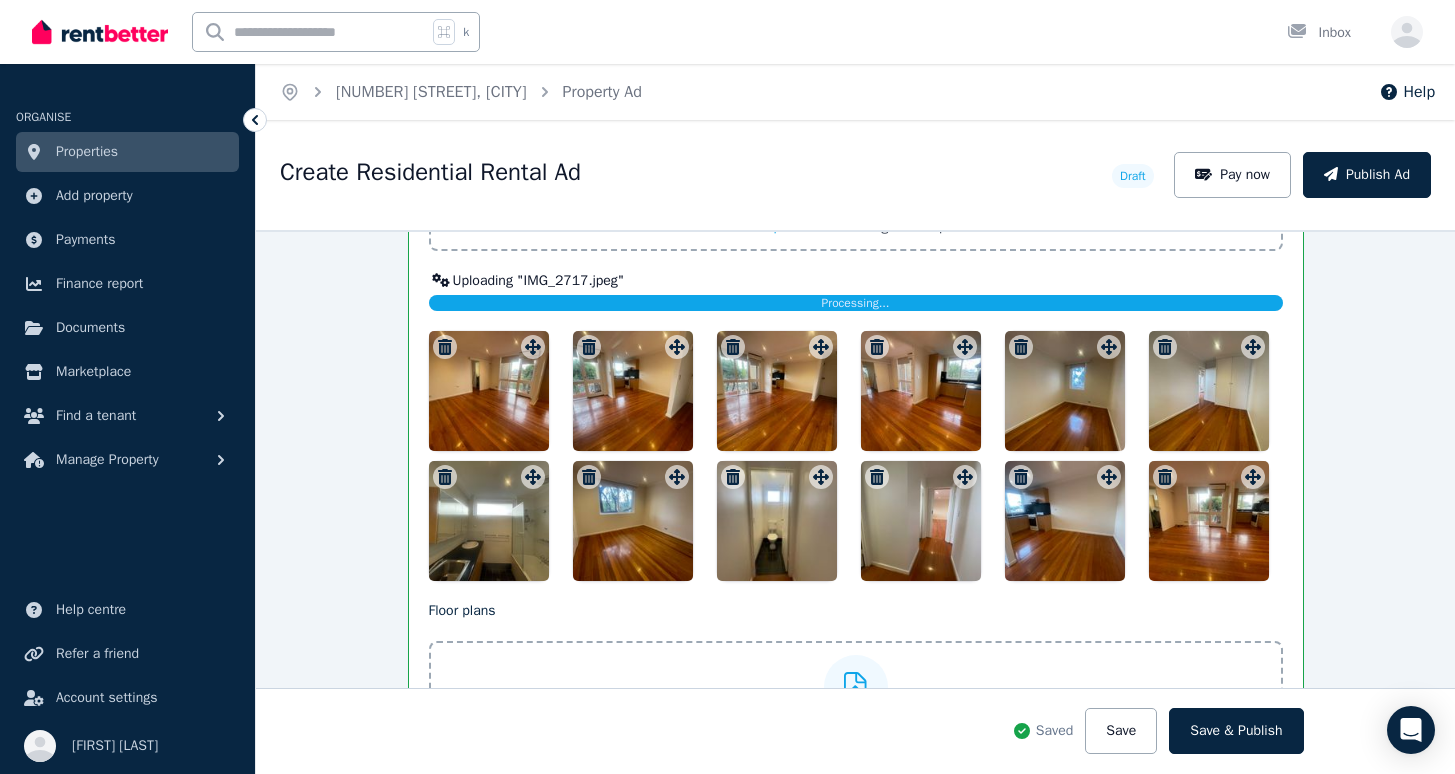 scroll, scrollTop: 2774, scrollLeft: 0, axis: vertical 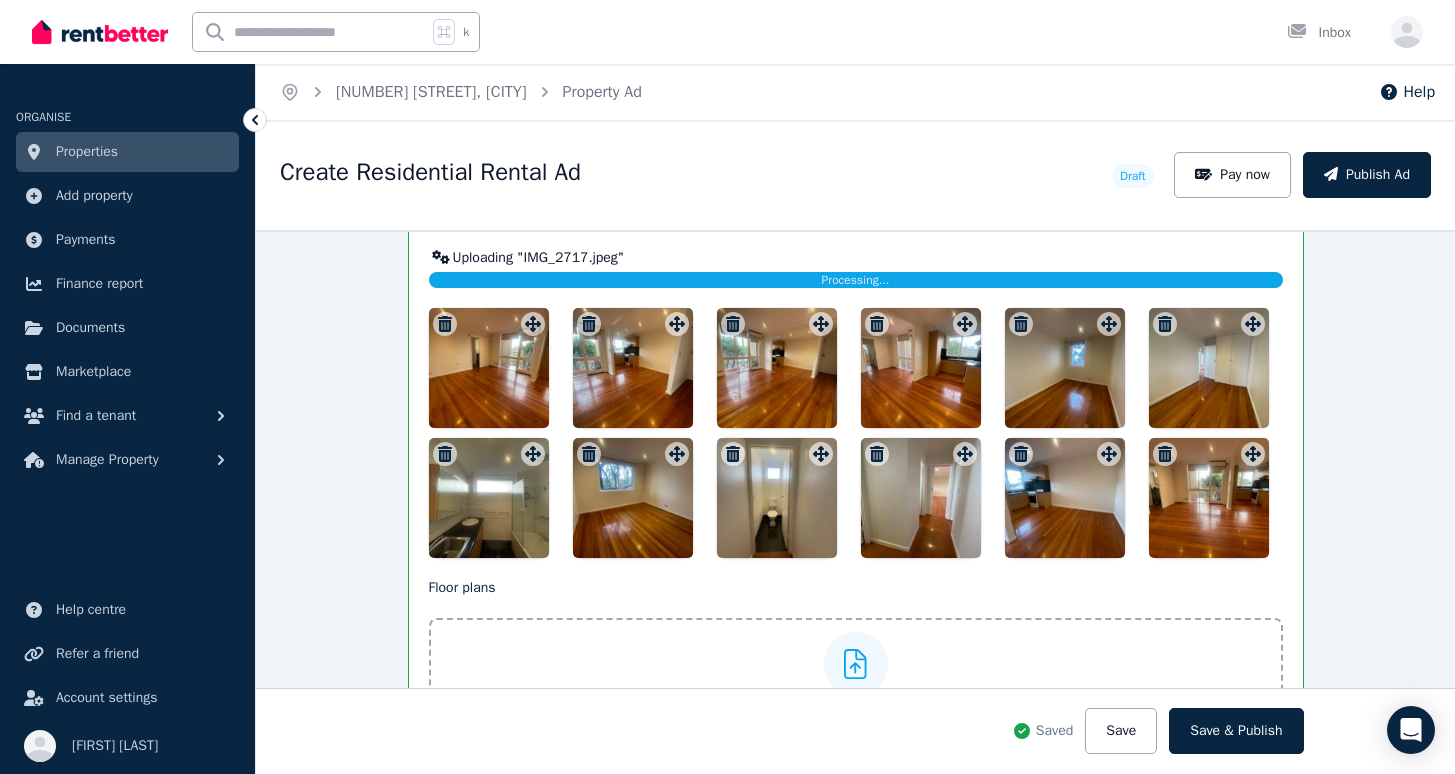 click at bounding box center (489, 368) 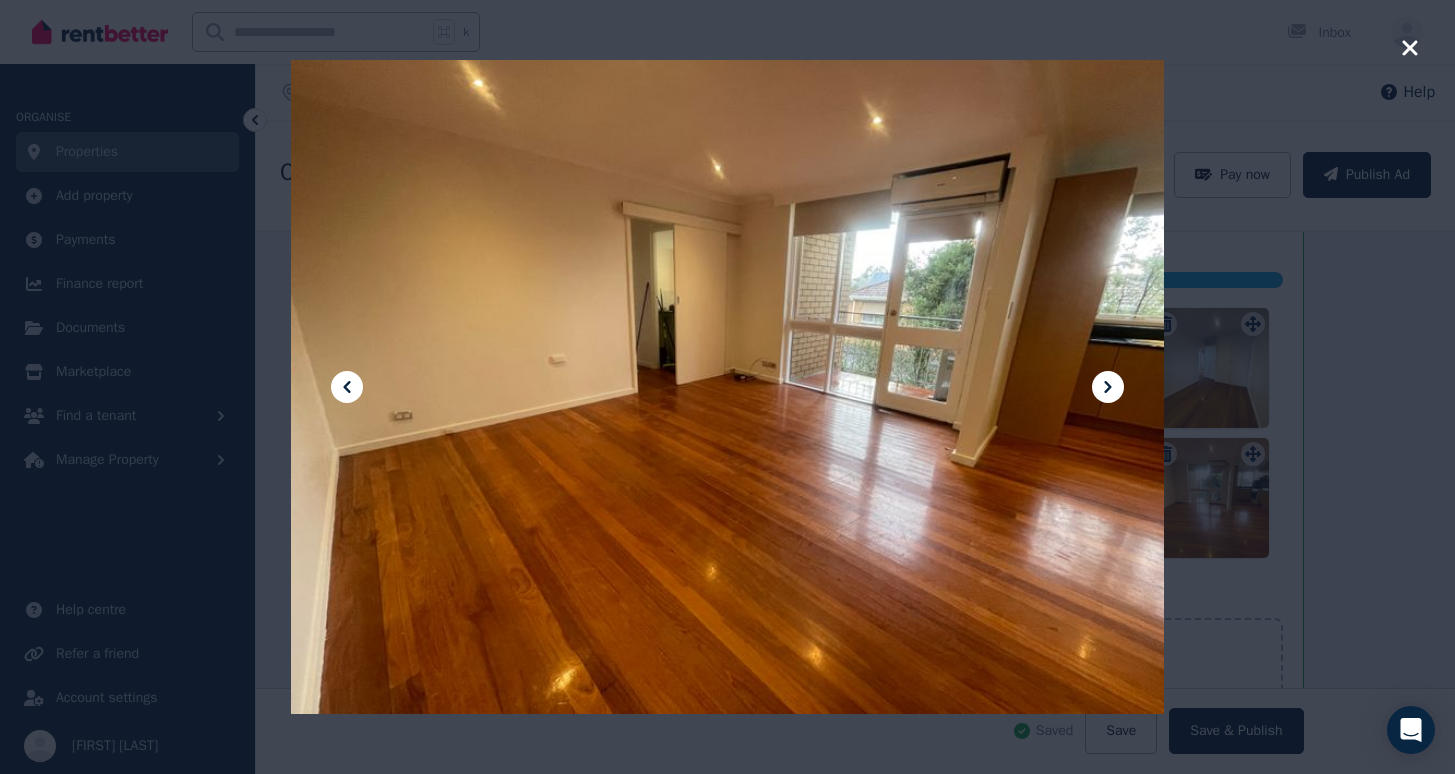 click 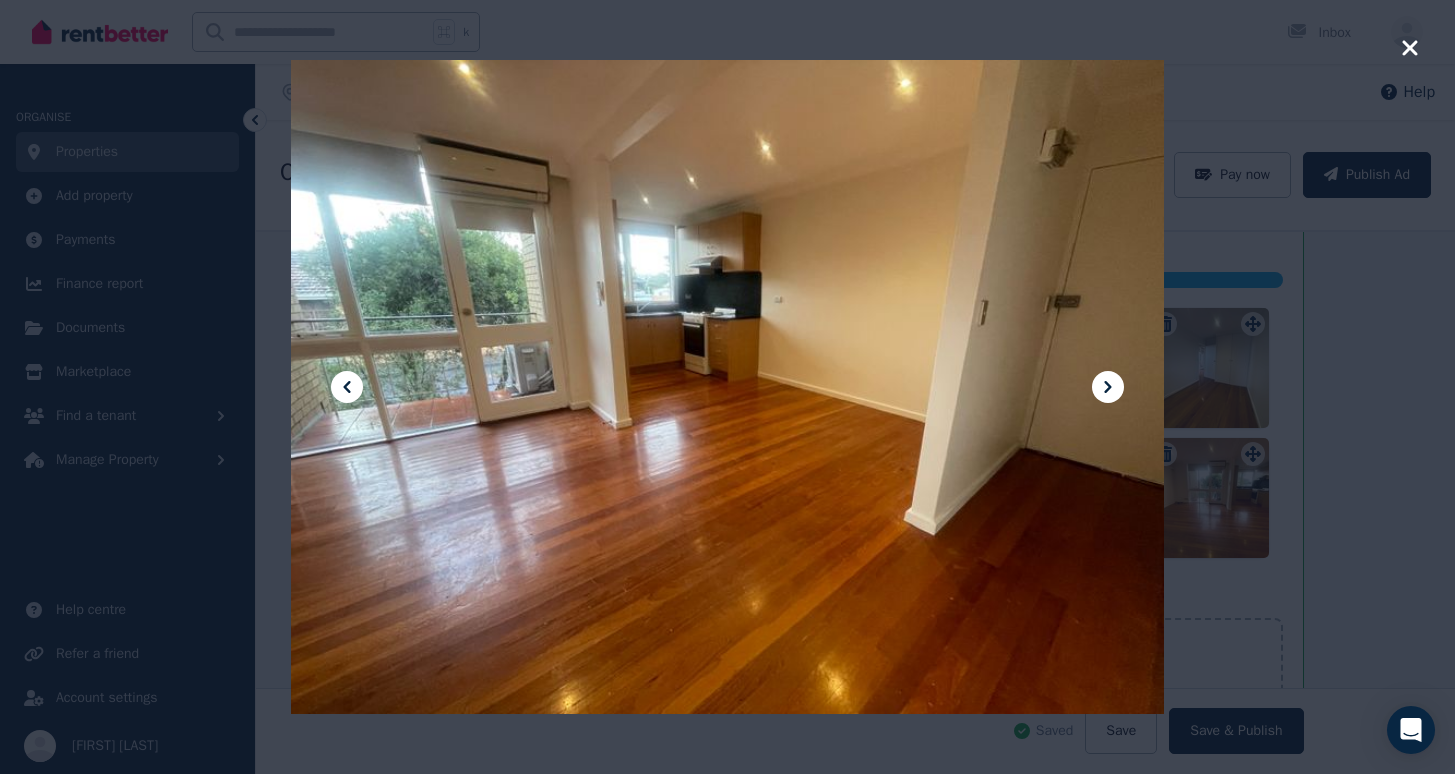 click 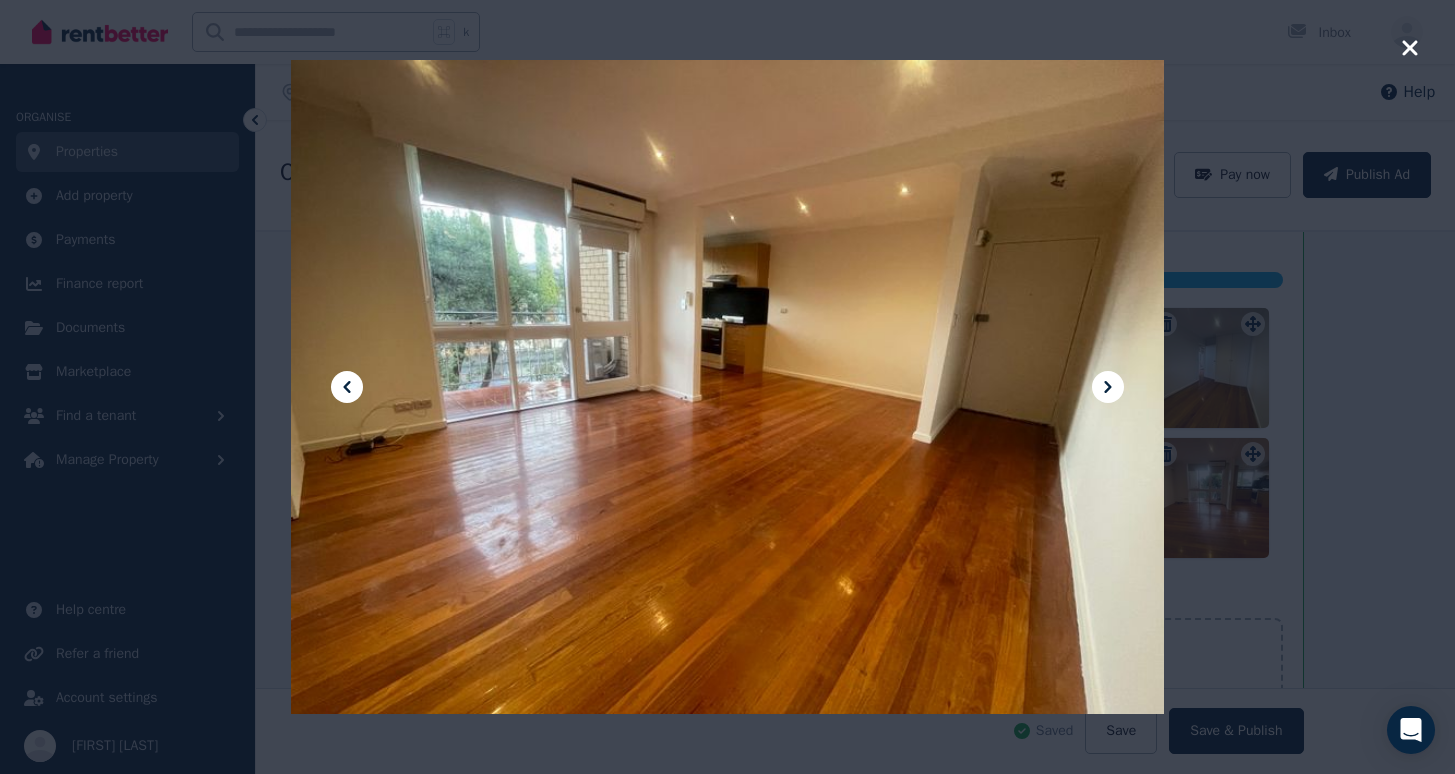 click 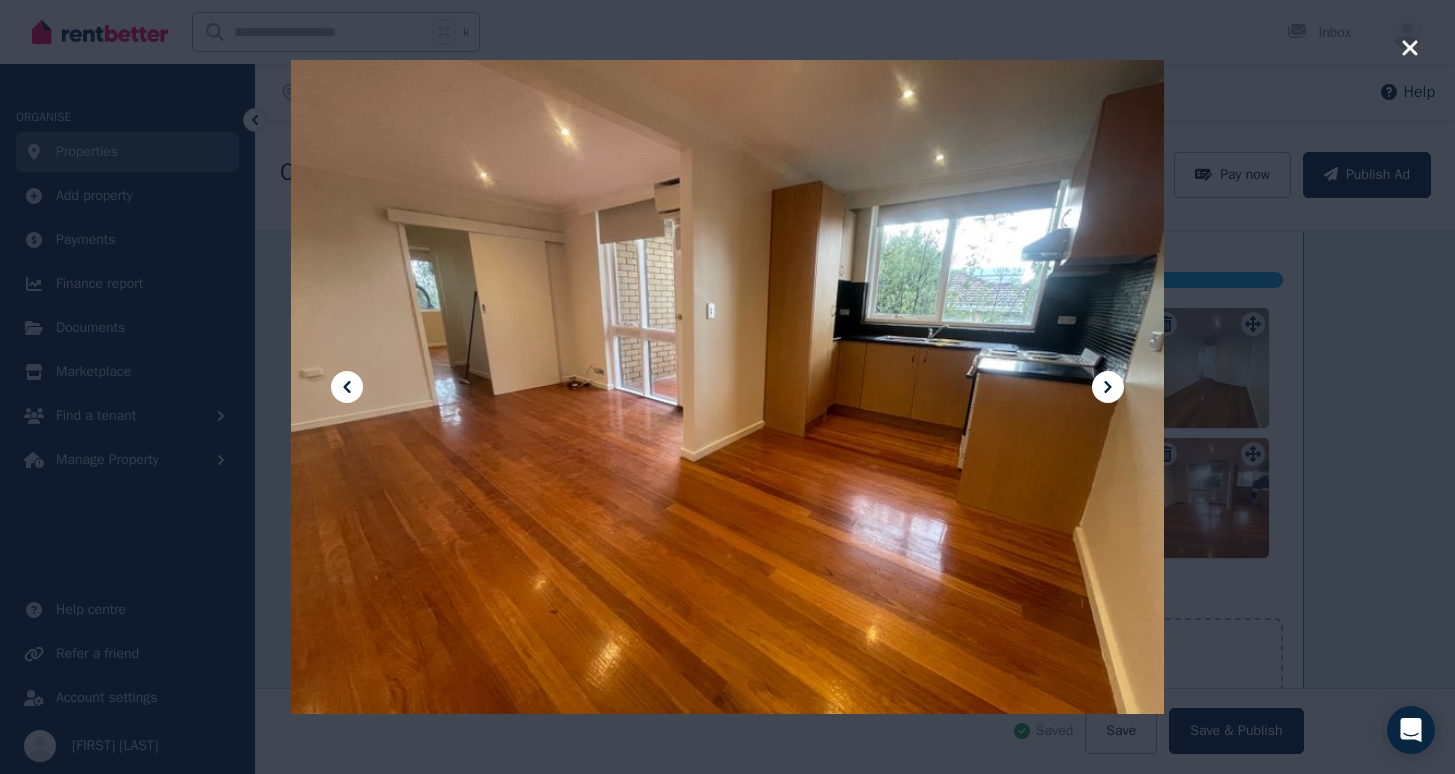 click 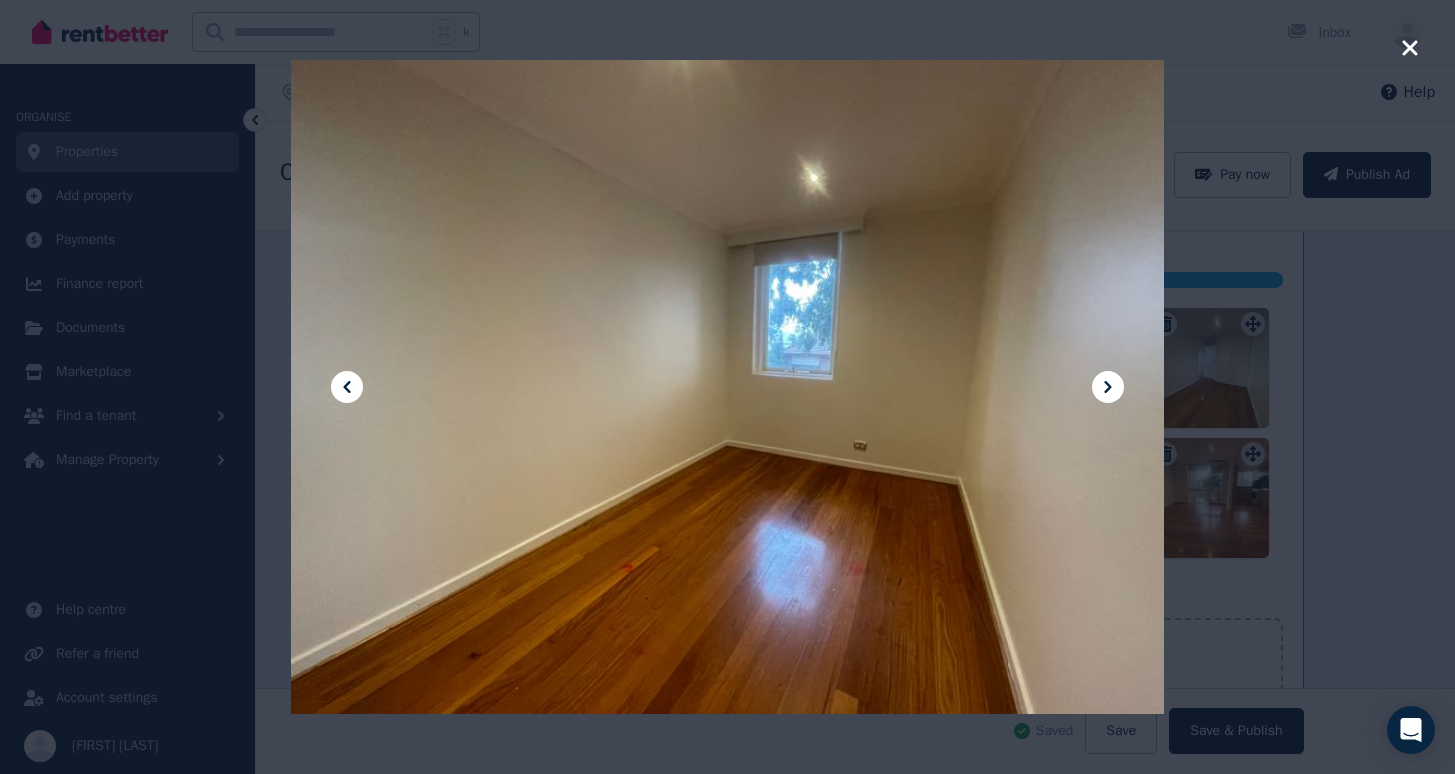 click 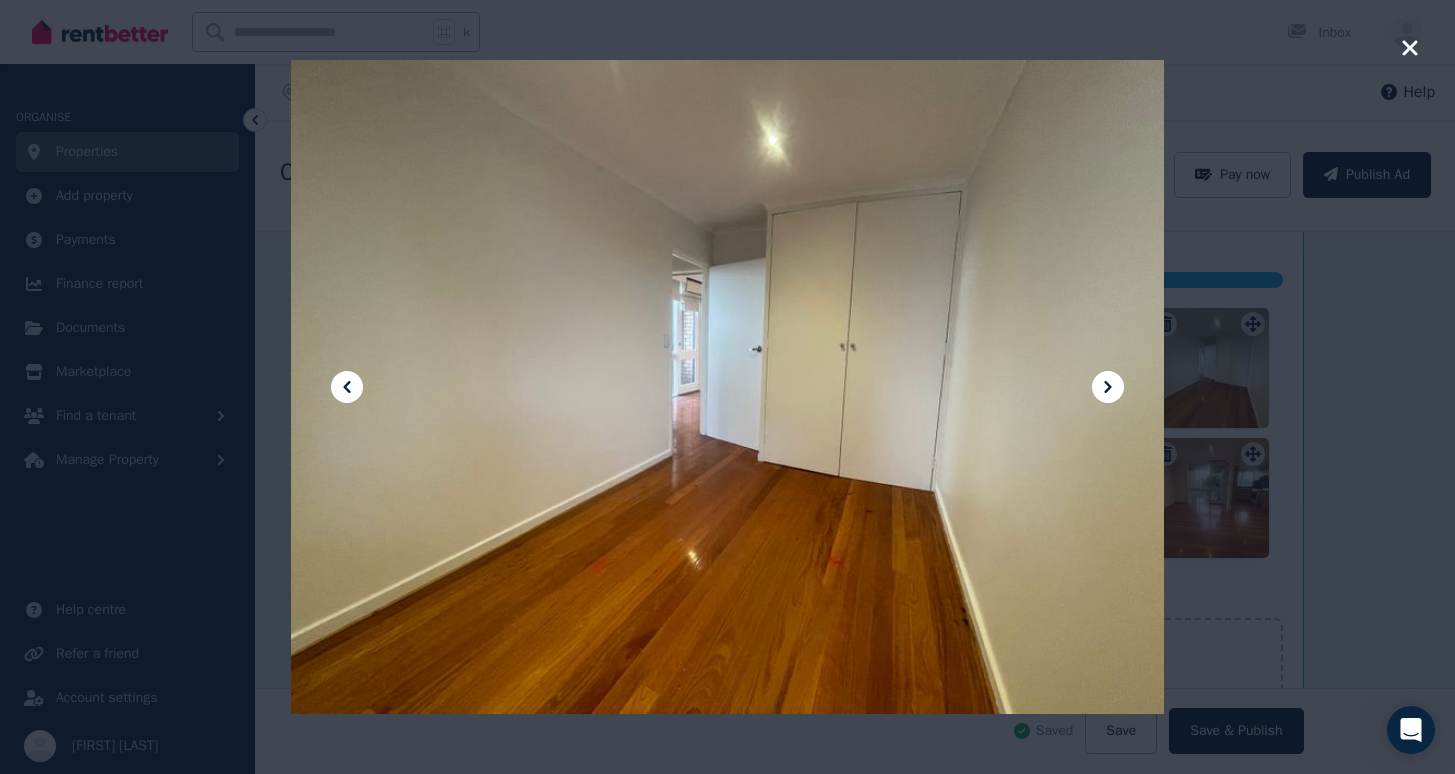 click 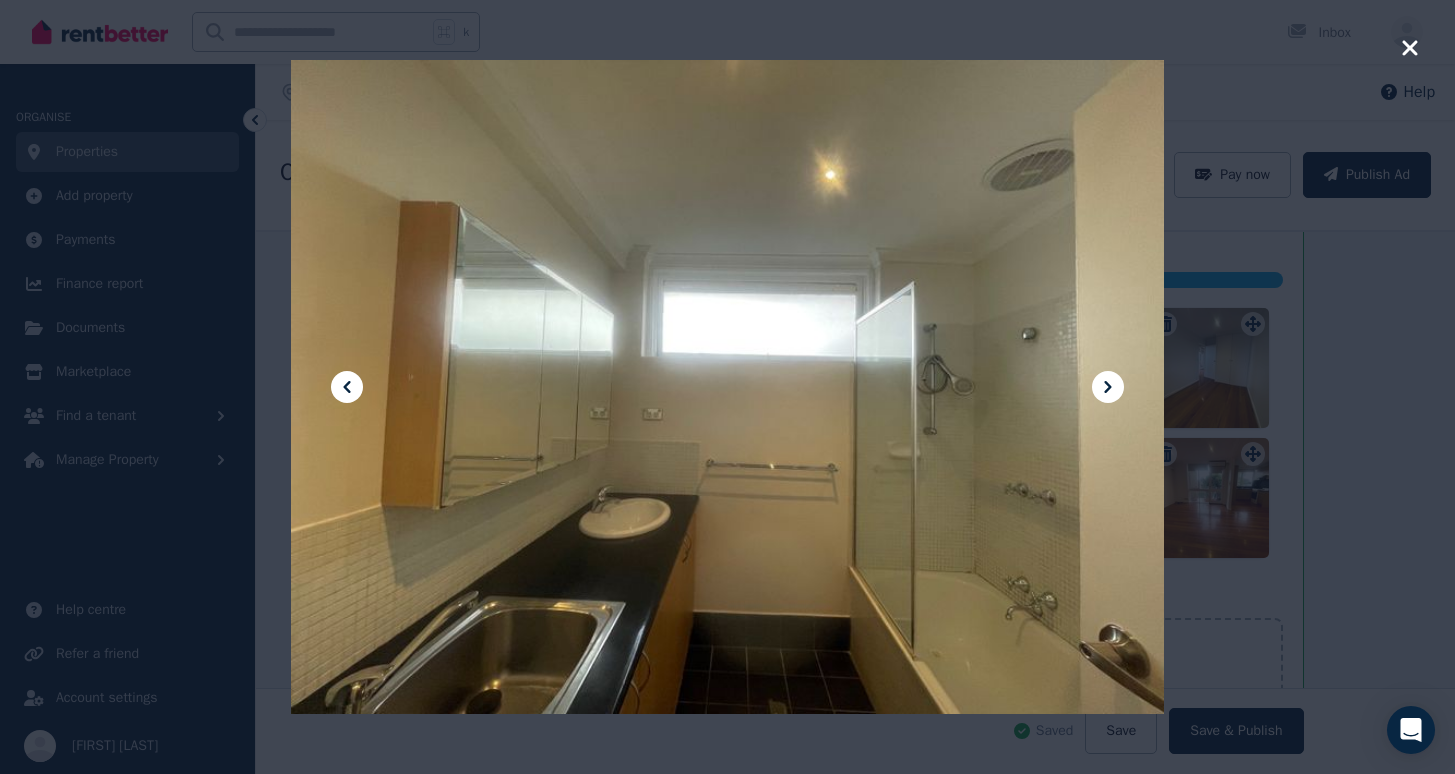 click 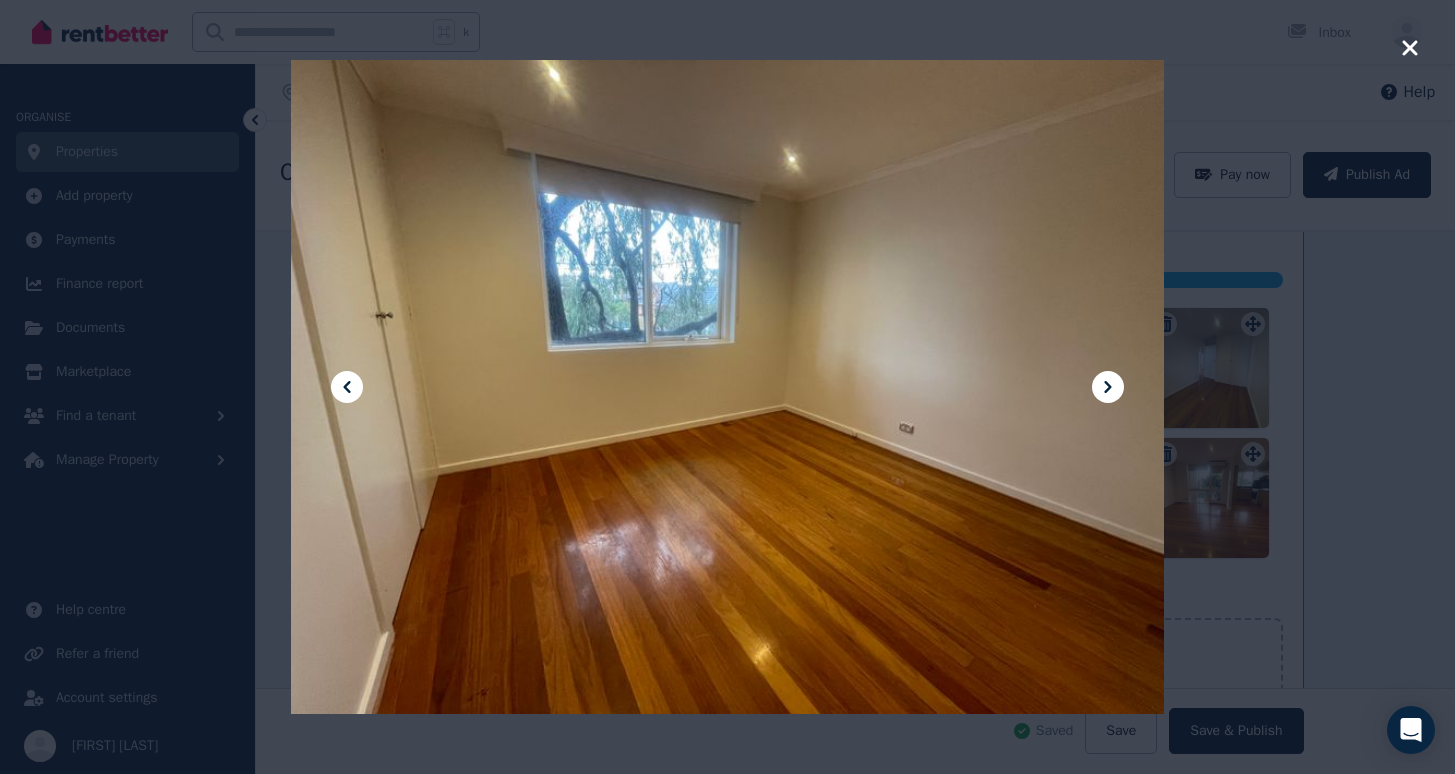 click 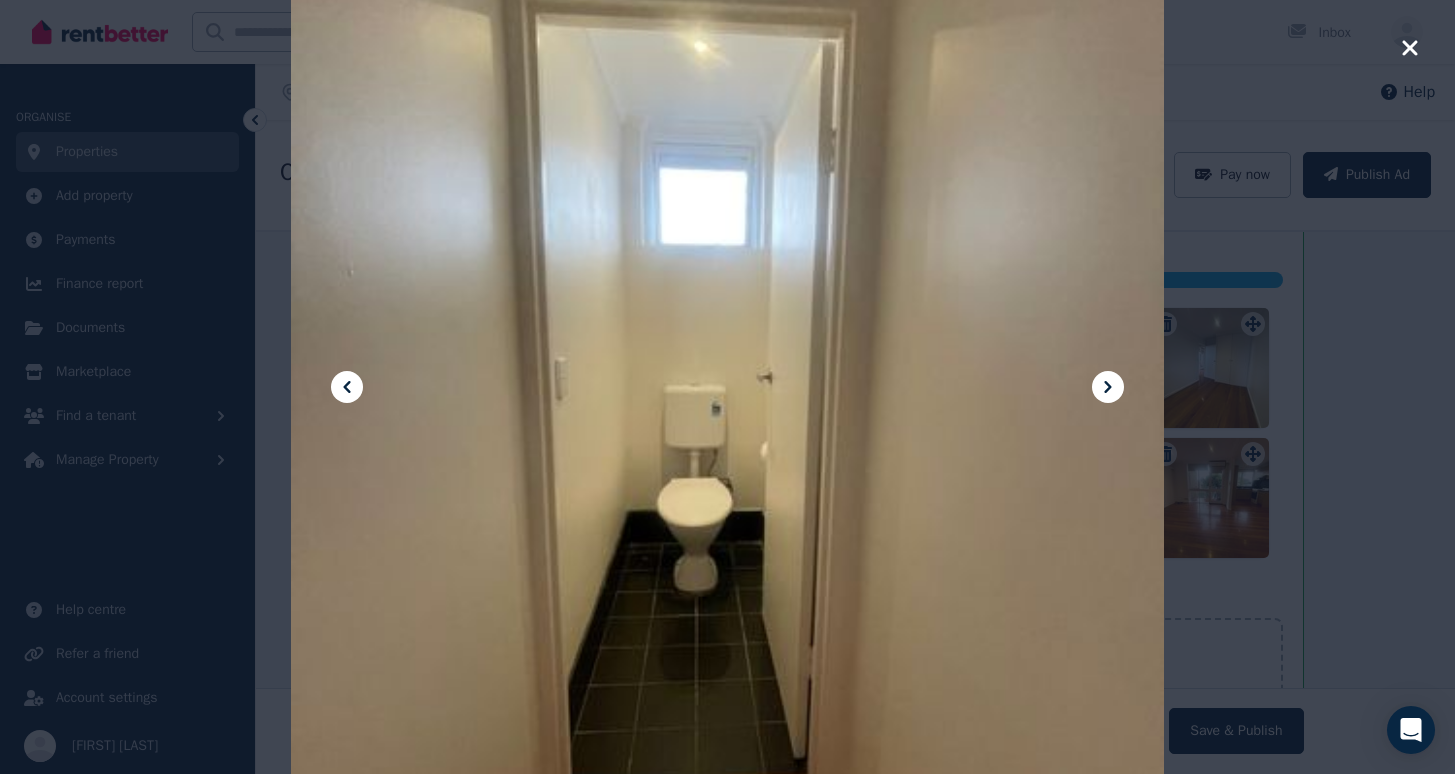 click 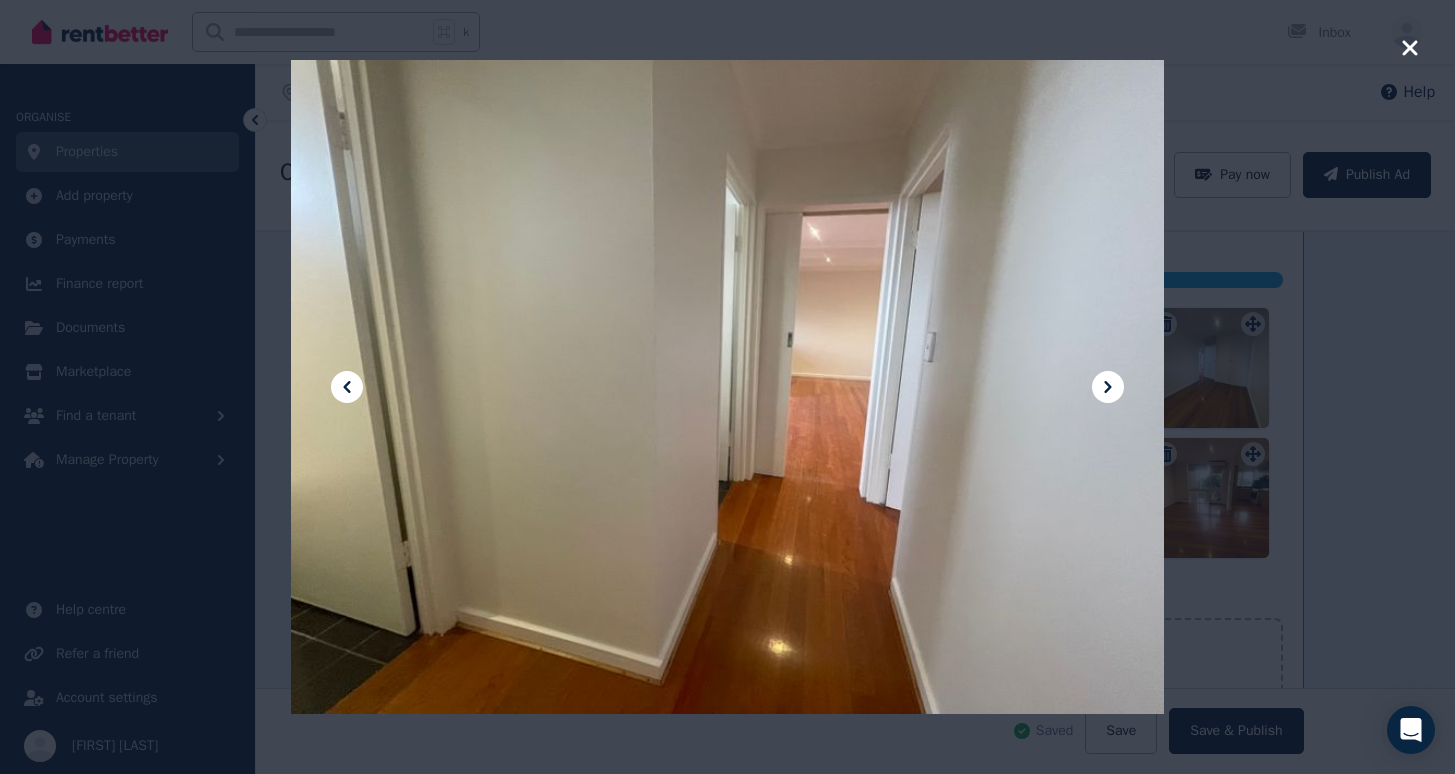 click 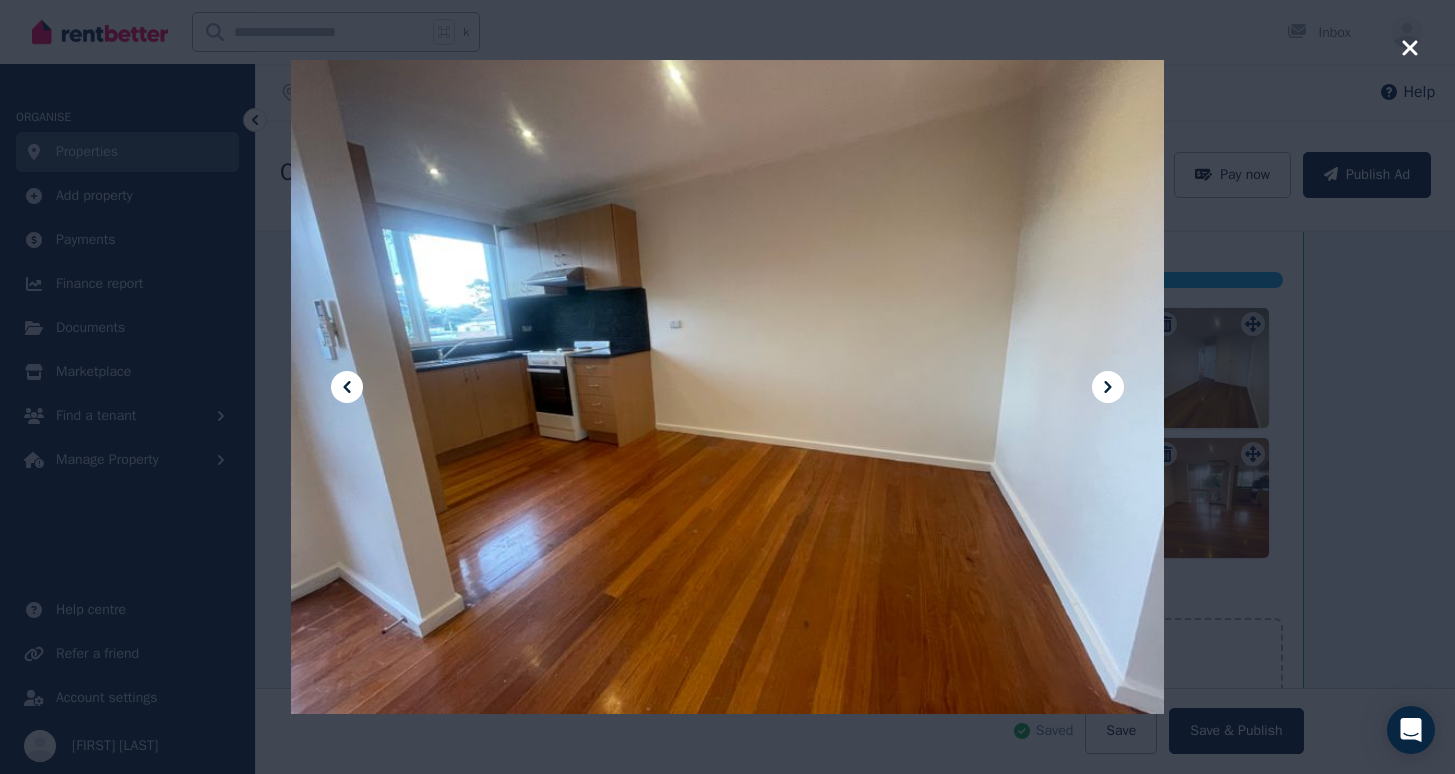 click 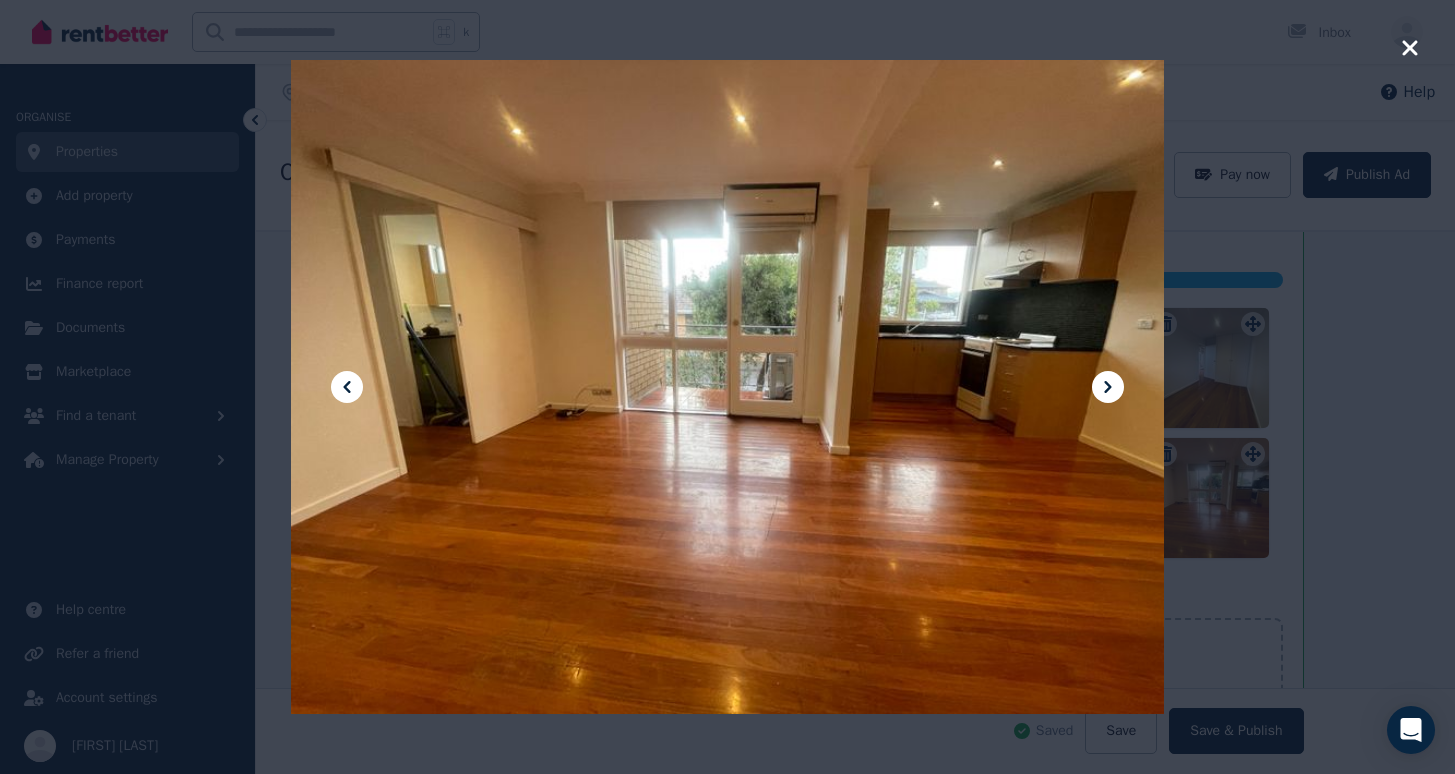click 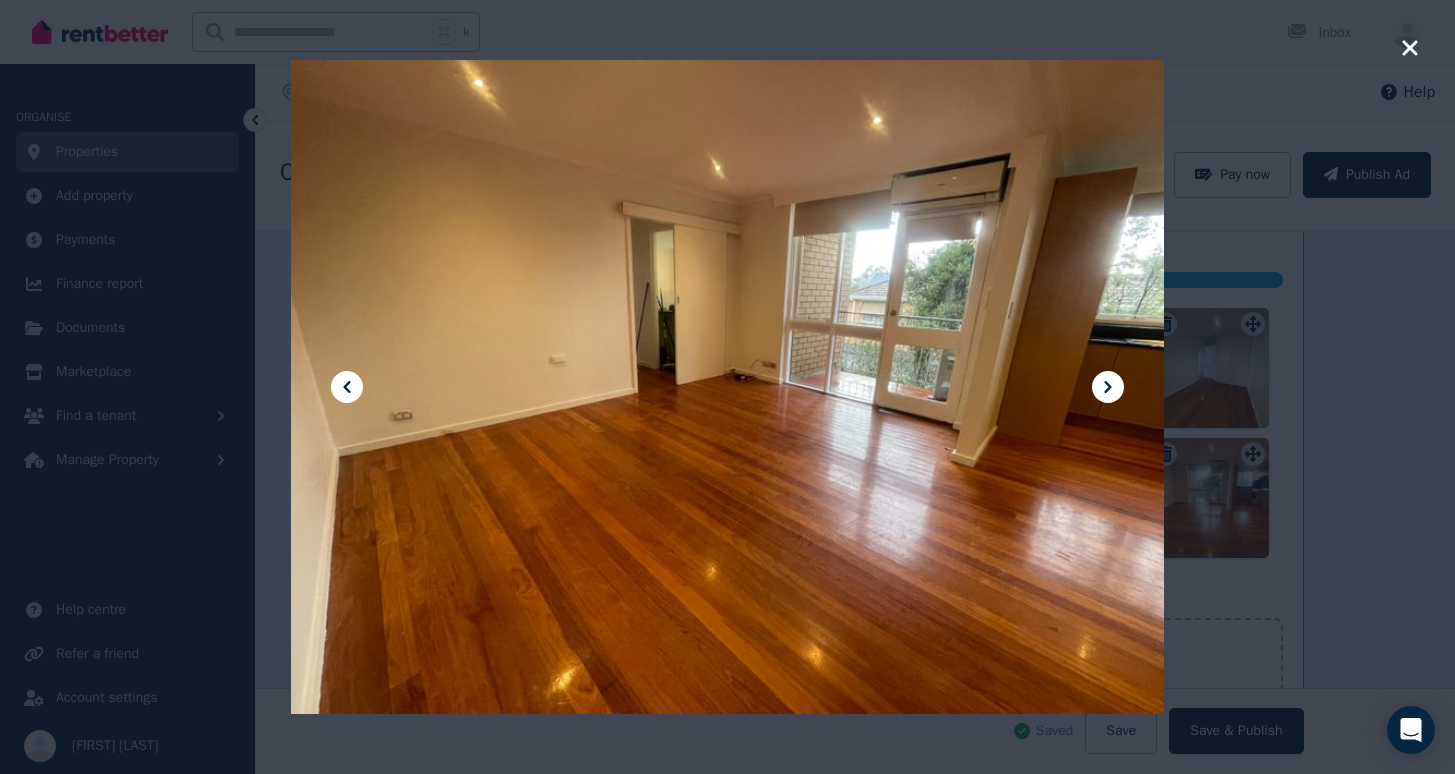 click 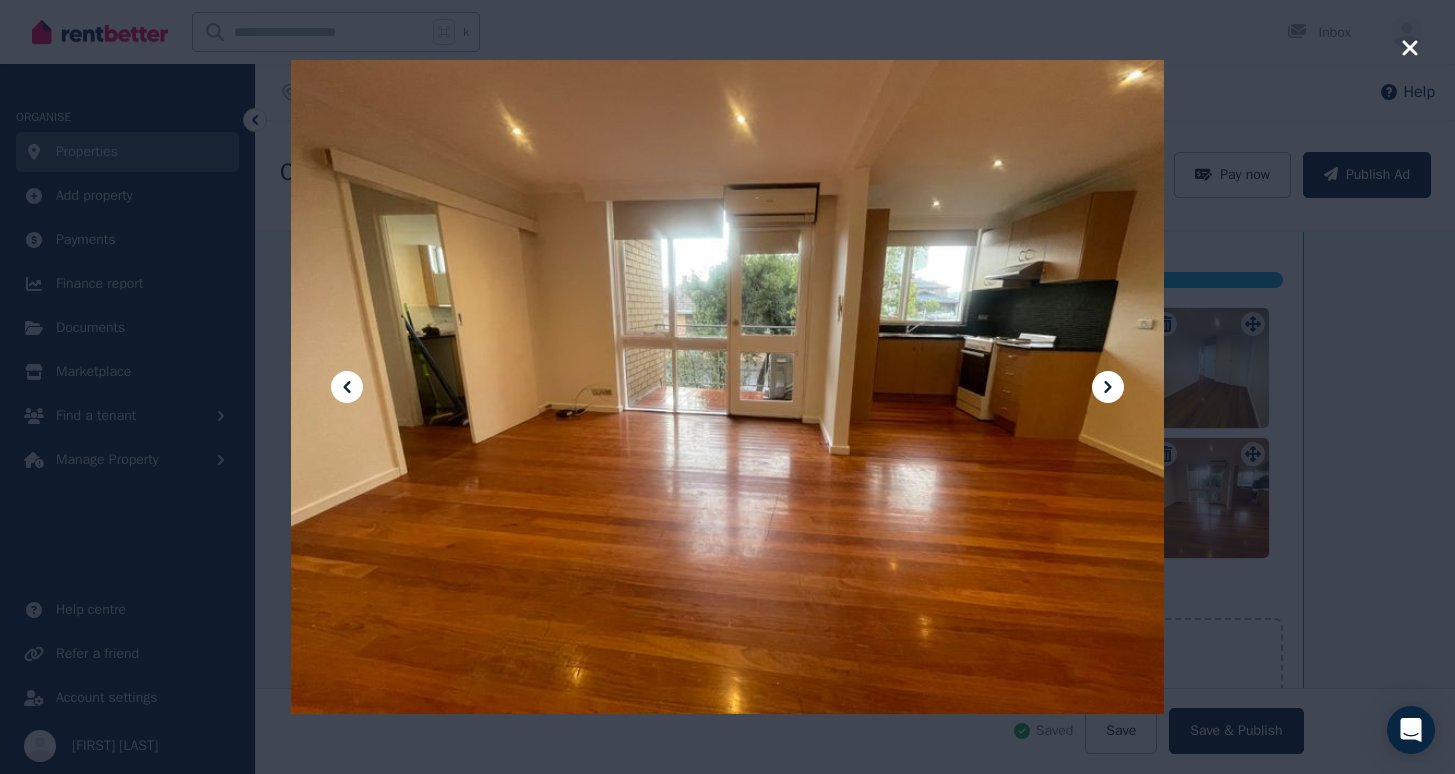 click at bounding box center (727, 387) 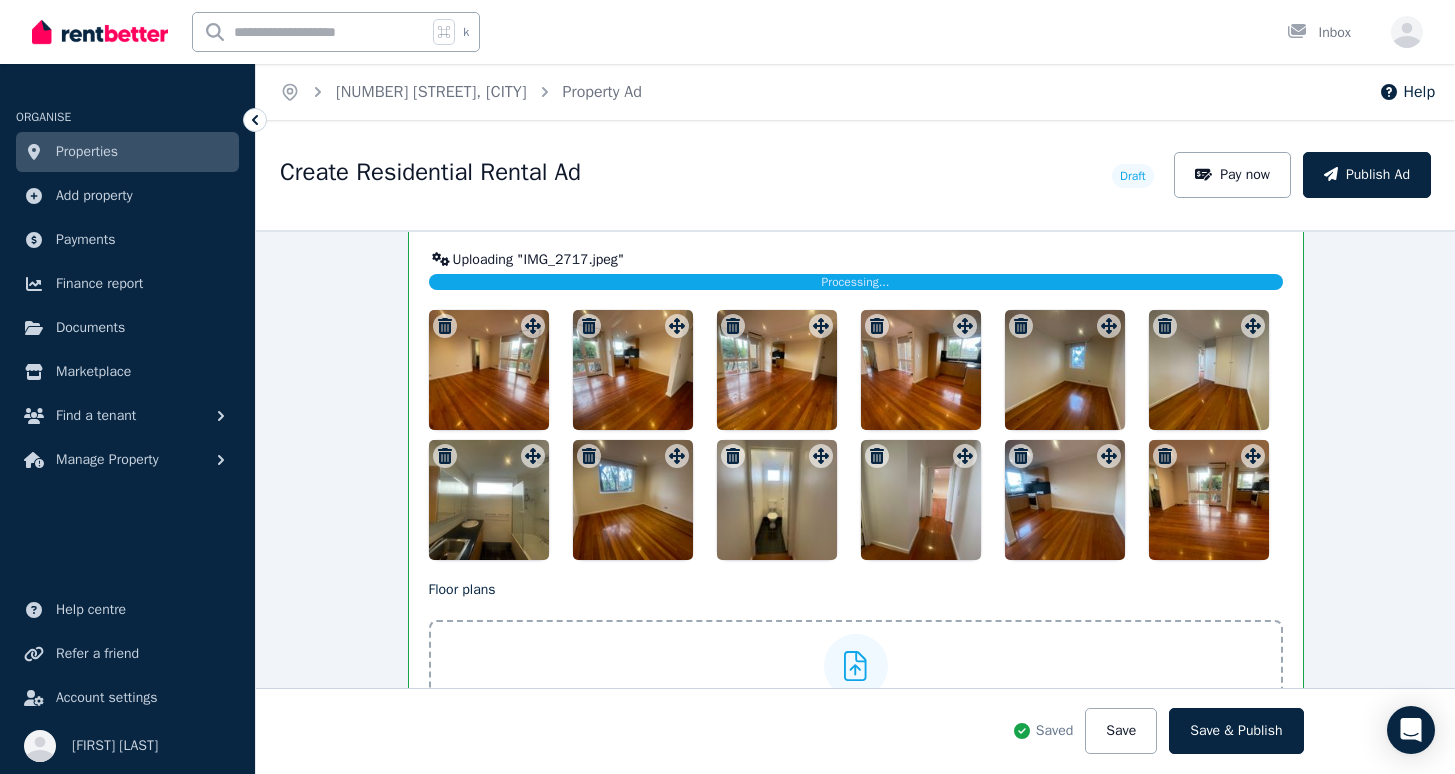 scroll, scrollTop: 2776, scrollLeft: 0, axis: vertical 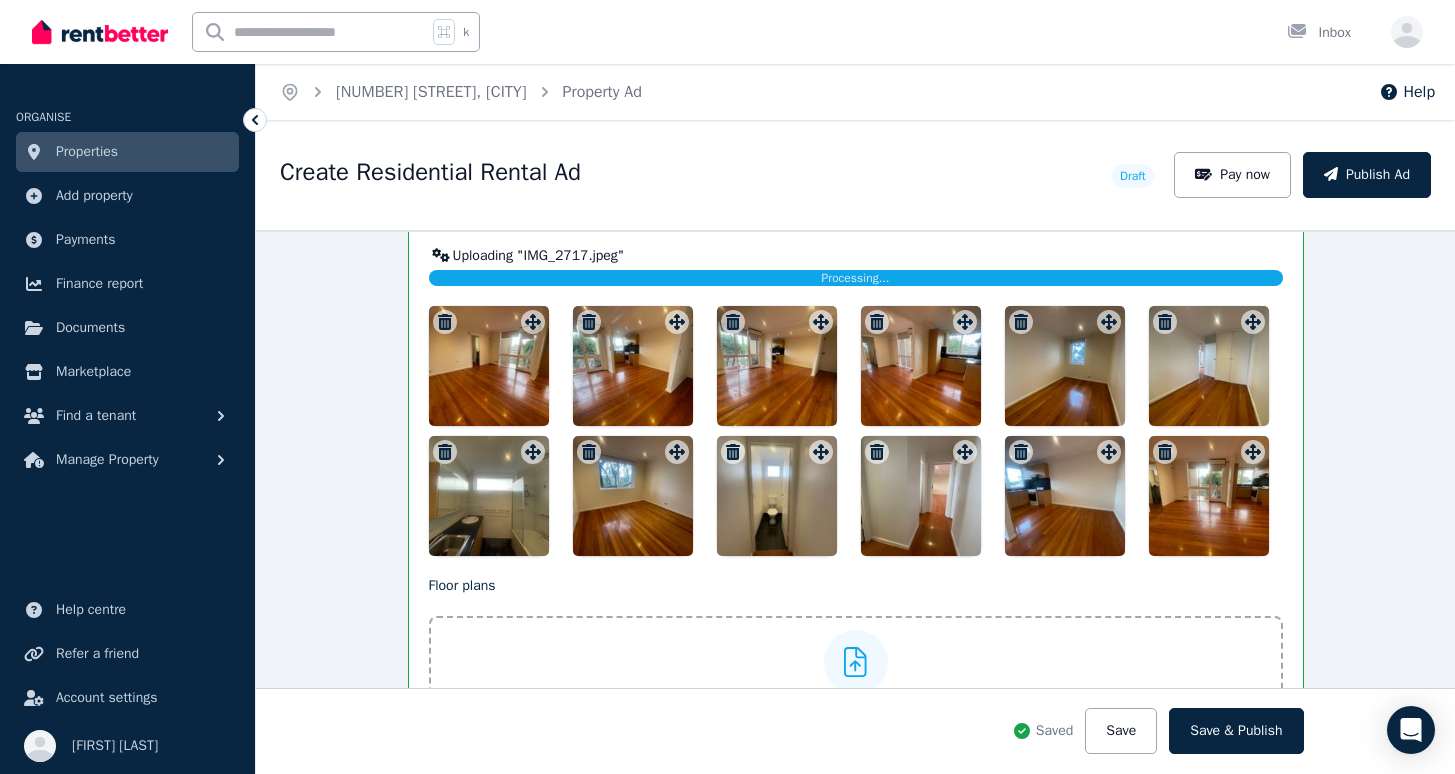 click 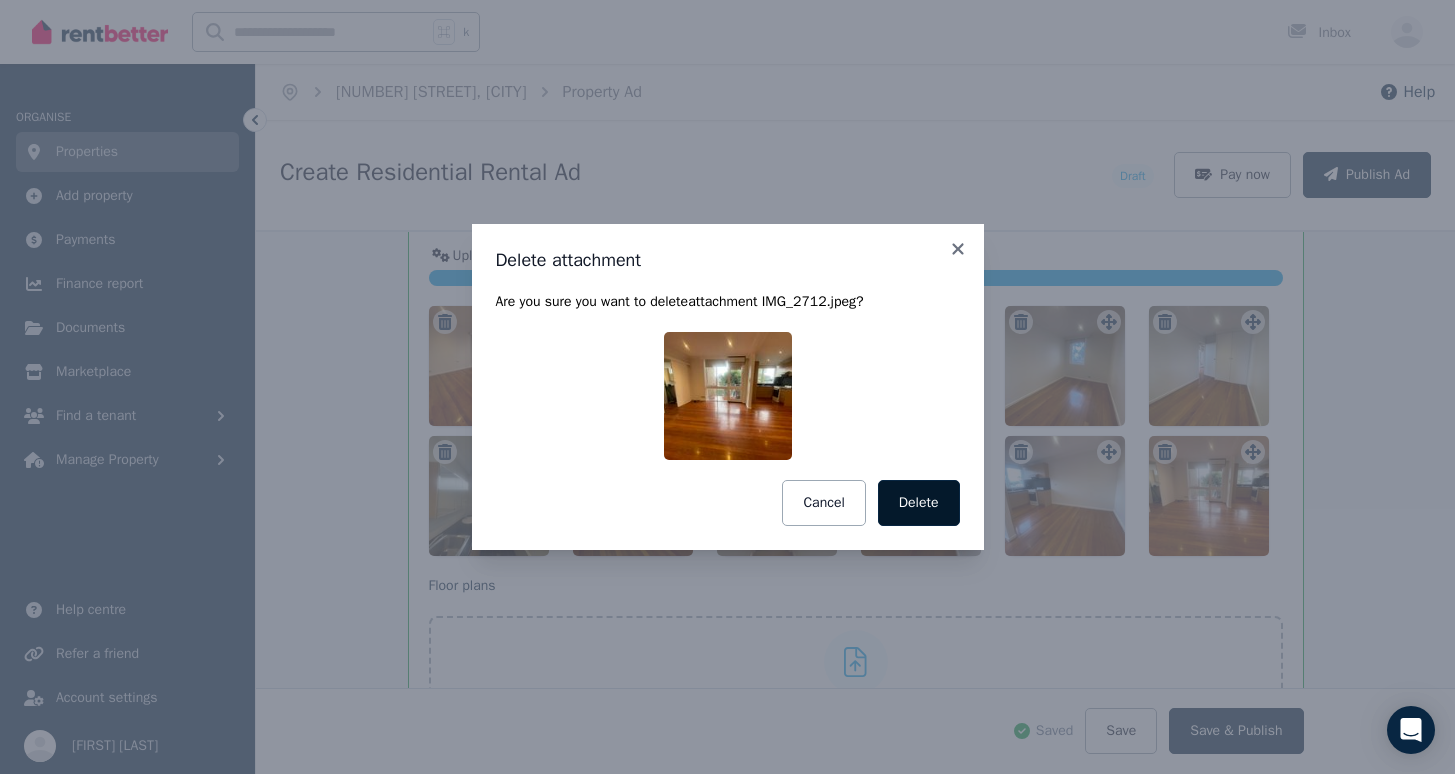 click on "Delete" at bounding box center (919, 503) 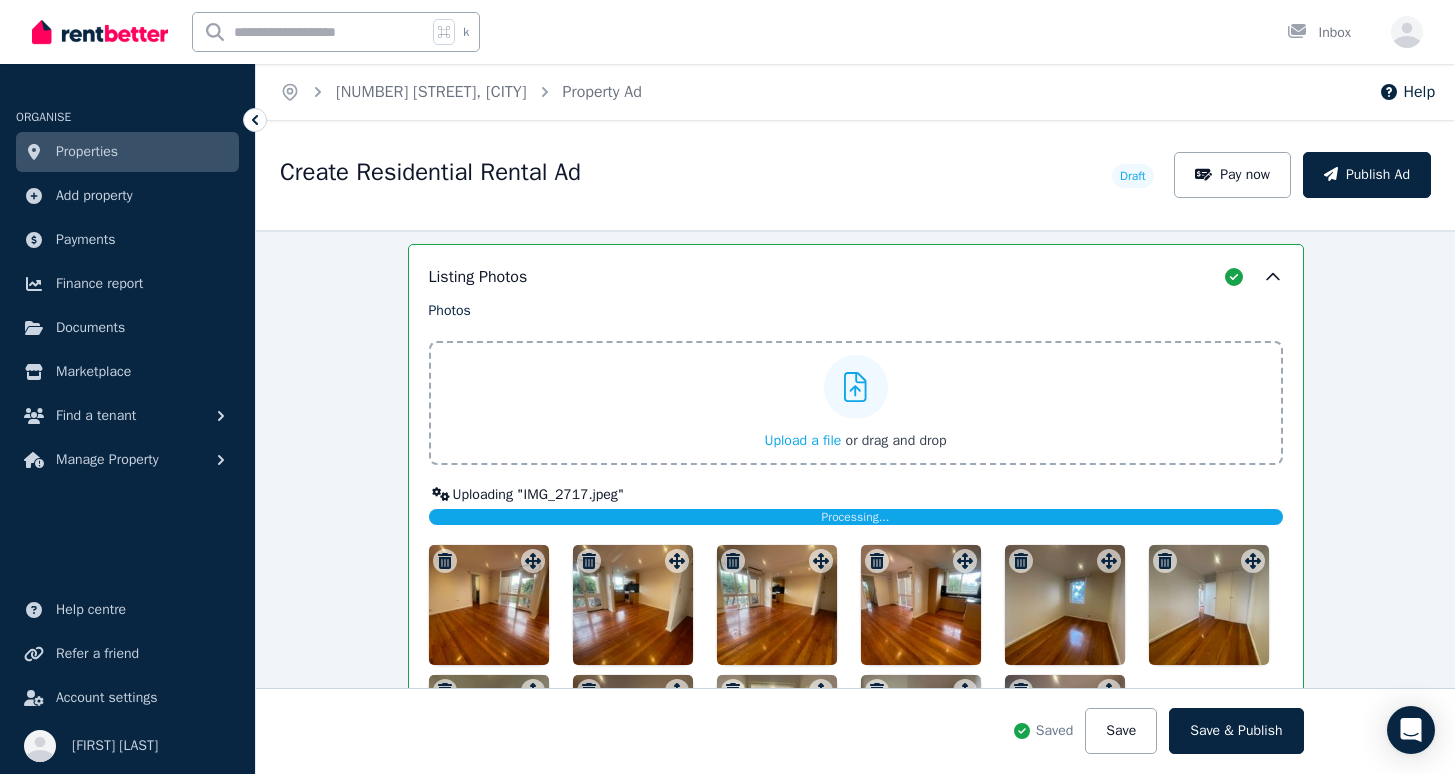 scroll, scrollTop: 2500, scrollLeft: 0, axis: vertical 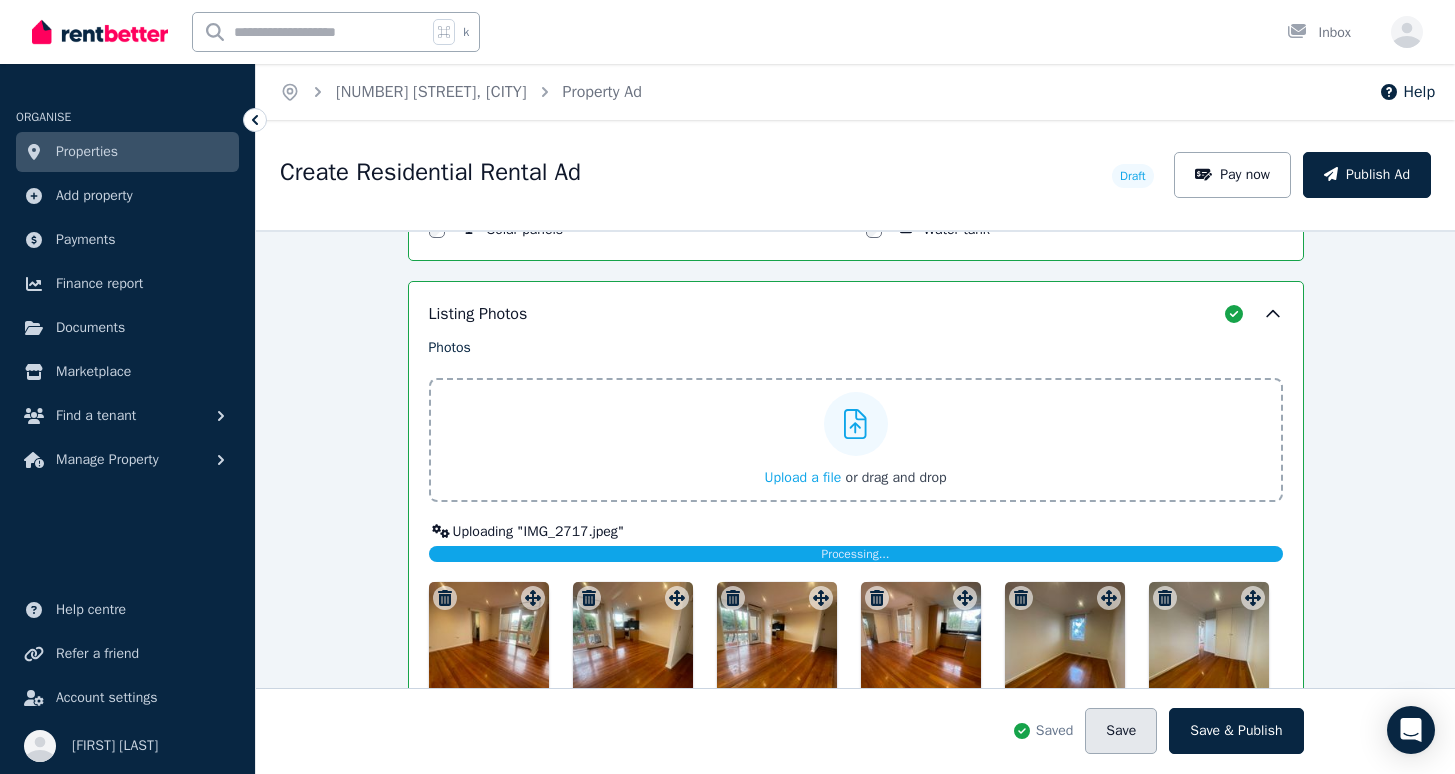 click on "Save" at bounding box center (1121, 731) 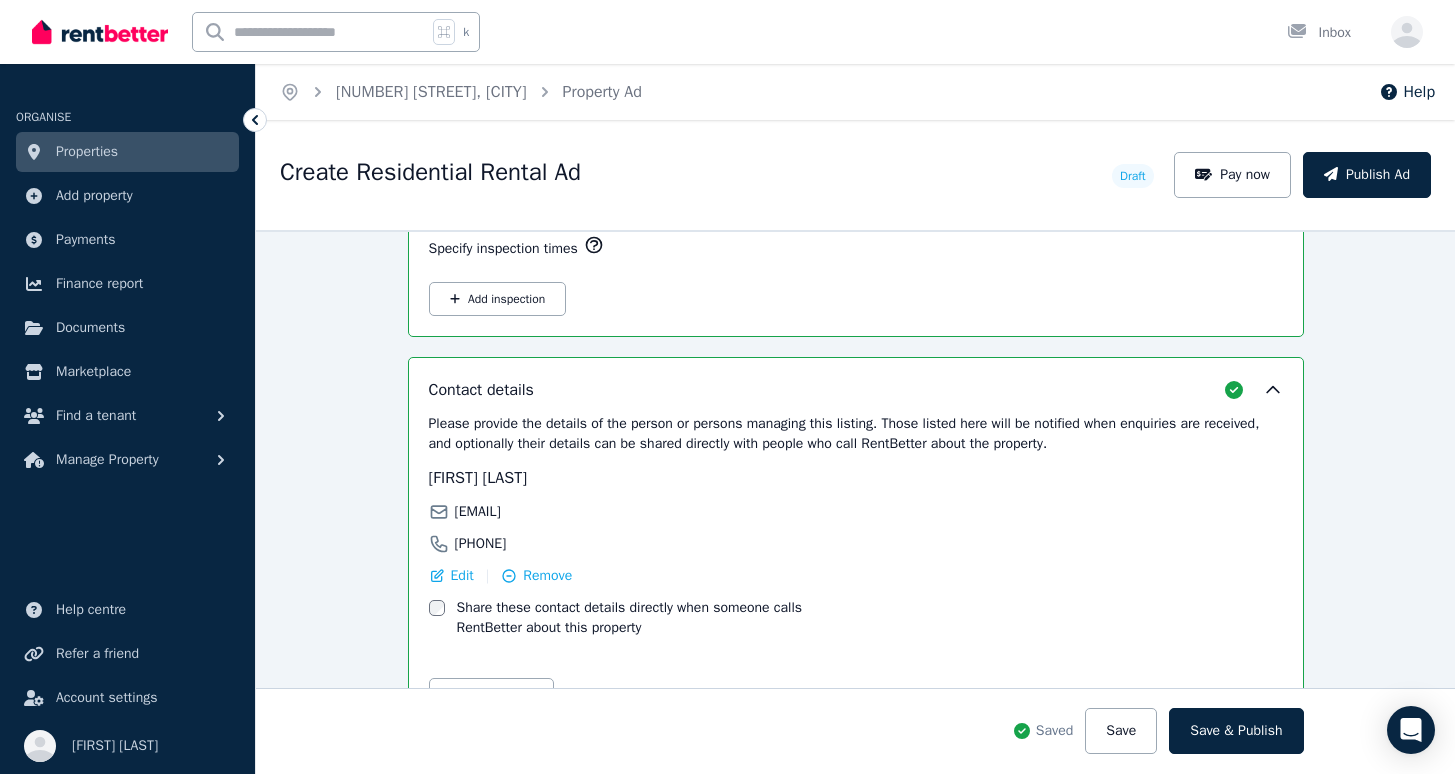 scroll, scrollTop: 3442, scrollLeft: 0, axis: vertical 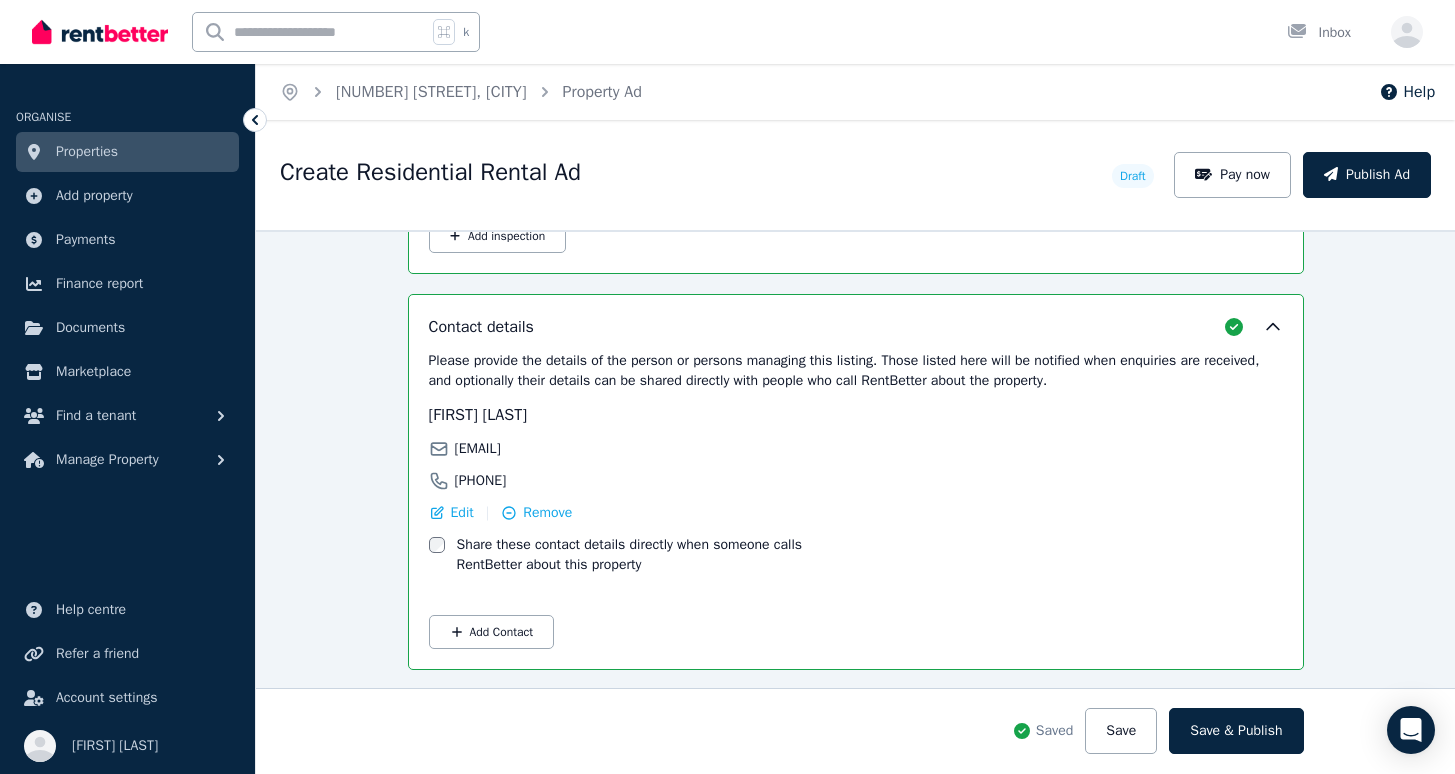 click on "Please provide the details of the person or persons managing this listing. Those listed here will be notified when enquiries are received, and optionally their details can be shared directly with people who call RentBetter about the property. [FIRST] [LAST] [EMAIL] [PHONE] Edit | Remove Share these contact details directly when someone calls RentBetter about this property Add Contact" at bounding box center [856, 500] 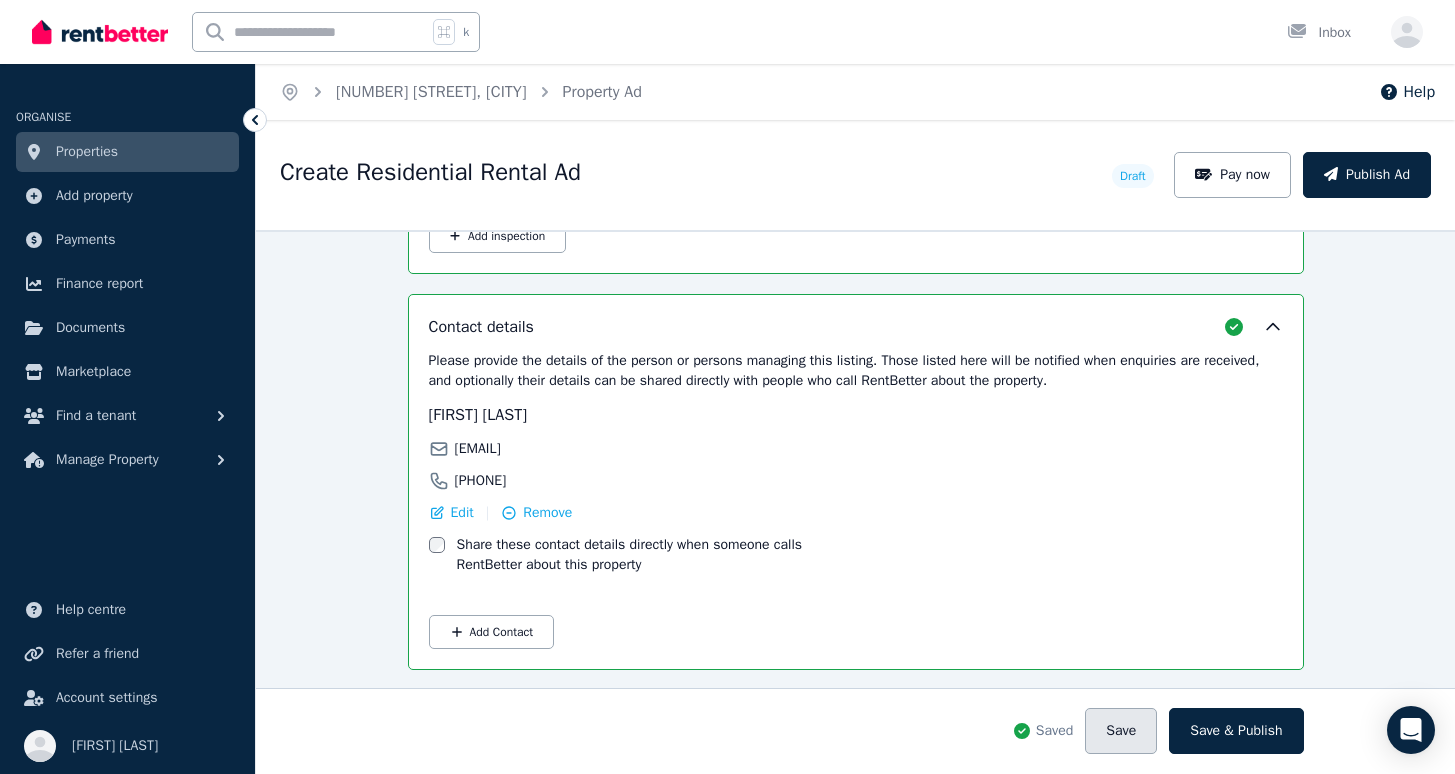 click on "Save" at bounding box center [1121, 731] 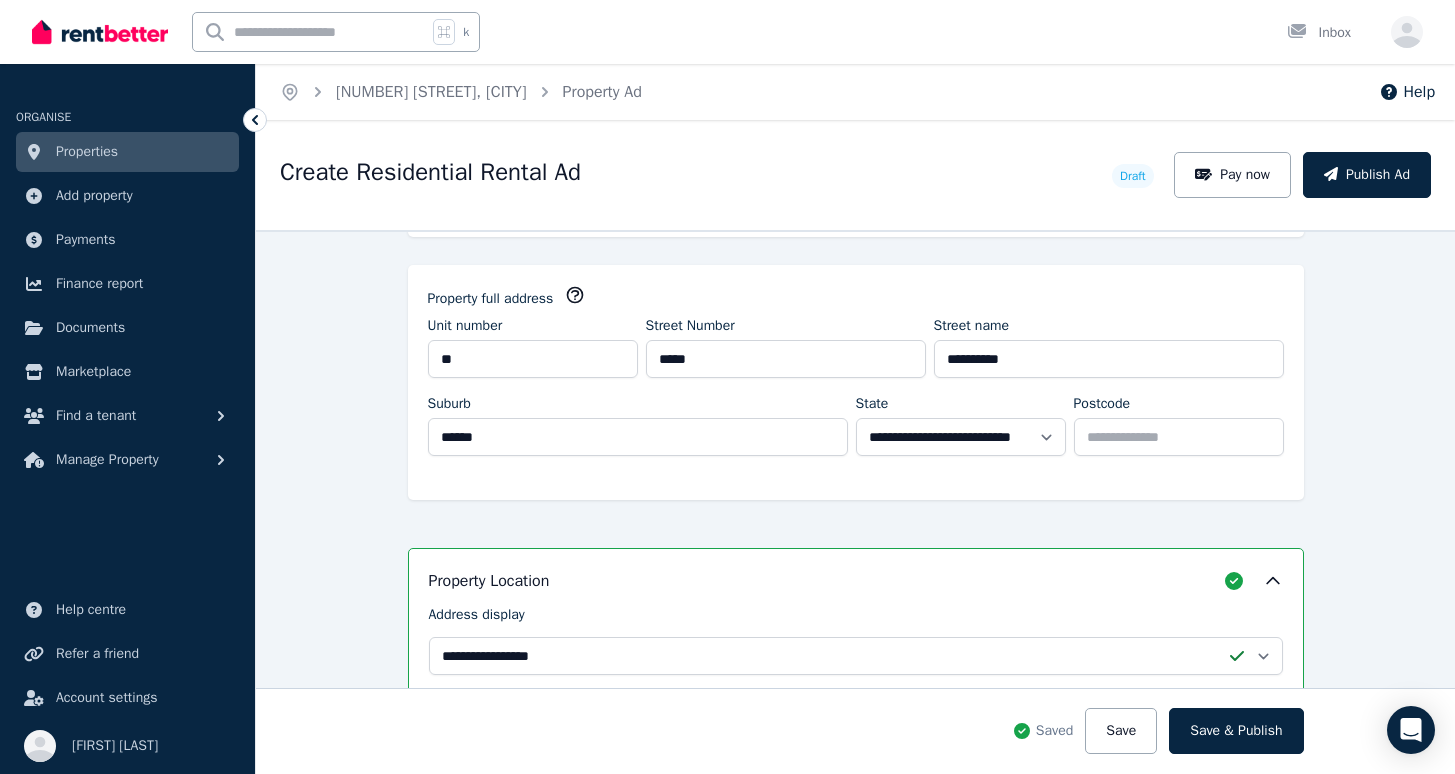 scroll, scrollTop: 0, scrollLeft: 0, axis: both 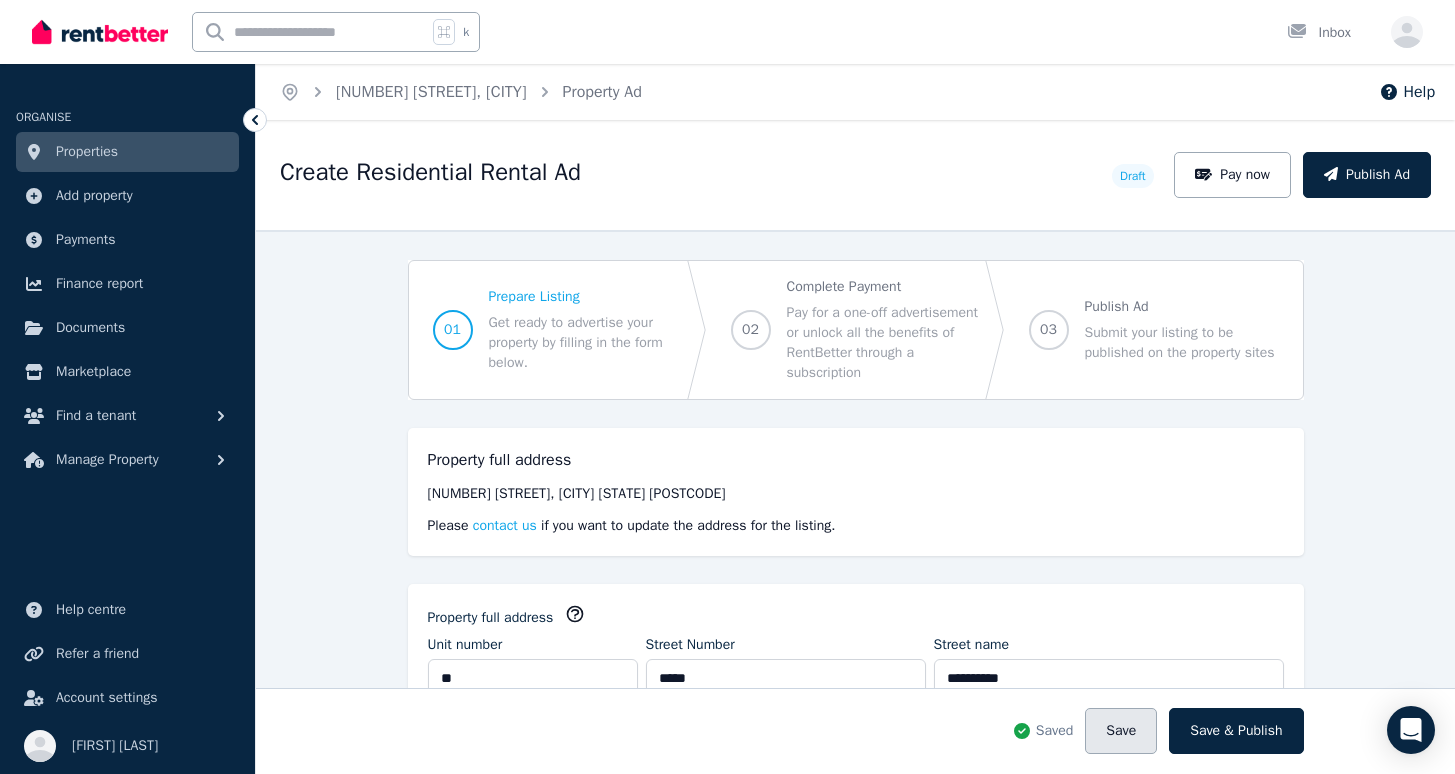 click on "Save" at bounding box center (1121, 731) 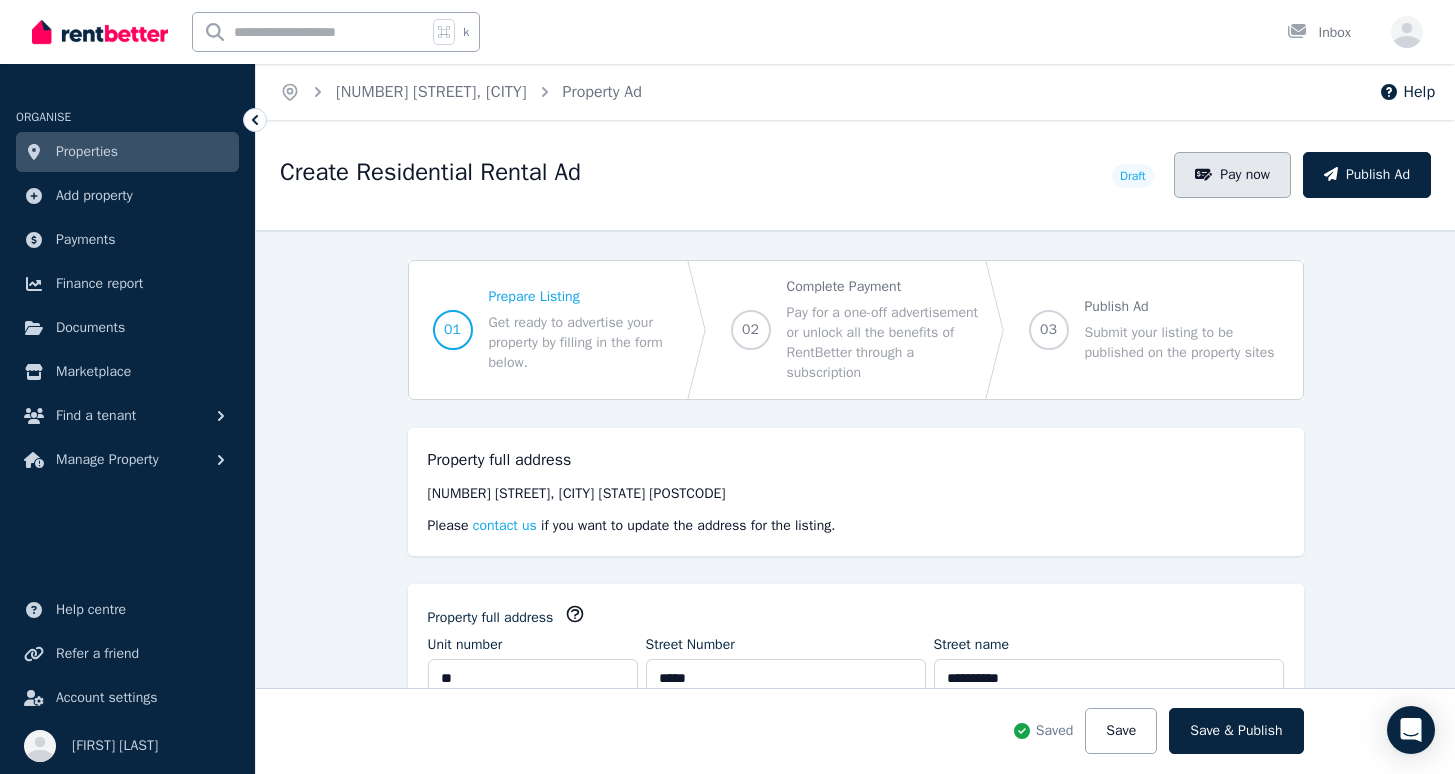 click on "Pay now" at bounding box center [1232, 175] 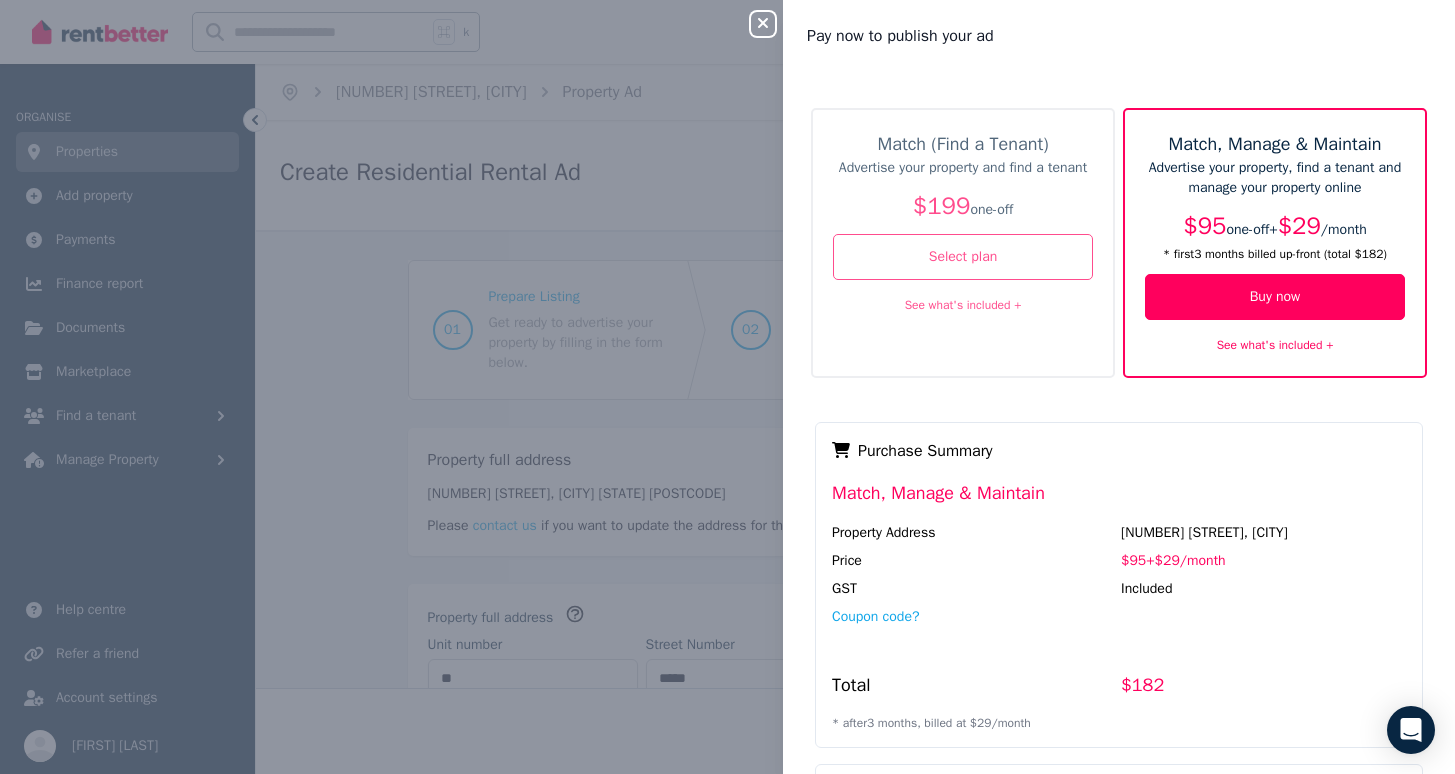 click on "Advertise your property and find a tenant" at bounding box center [963, 168] 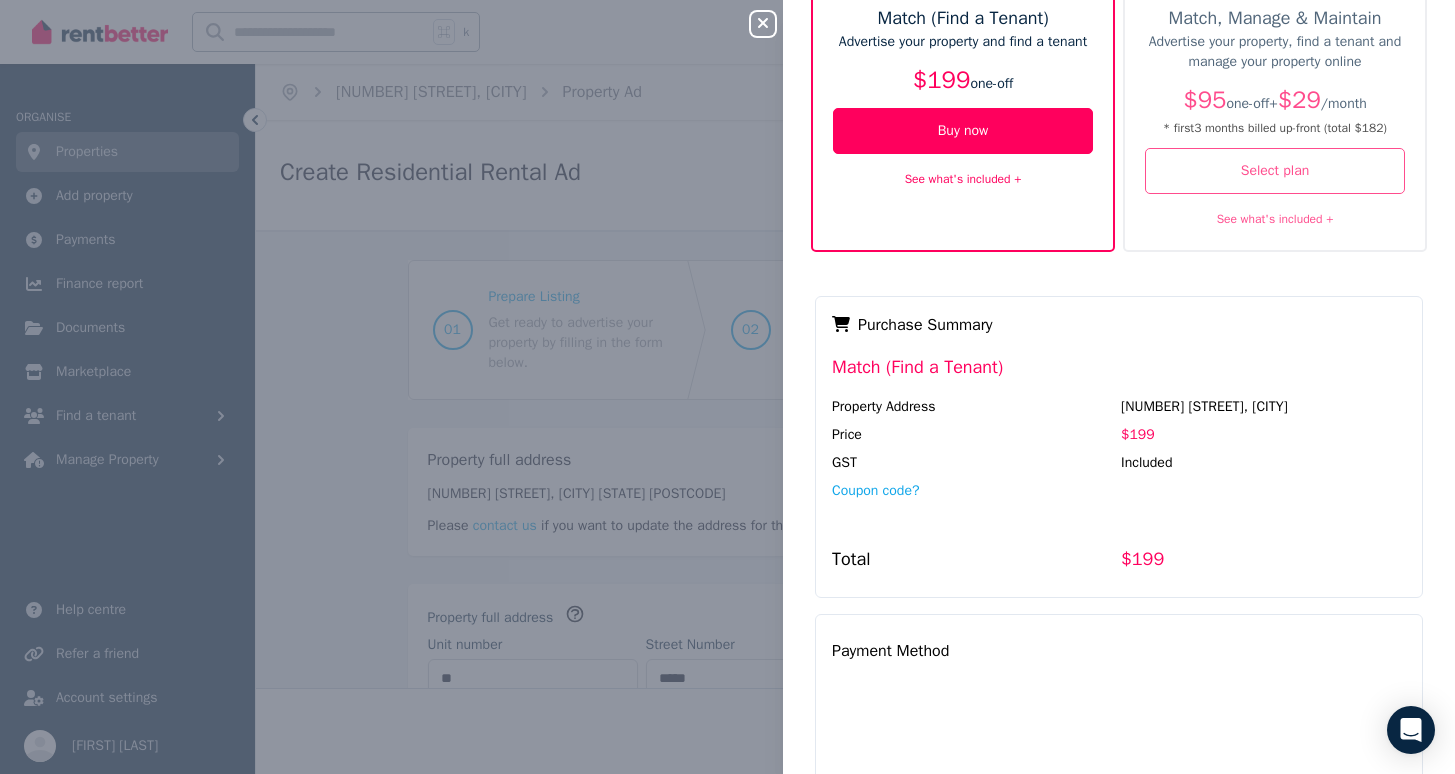 scroll, scrollTop: 0, scrollLeft: 0, axis: both 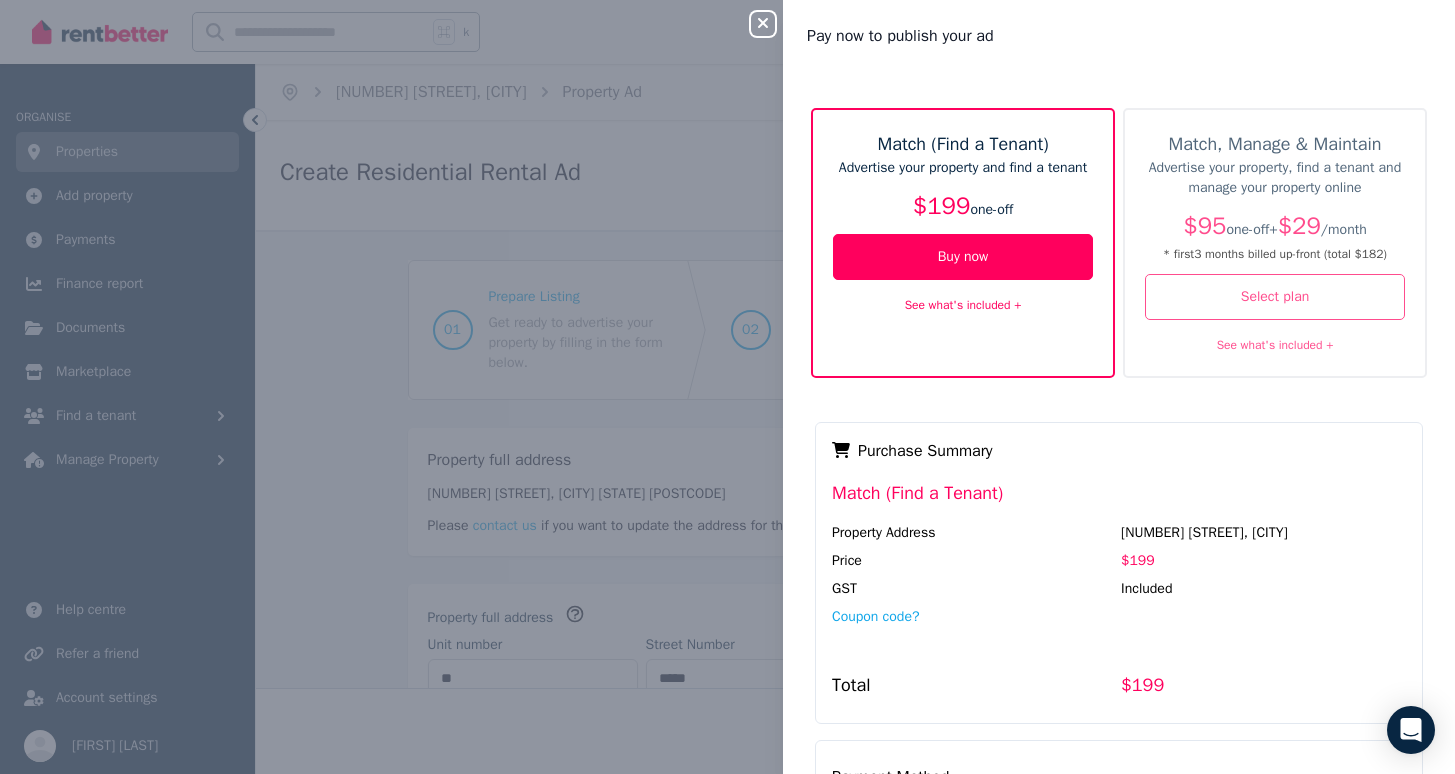 click on "See what's included +" at bounding box center [1275, 345] 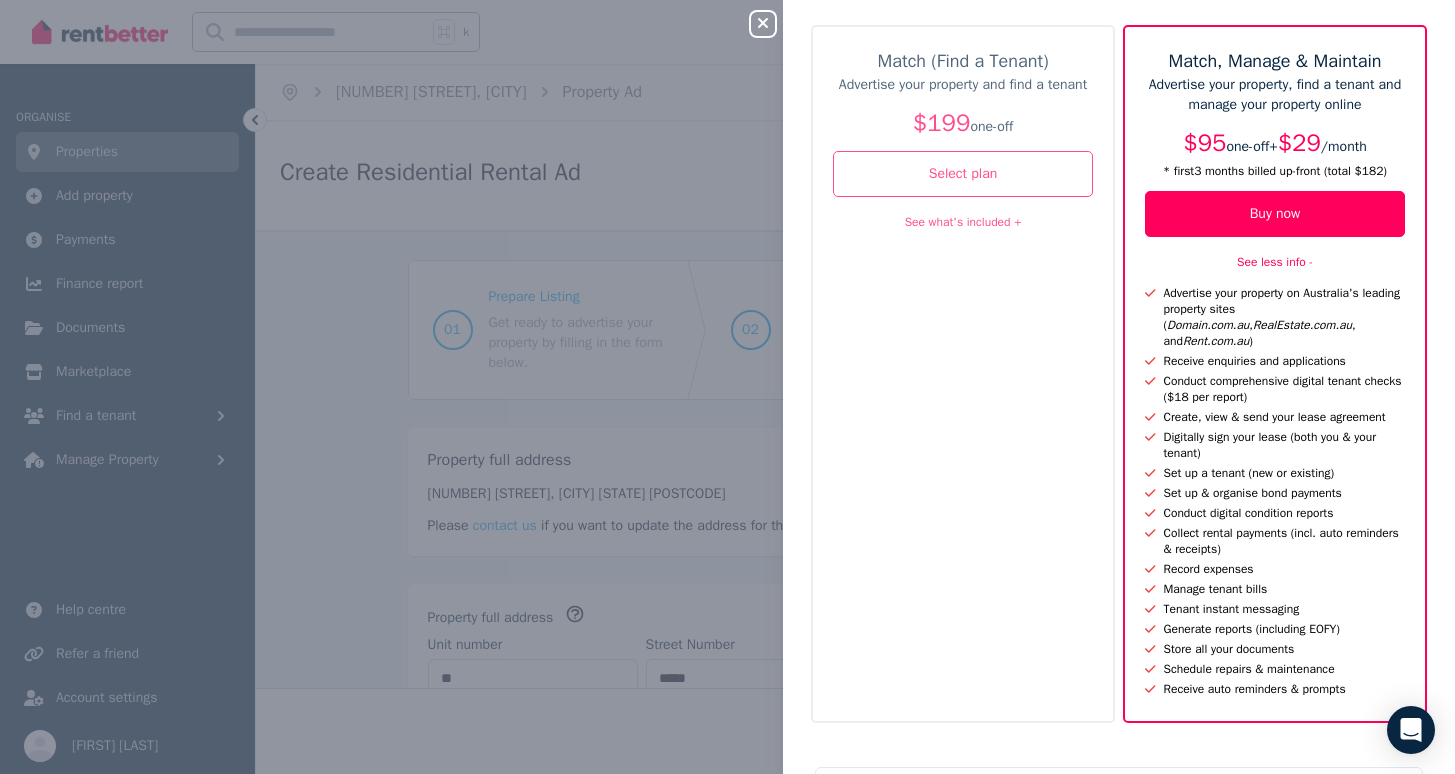 scroll, scrollTop: 84, scrollLeft: 0, axis: vertical 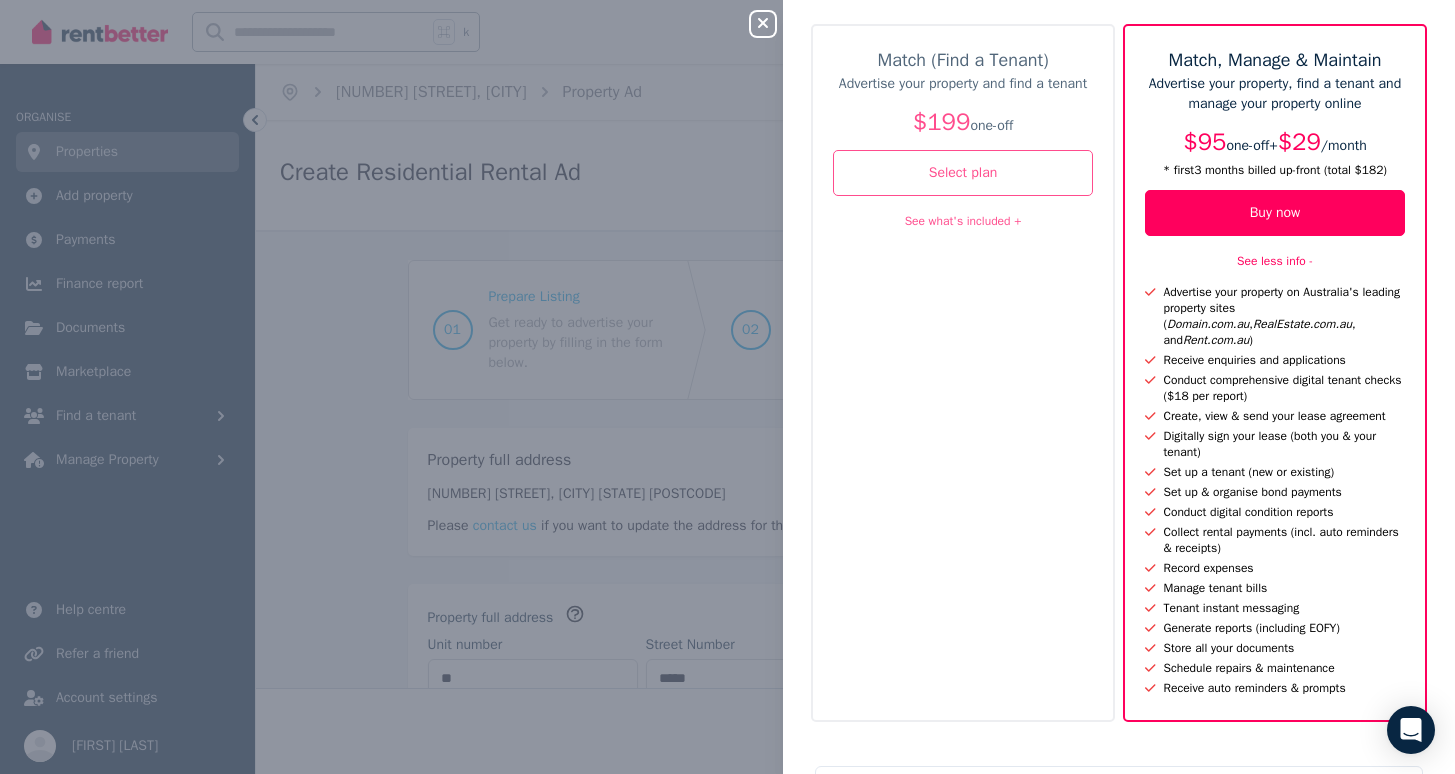 click on "Match (Find a Tenant) Advertise your property and find a tenant $199  one-off Select plan See what's included +" at bounding box center (963, 373) 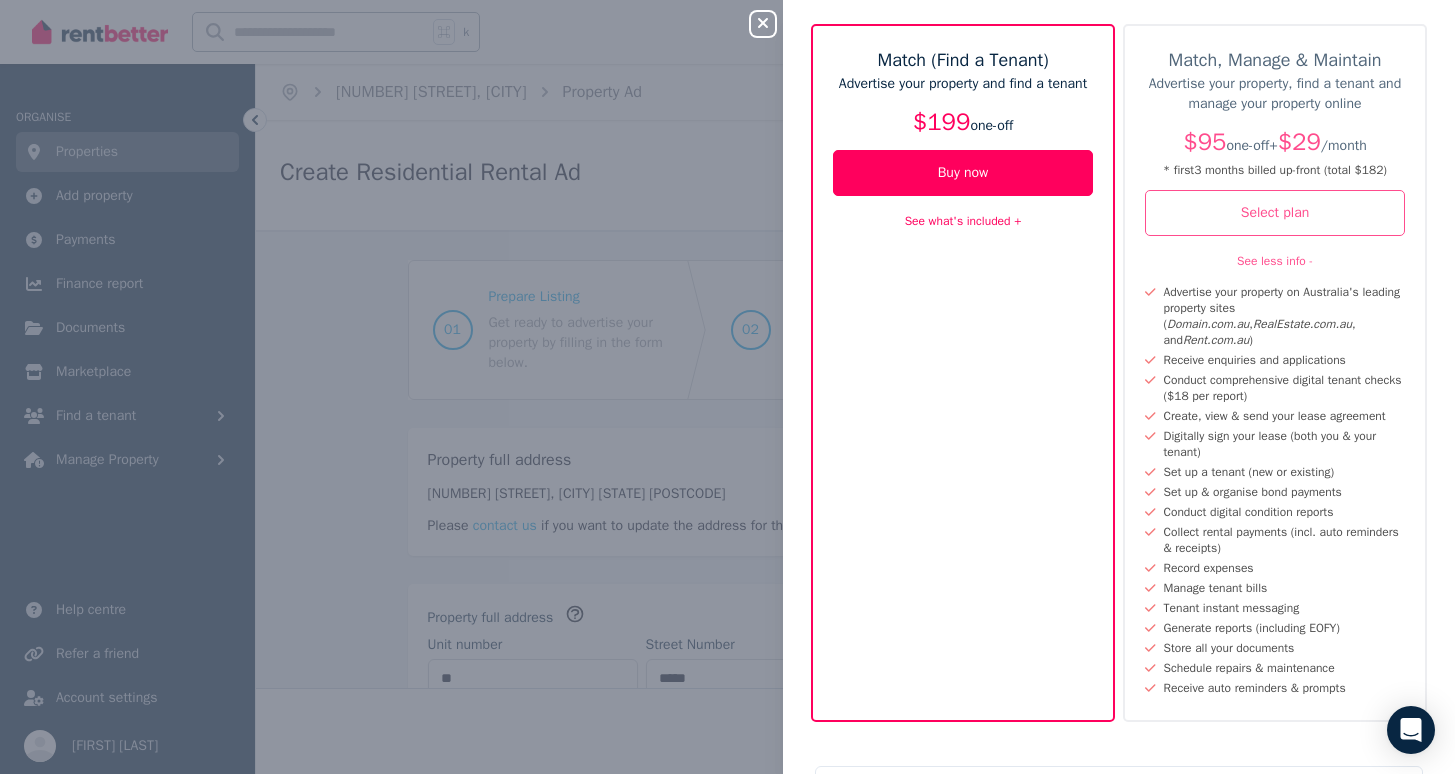 click on "See what's included +" at bounding box center [963, 221] 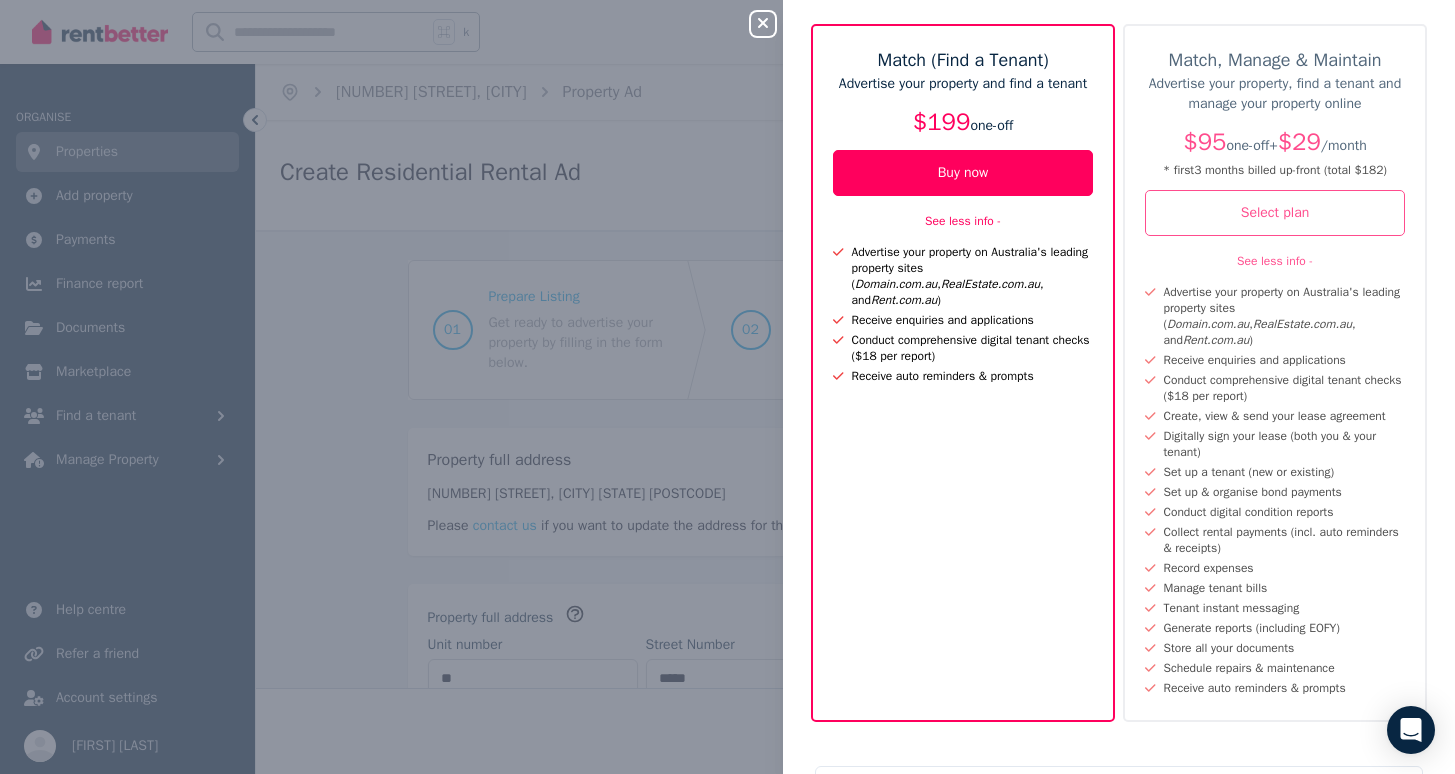 click on "Collect rental payments (incl. auto reminders & receipts)" at bounding box center (1281, 540) 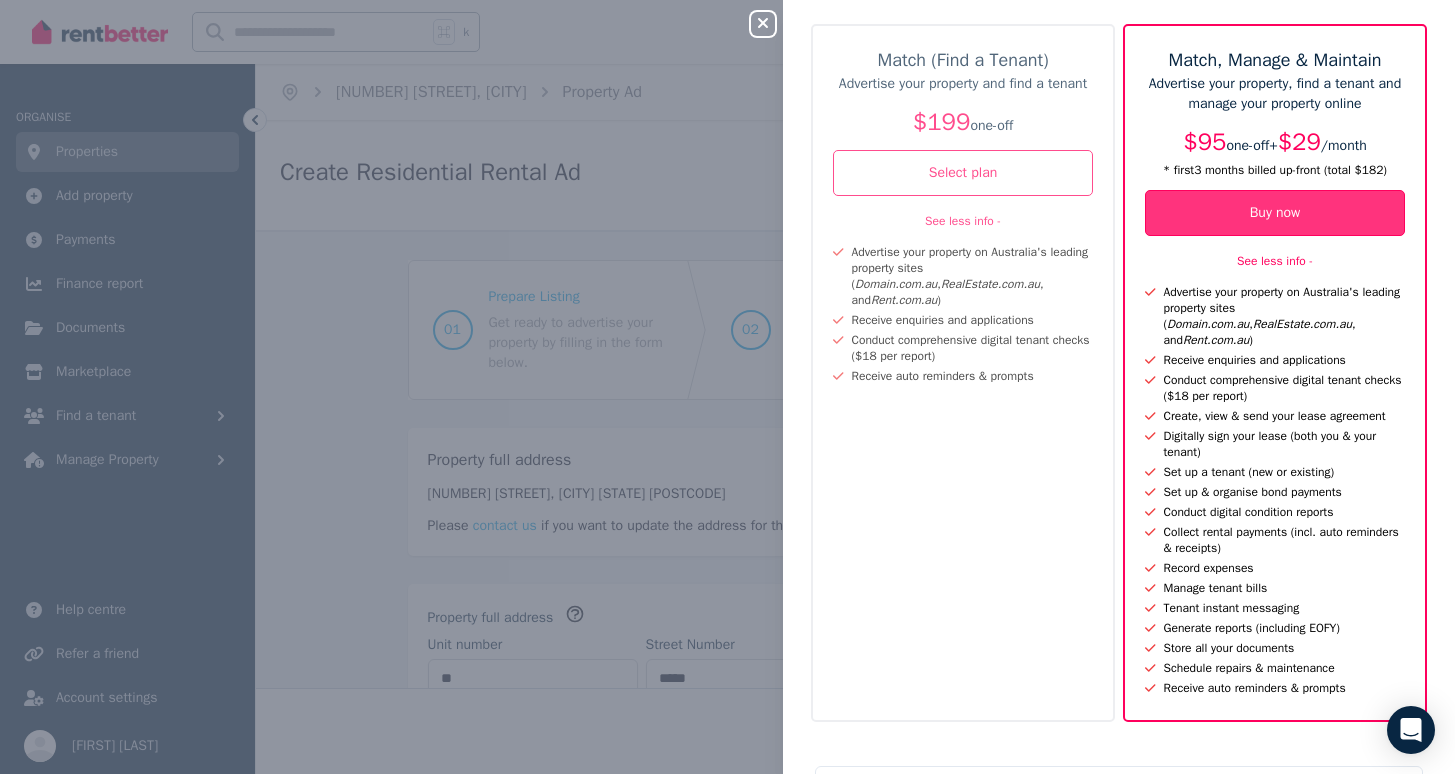 click on "Buy now" at bounding box center [1275, 213] 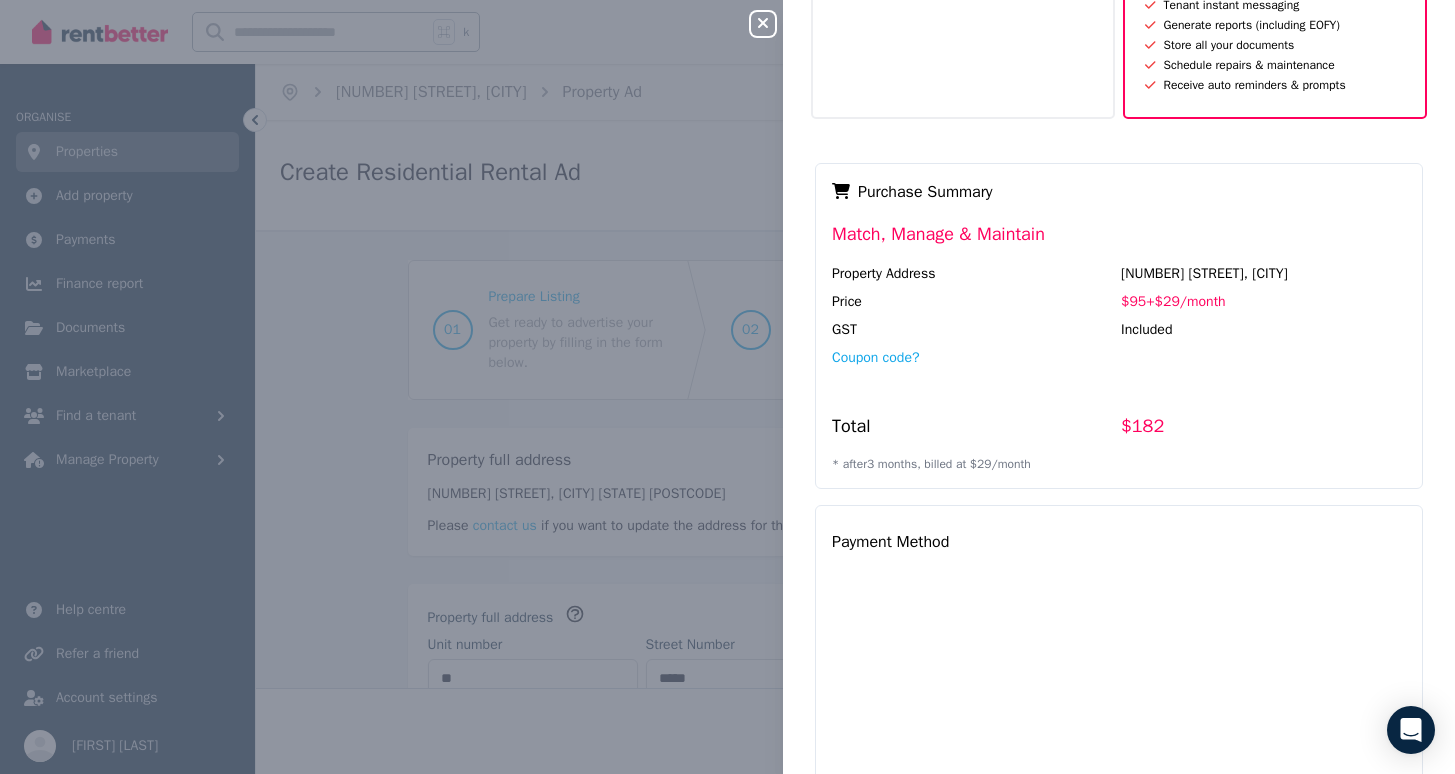 scroll, scrollTop: 762, scrollLeft: 0, axis: vertical 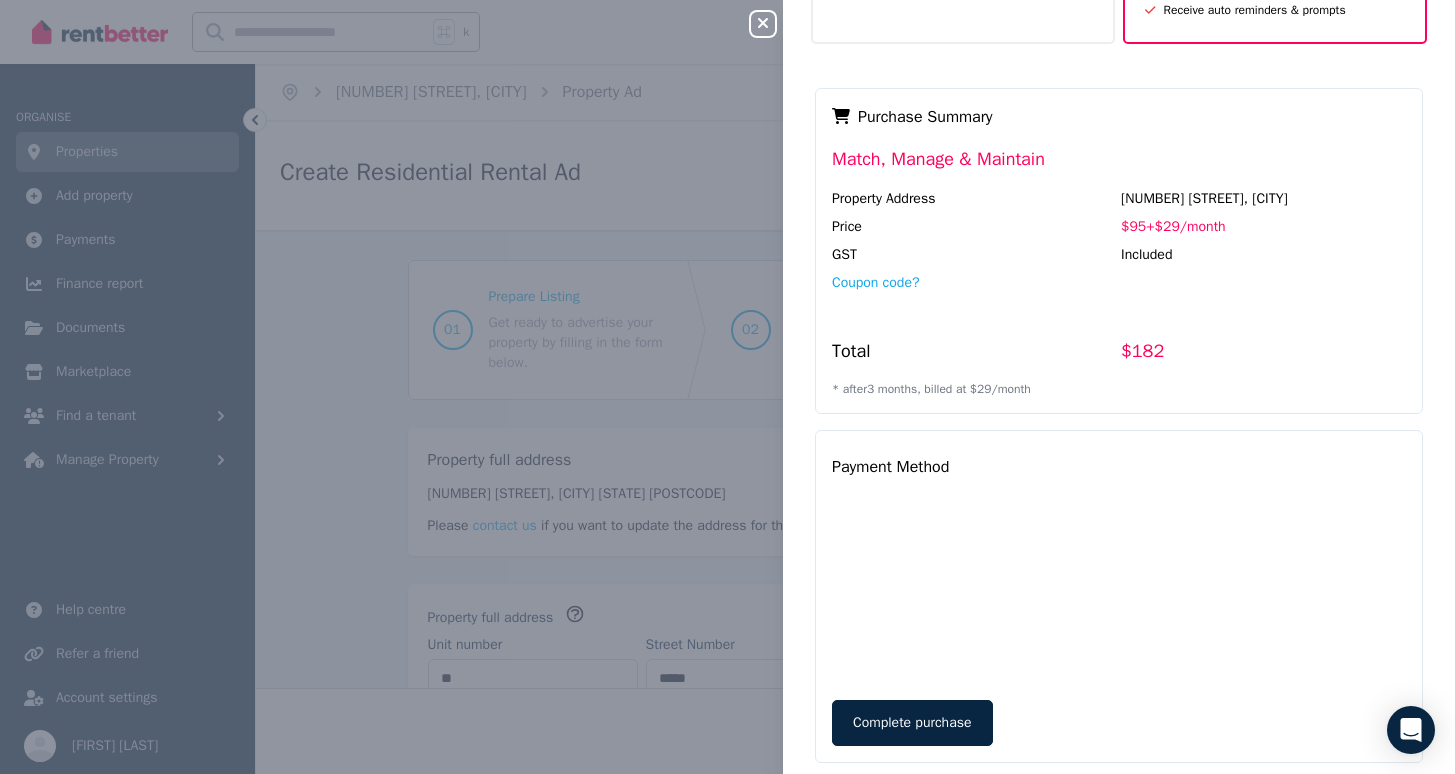 click on "Complete purchase" at bounding box center [1119, 723] 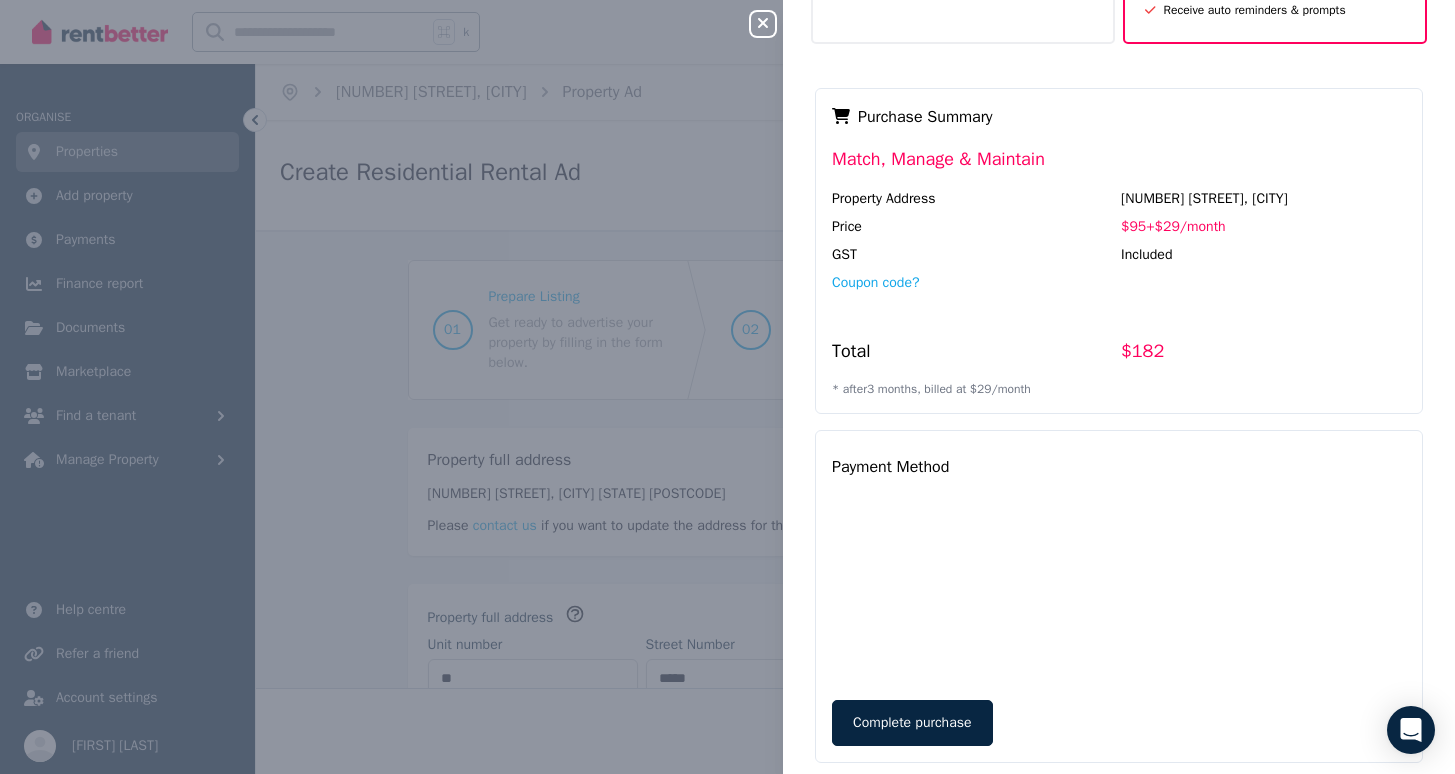 click on "Payment Method Complete purchase Purchase Summary Match, Manage & Maintain Property Address [NUMBER] [STREET], [CITY] Price $95 + $29 / month GST Included Coupon code? Total $182 * after 3 month s, billed at $29 / month" at bounding box center [1119, 433] 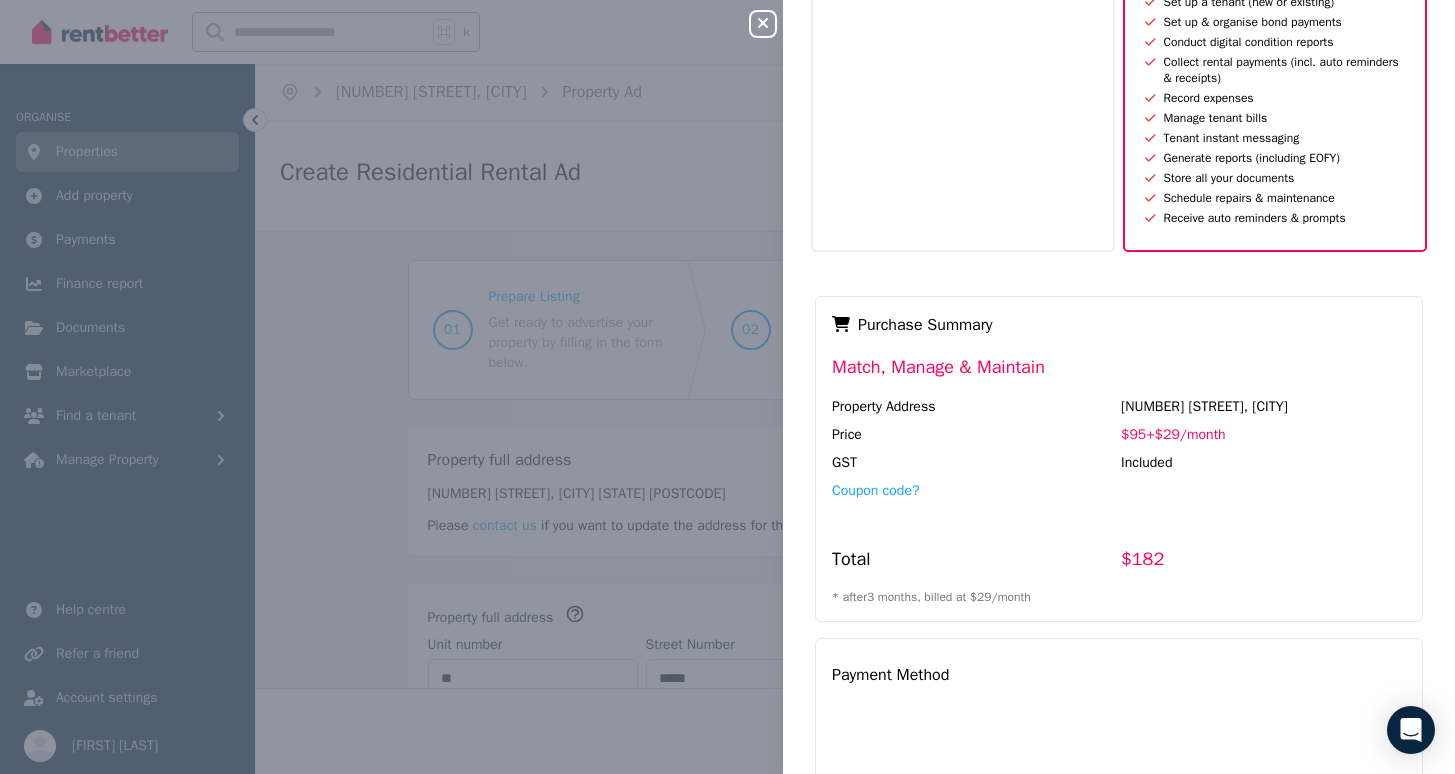 scroll, scrollTop: 783, scrollLeft: 0, axis: vertical 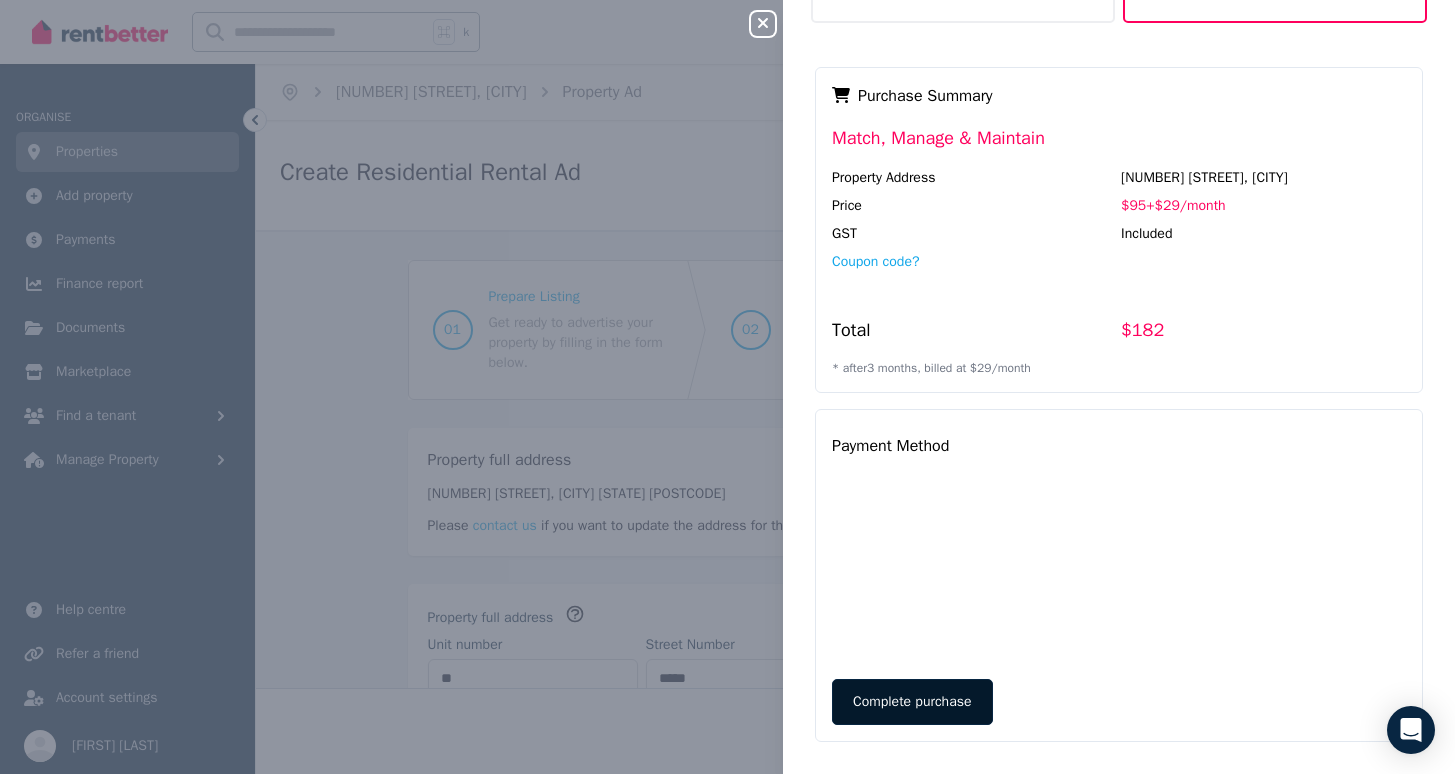 click on "Complete purchase" at bounding box center (912, 702) 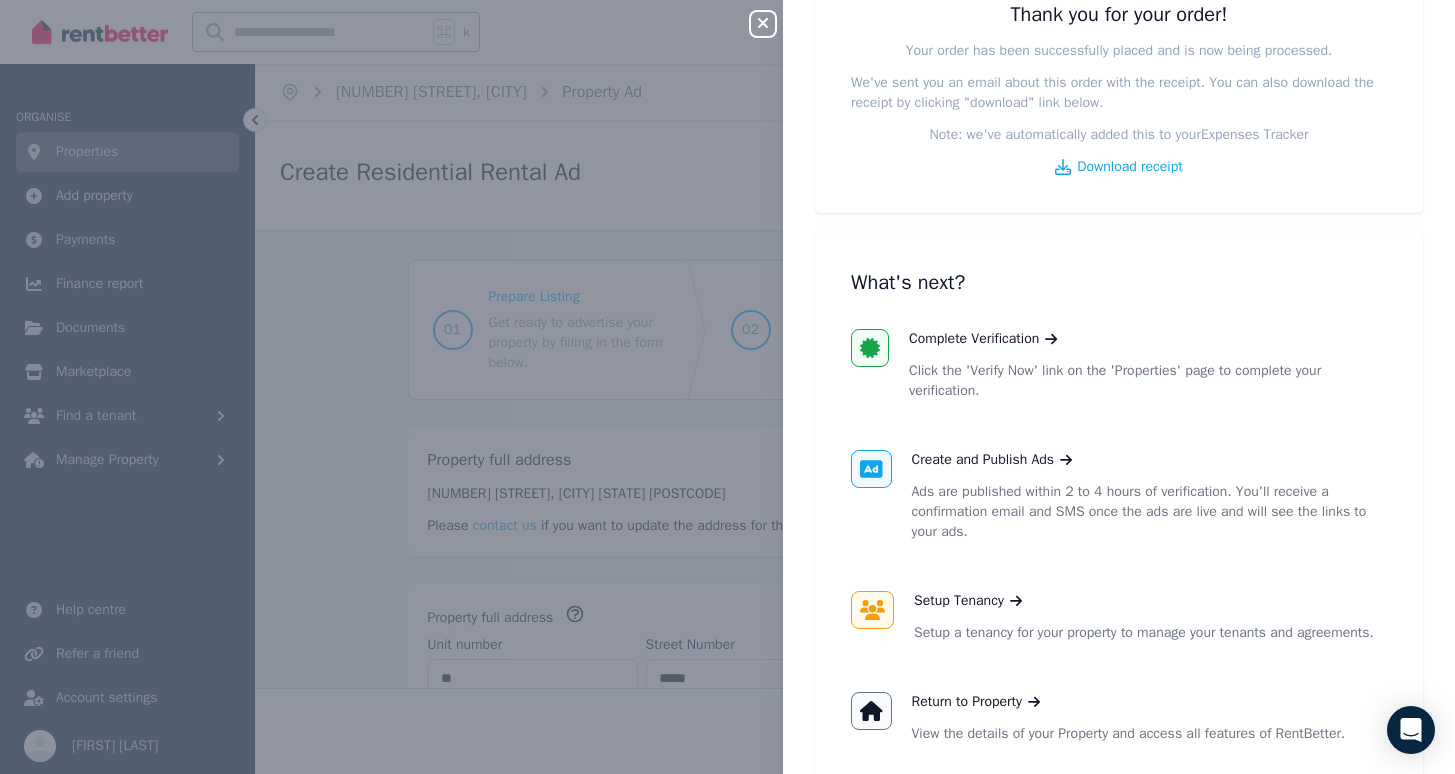scroll, scrollTop: 0, scrollLeft: 0, axis: both 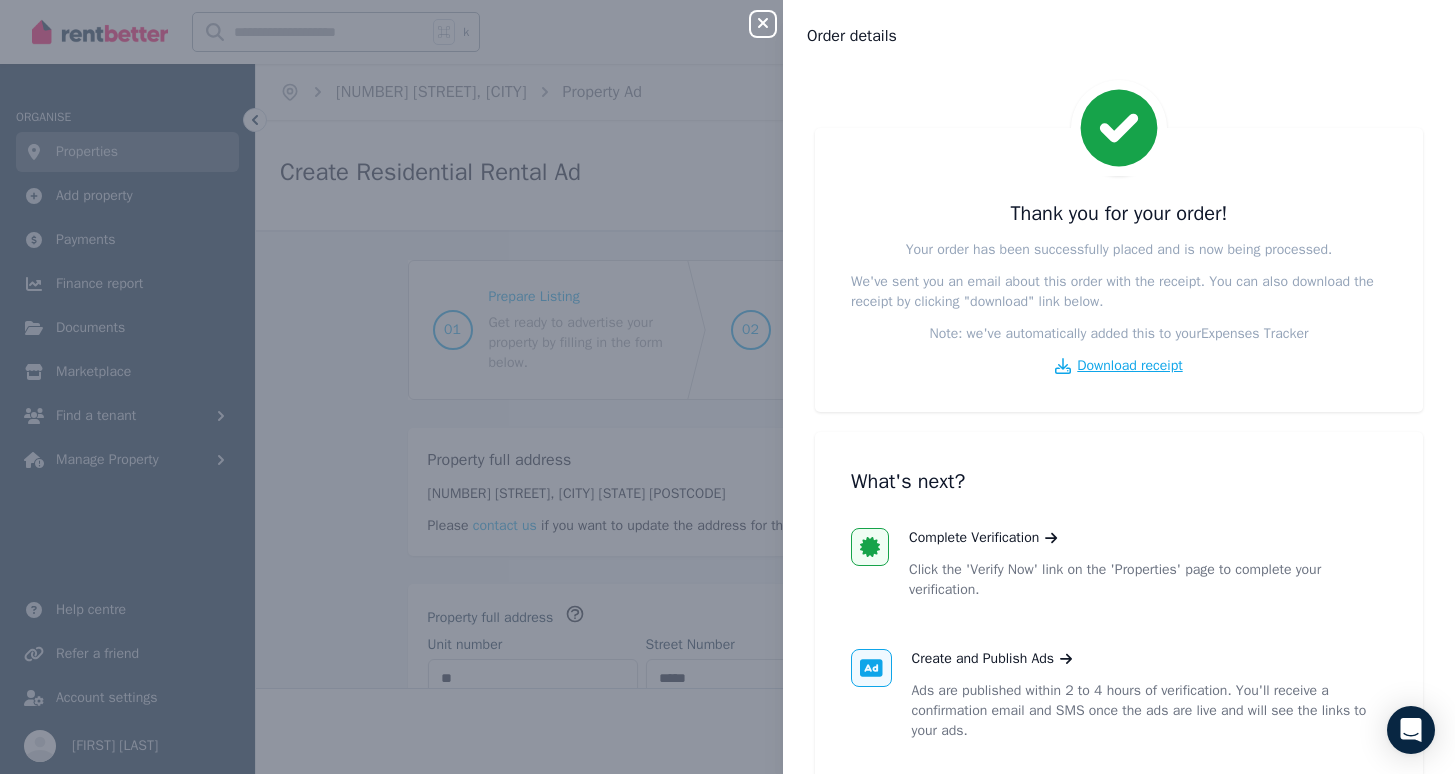 click on "Download receipt" at bounding box center [1129, 366] 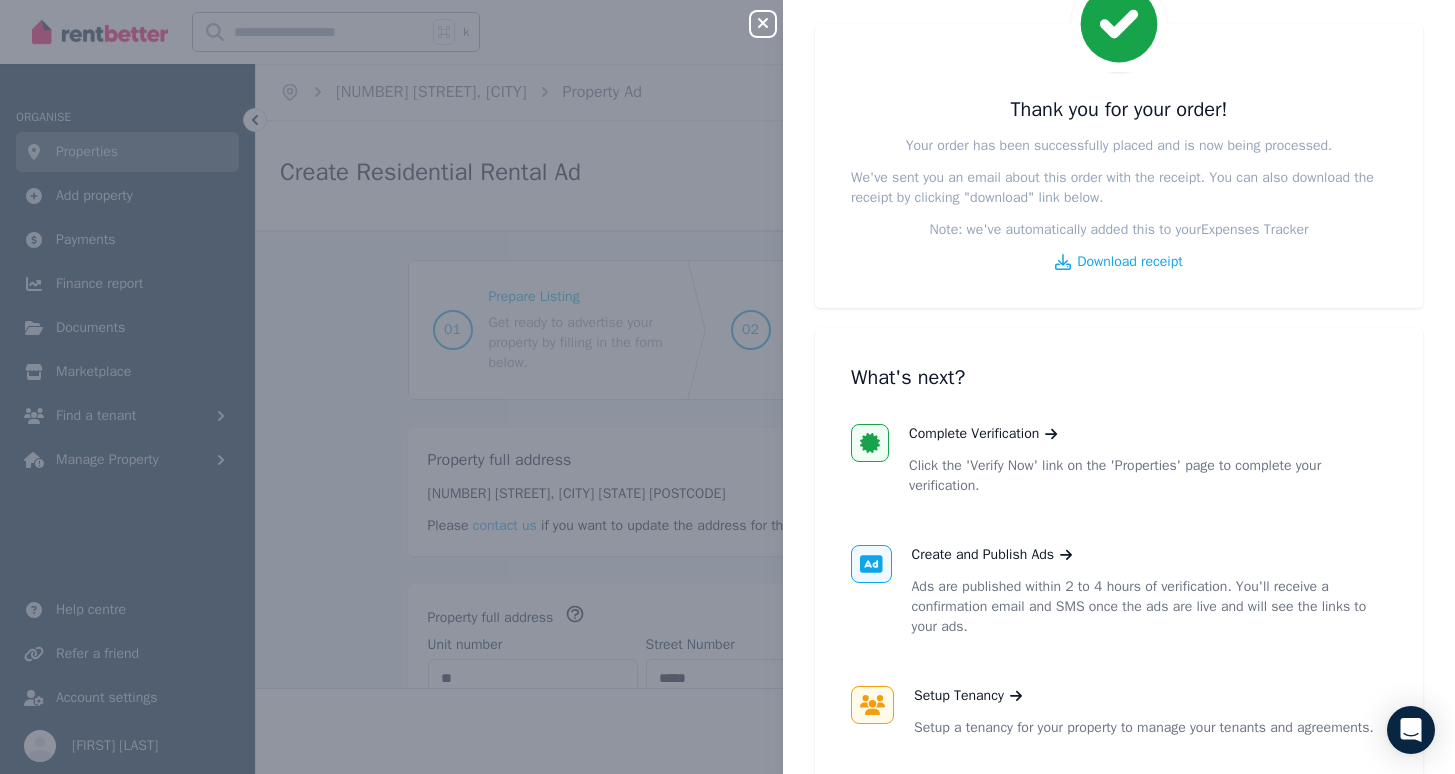 scroll, scrollTop: 197, scrollLeft: 0, axis: vertical 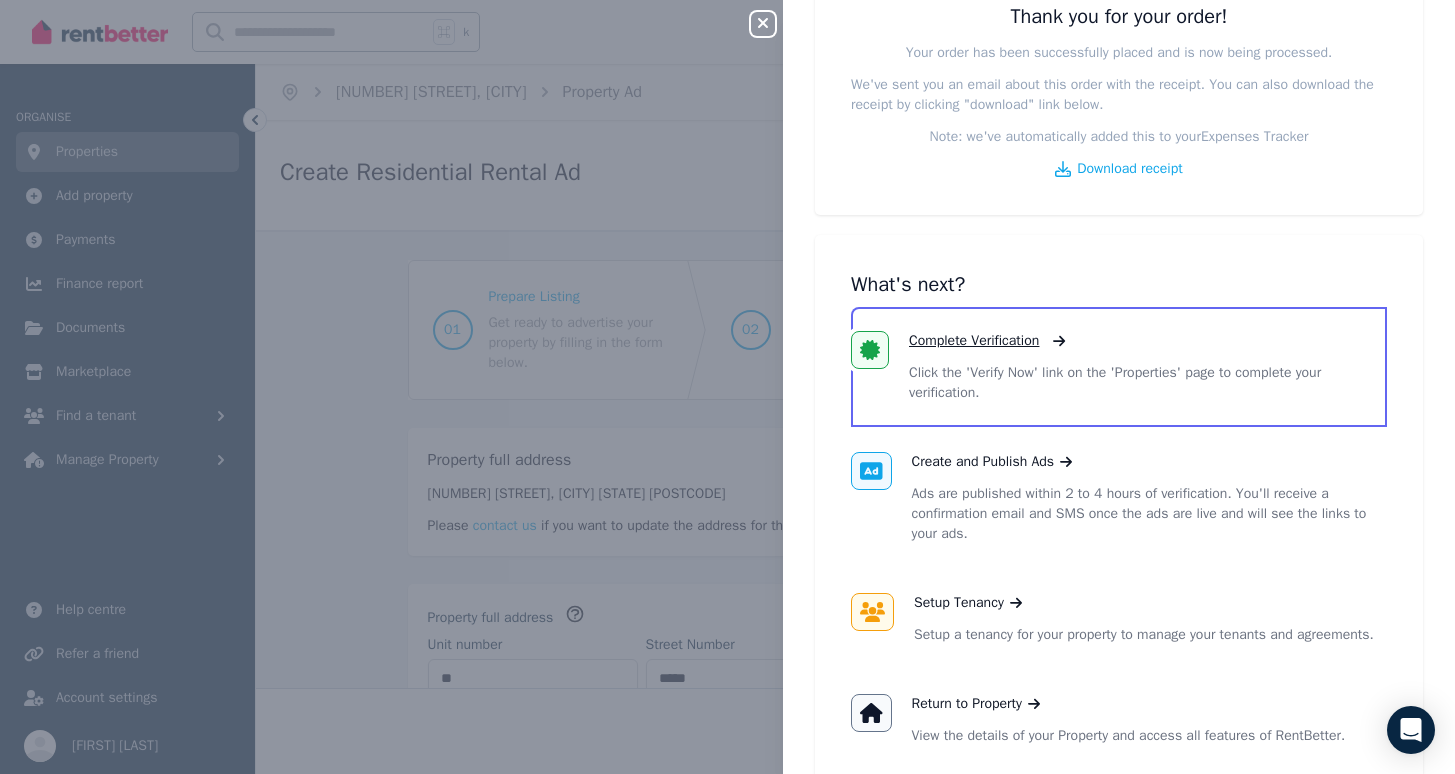 click on "Complete Verification" at bounding box center (974, 341) 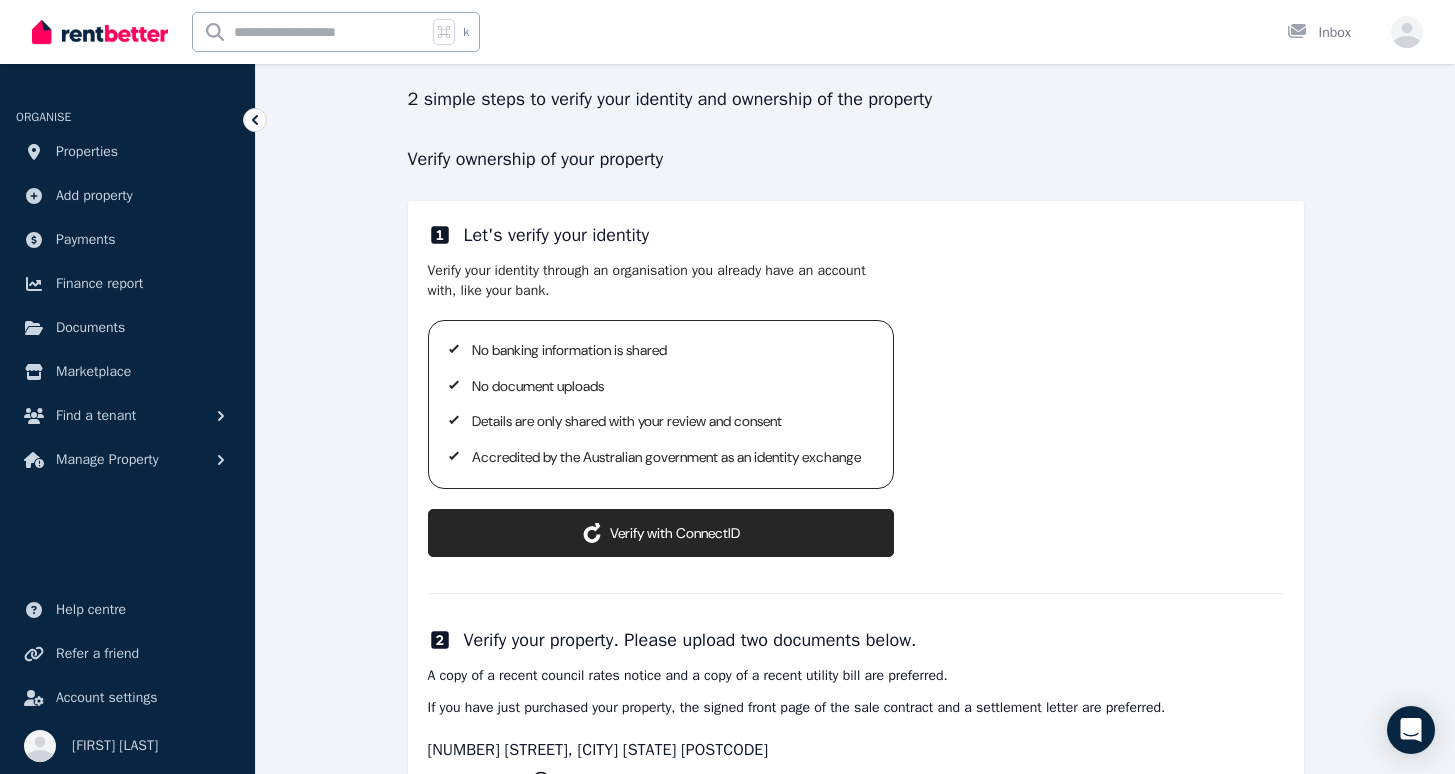 scroll, scrollTop: 344, scrollLeft: 0, axis: vertical 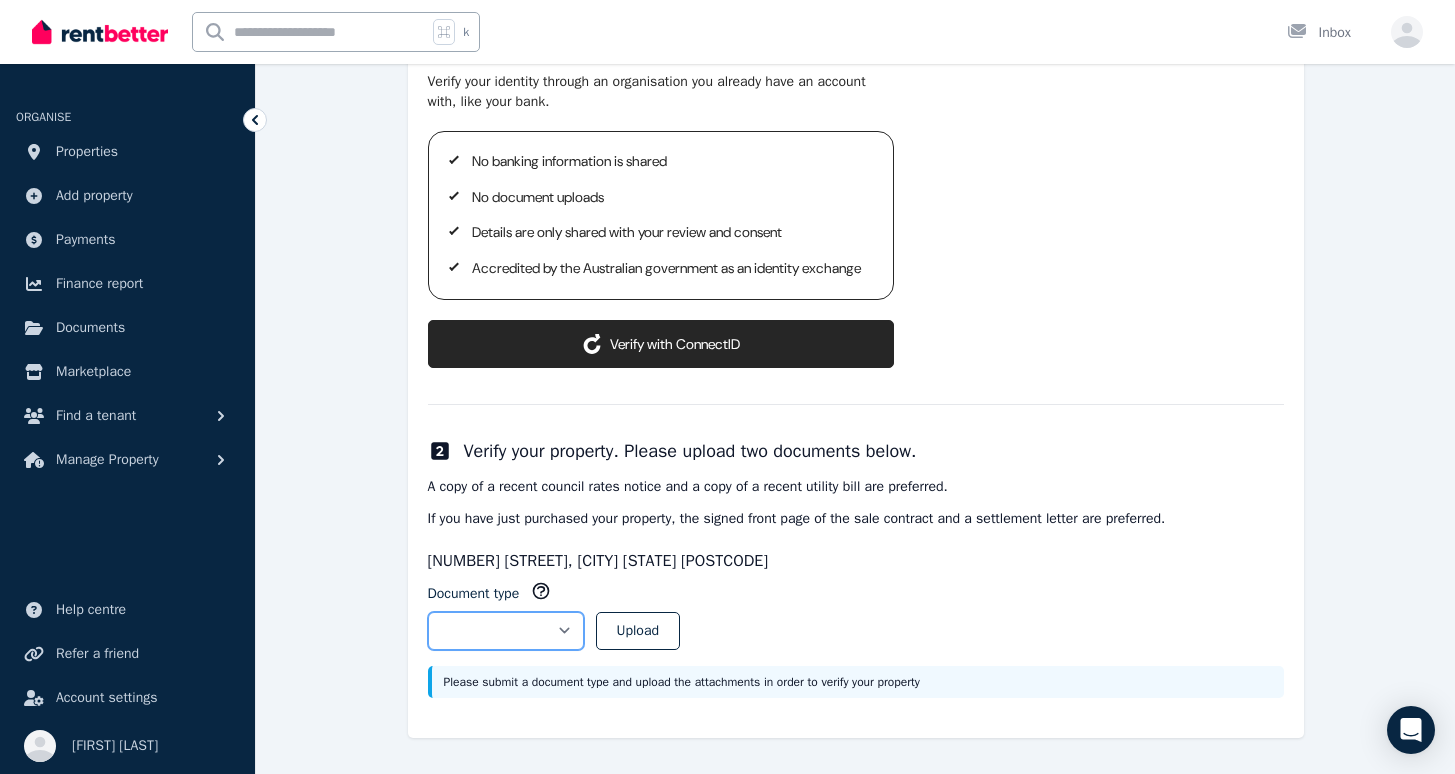 click on "**********" at bounding box center (506, 631) 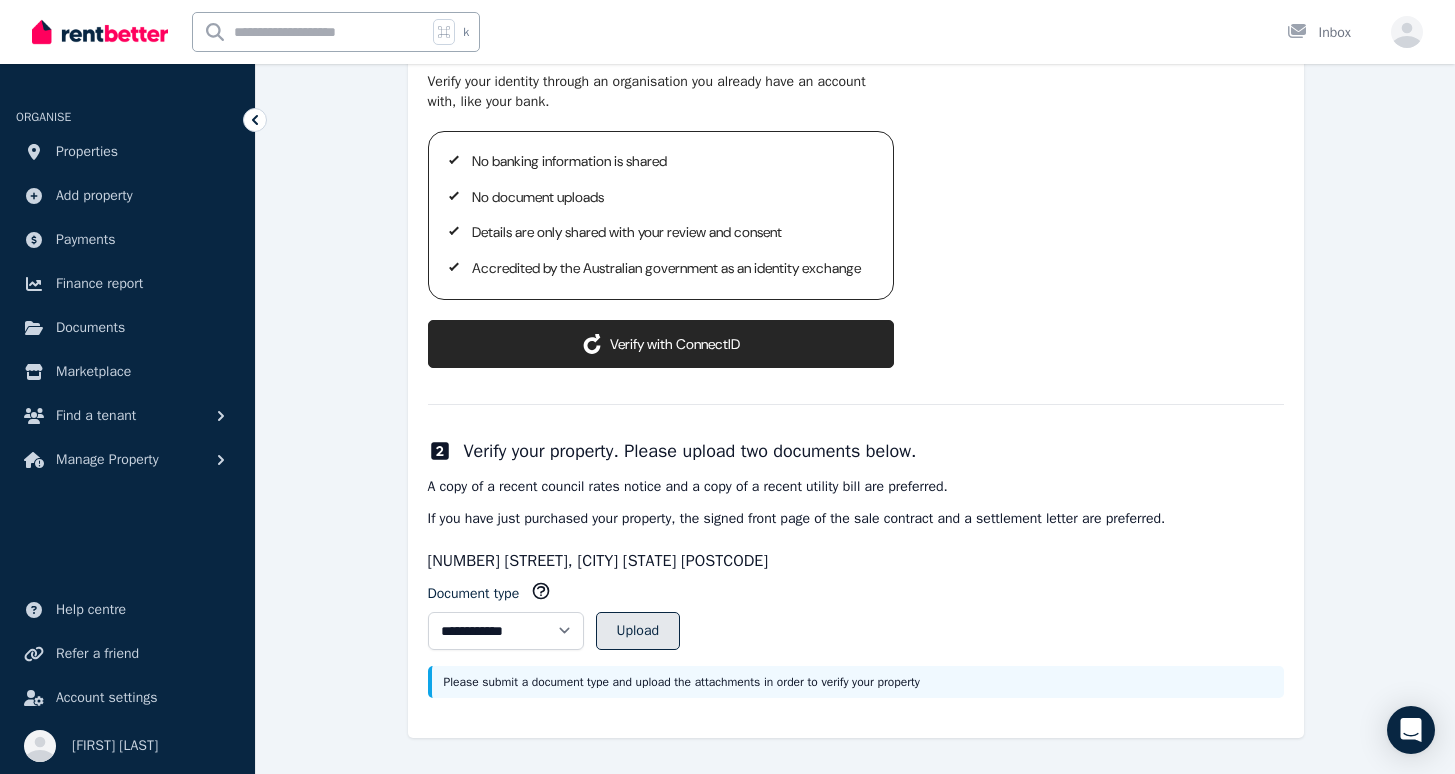 click on "Upload" at bounding box center [638, 631] 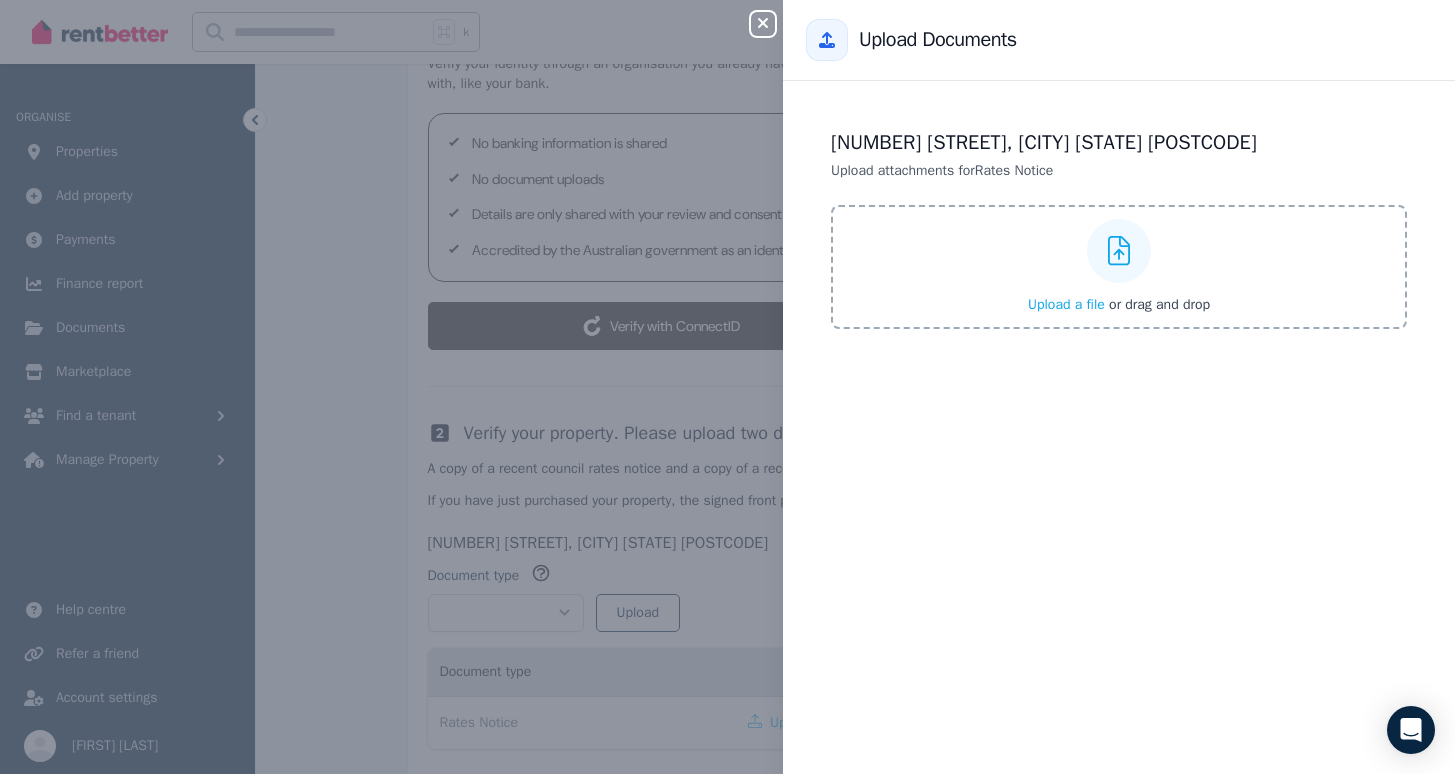 click on "Upload a file" at bounding box center [1066, 304] 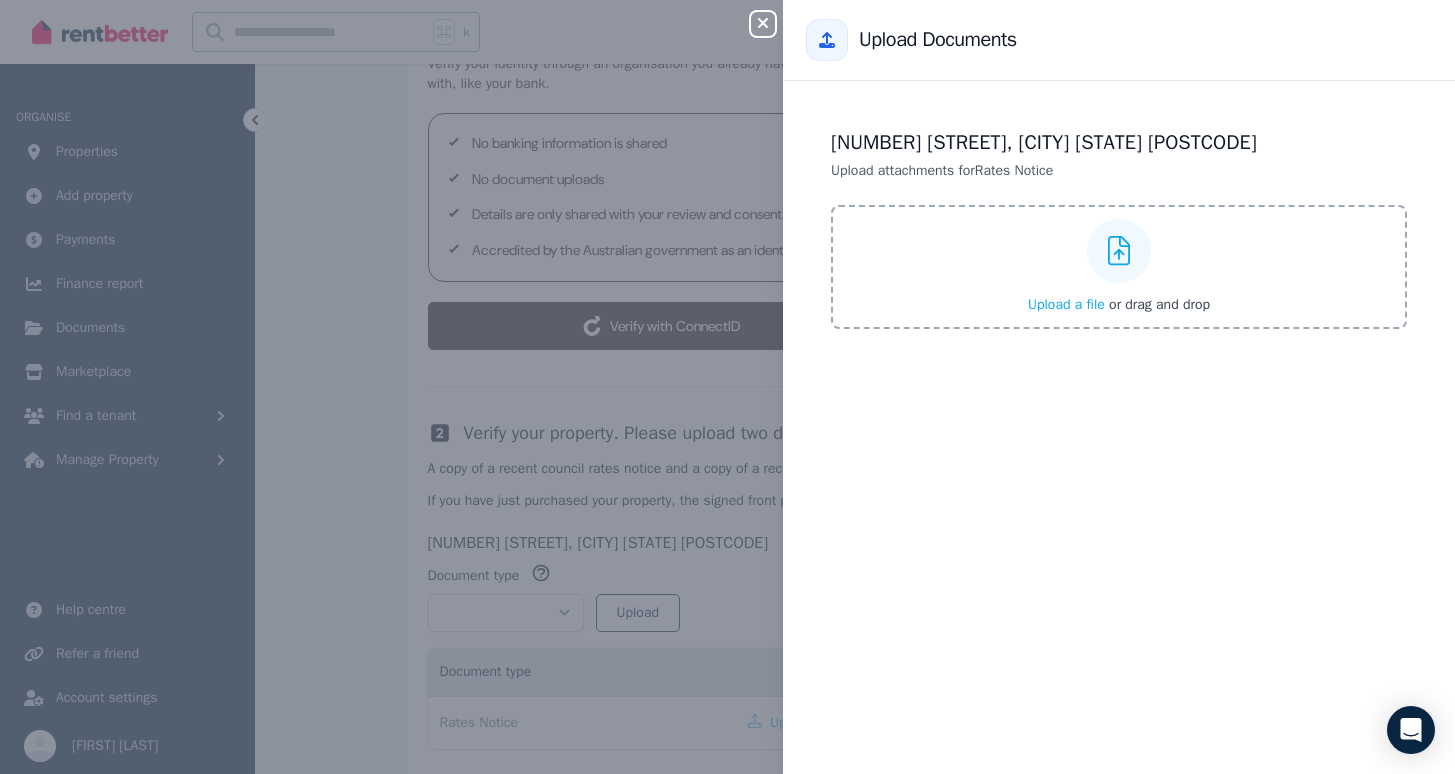 click on "Upload a file" at bounding box center (1066, 304) 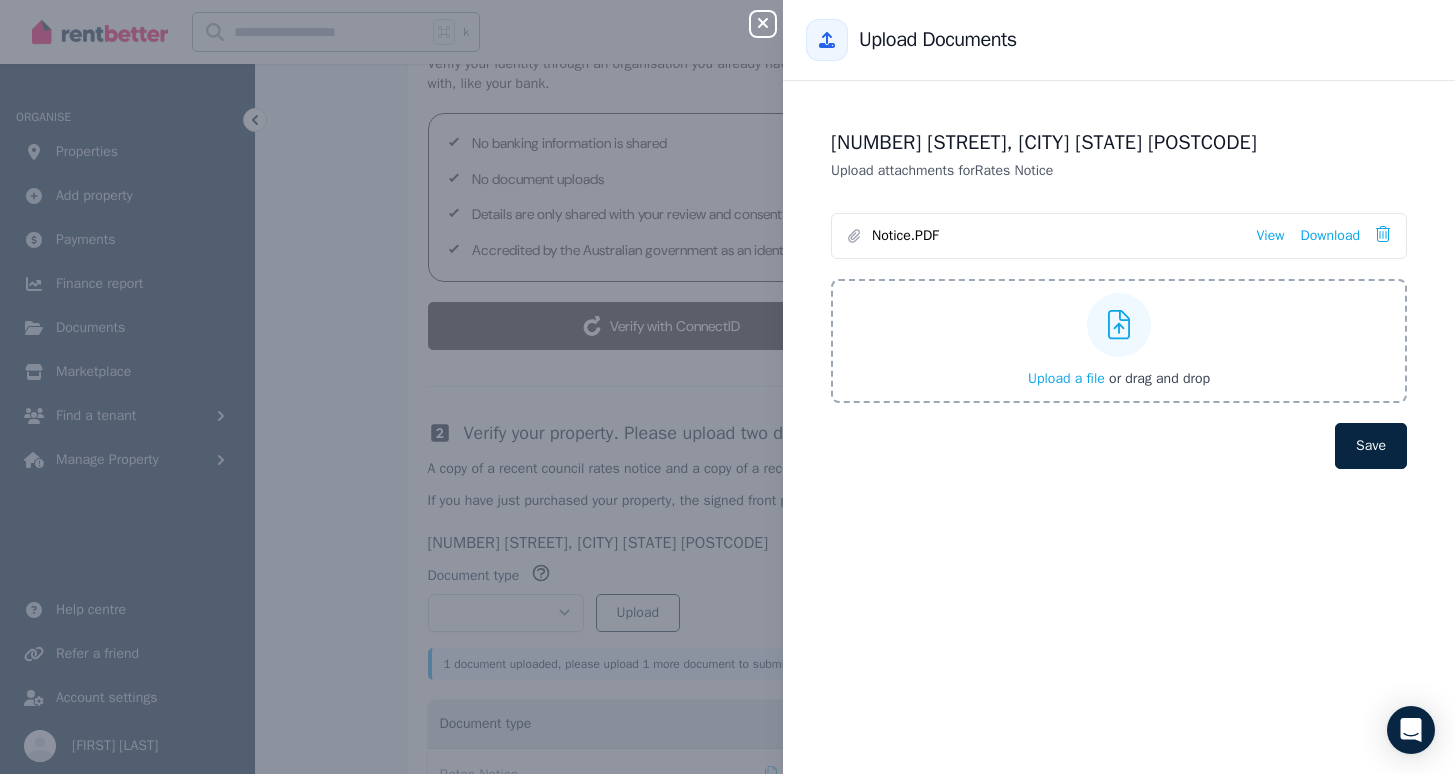 click on "Upload a file" at bounding box center [1066, 378] 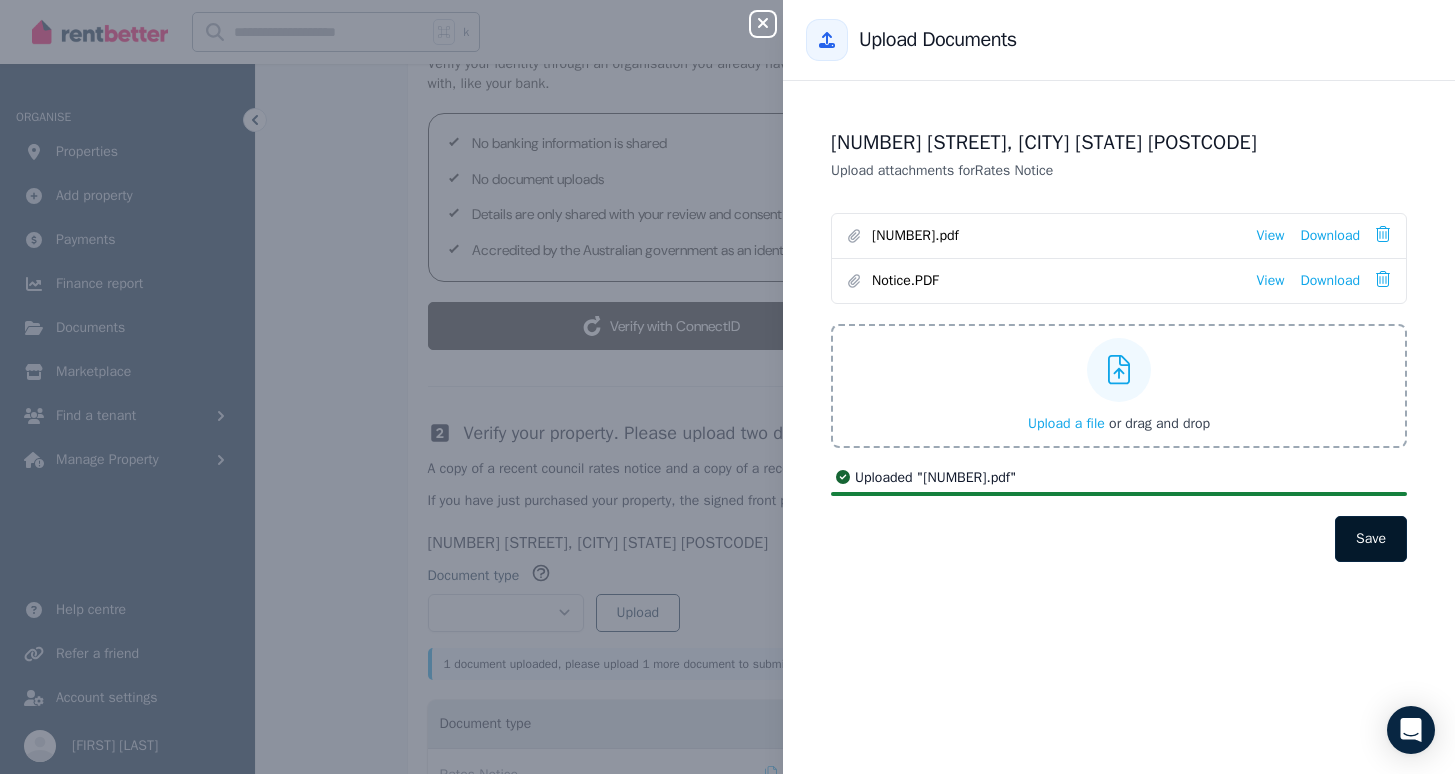 click on "Save" at bounding box center [1371, 539] 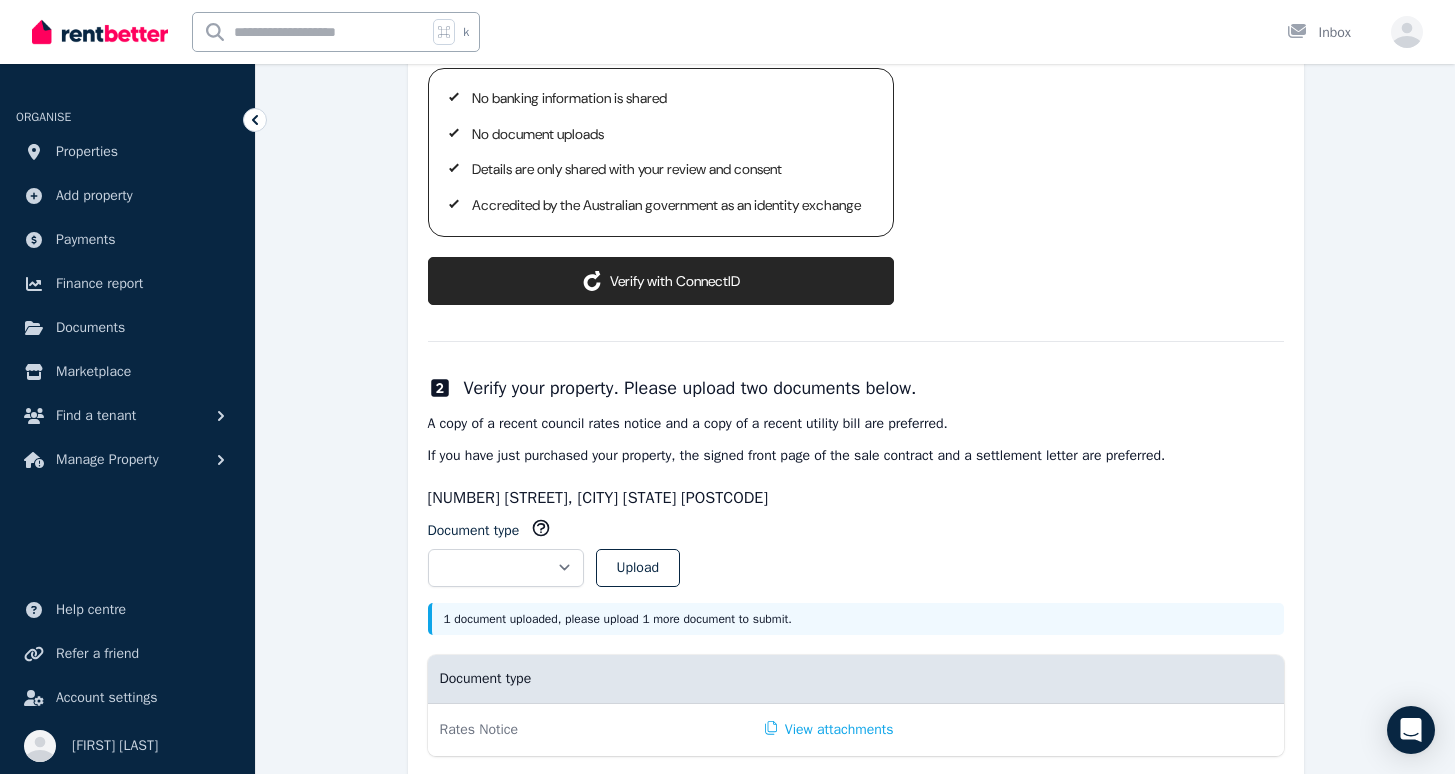 scroll, scrollTop: 454, scrollLeft: 0, axis: vertical 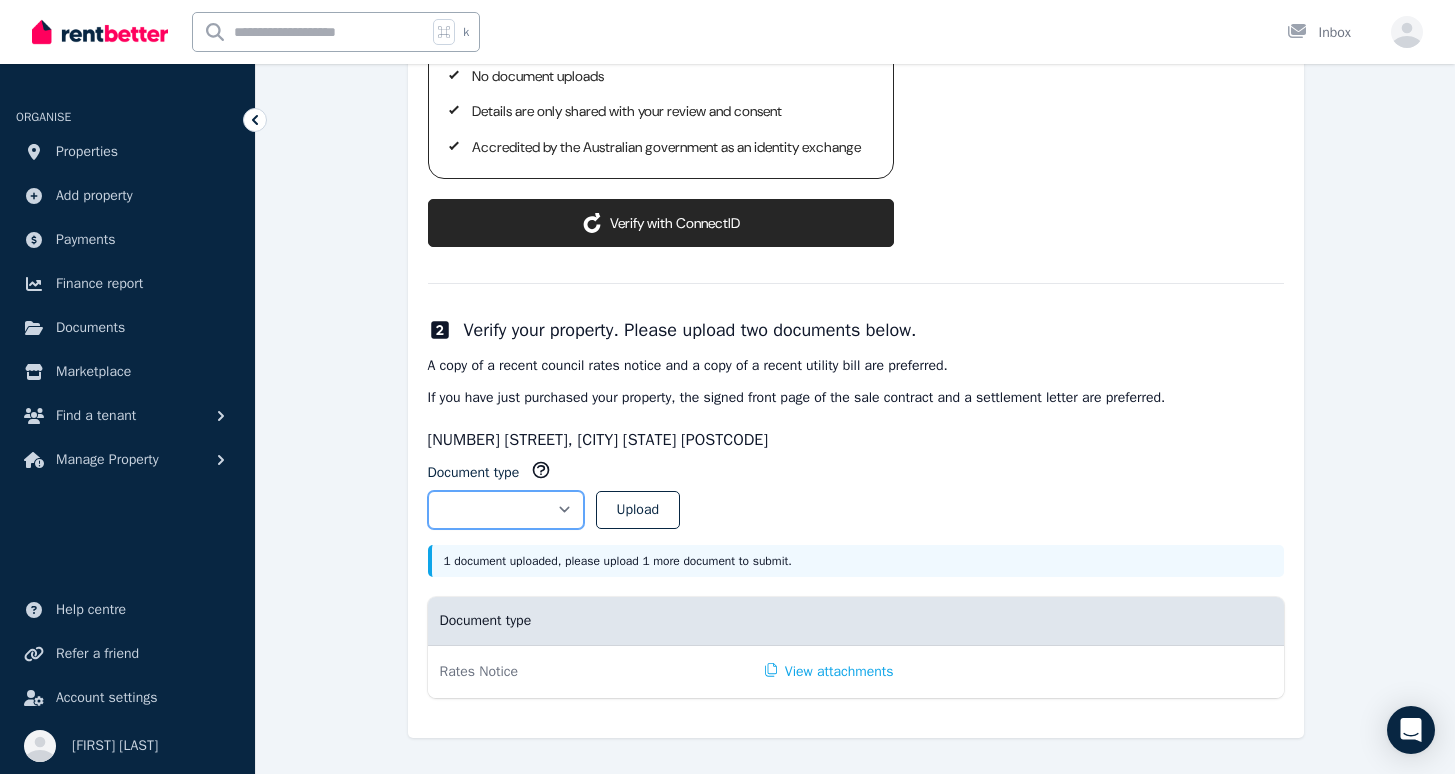 click on "**********" at bounding box center (506, 510) 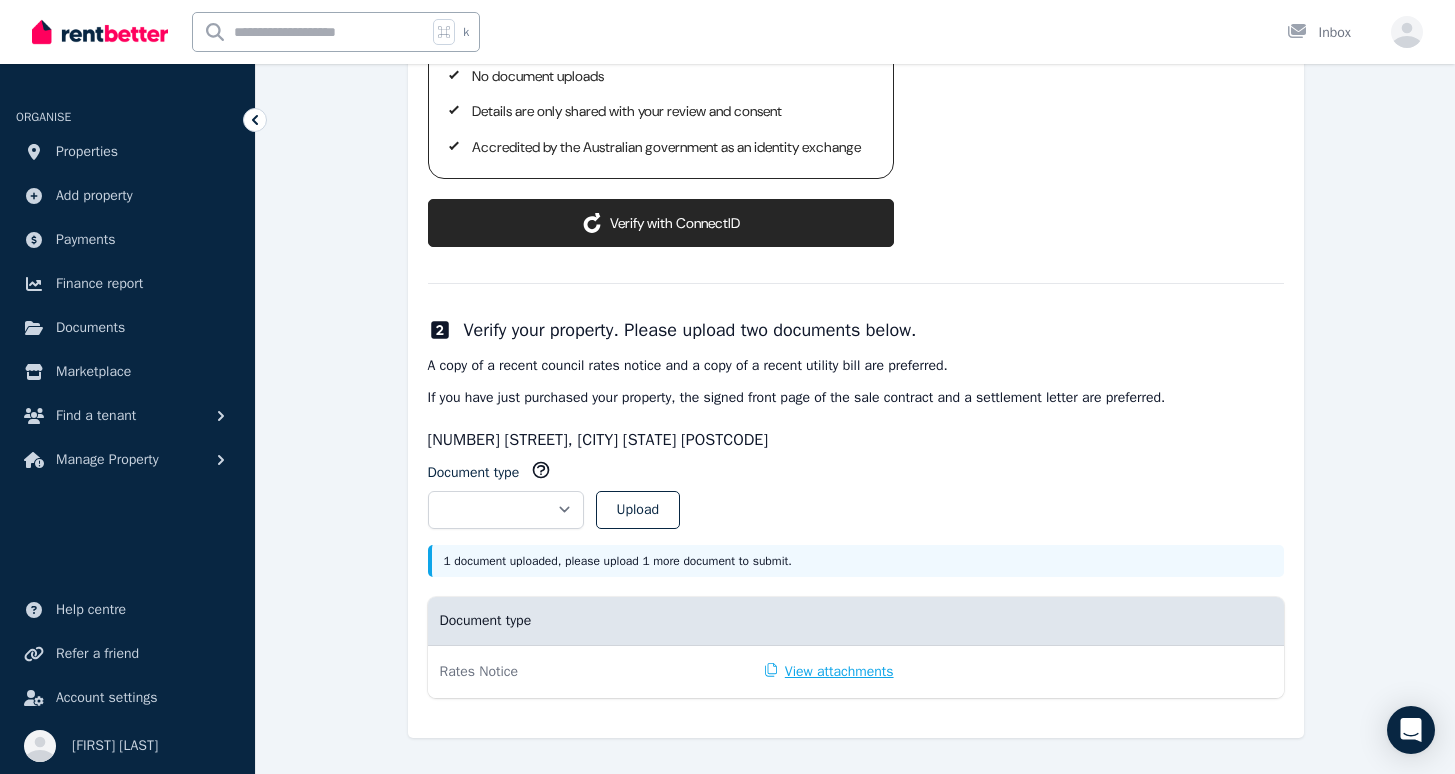 click on "View attachments" at bounding box center (829, 672) 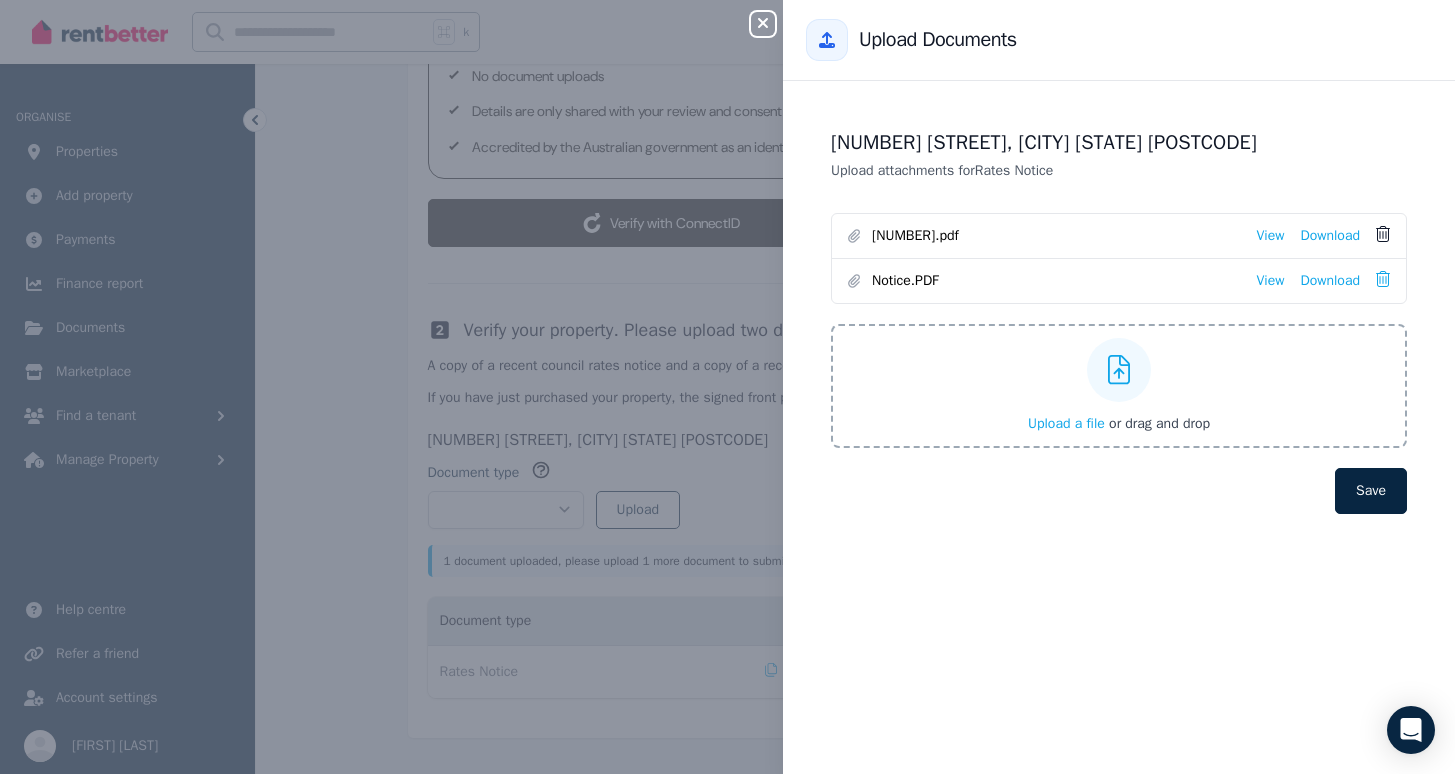 click 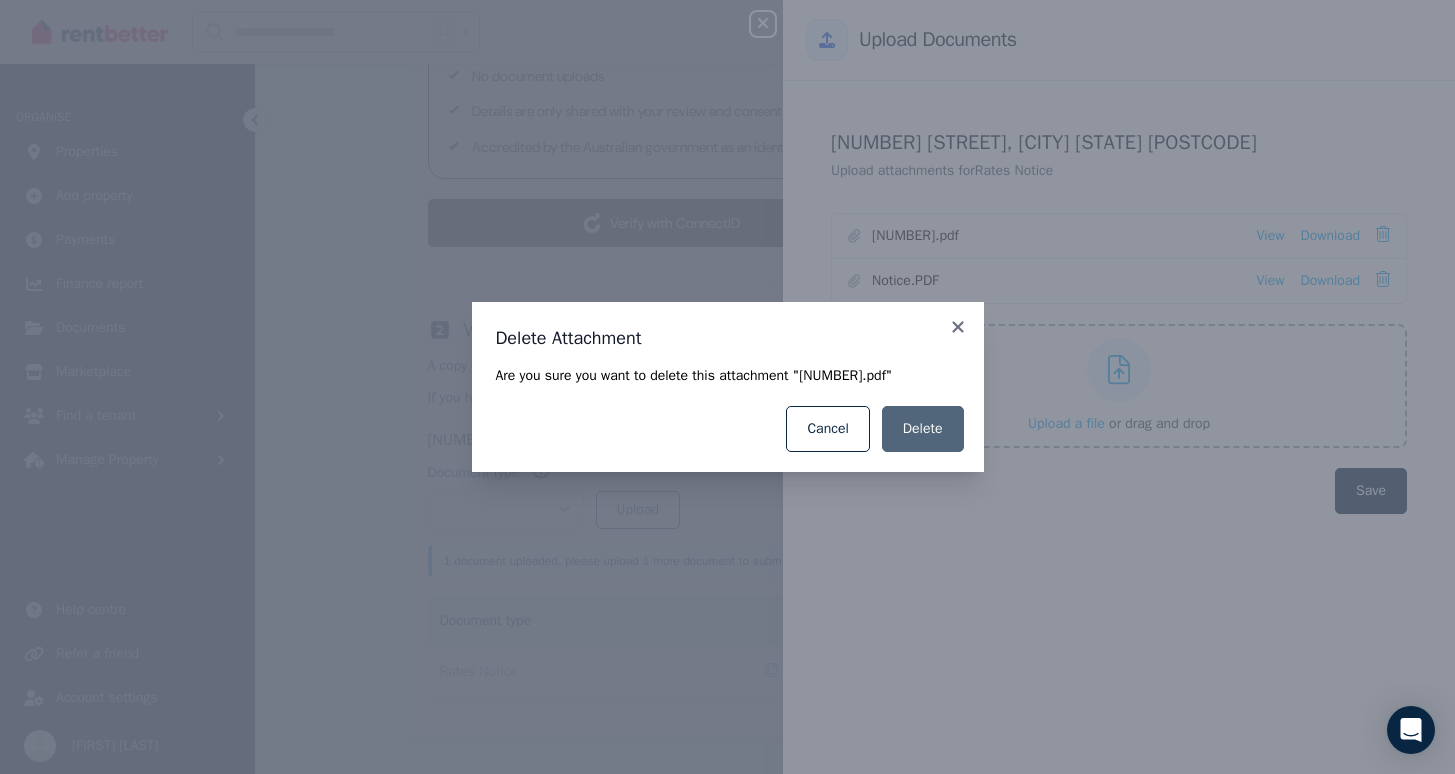 click on "Delete" at bounding box center (923, 429) 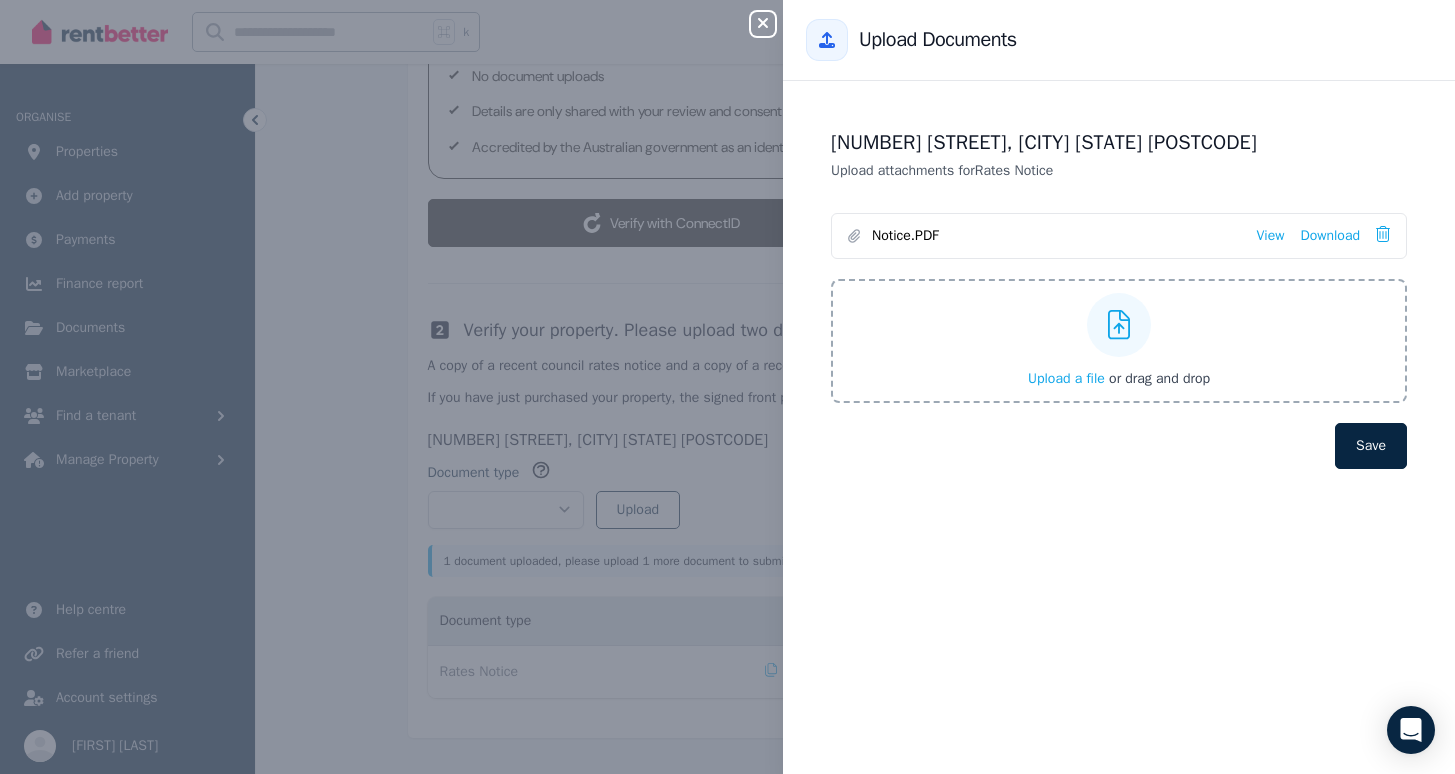 click on "[NUMBER] [STREET], [CITY] [STATE] [POSTCODE] Upload attachments for Notice.PDF View Download Upload a file or drag and drop Save" at bounding box center (1119, 427) 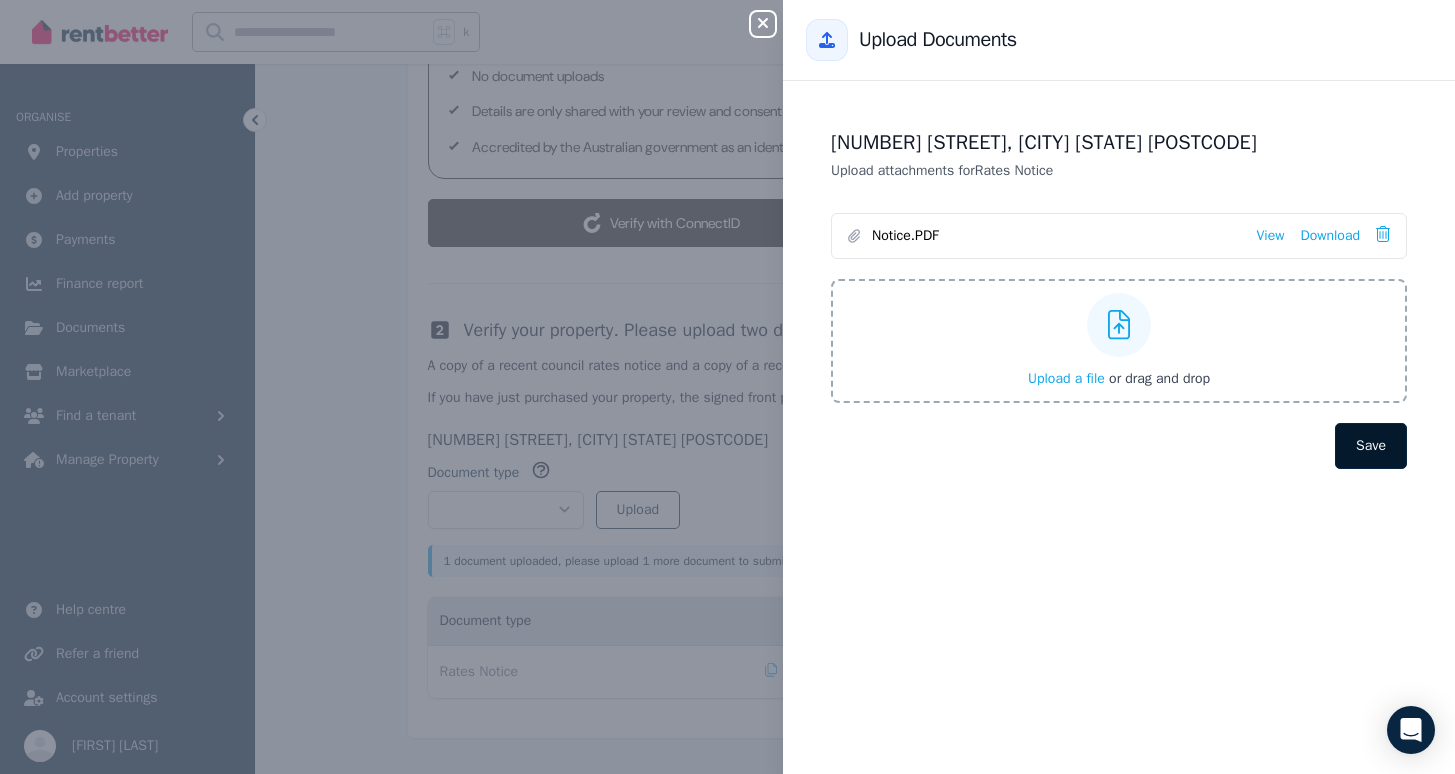 click on "Save" at bounding box center [1371, 446] 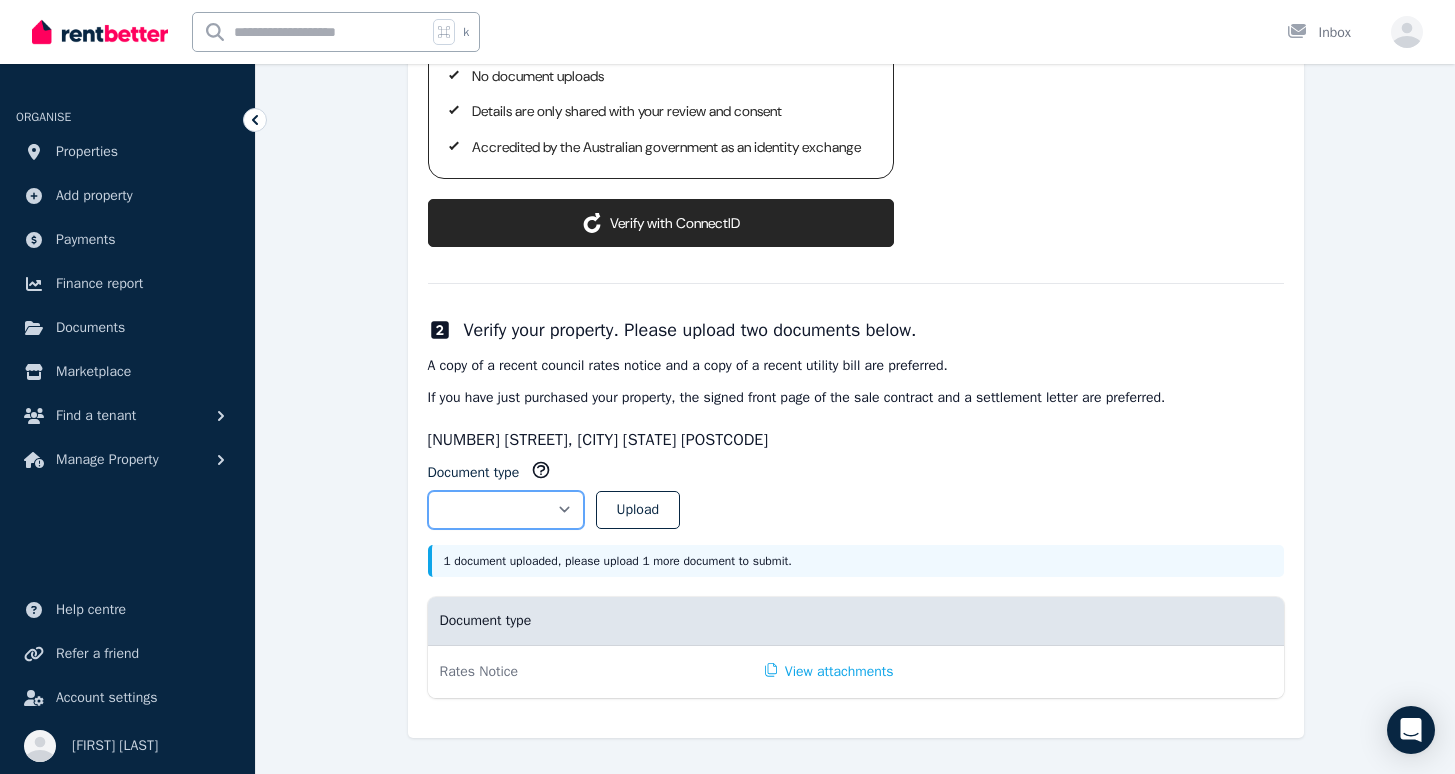 click on "**********" at bounding box center [506, 510] 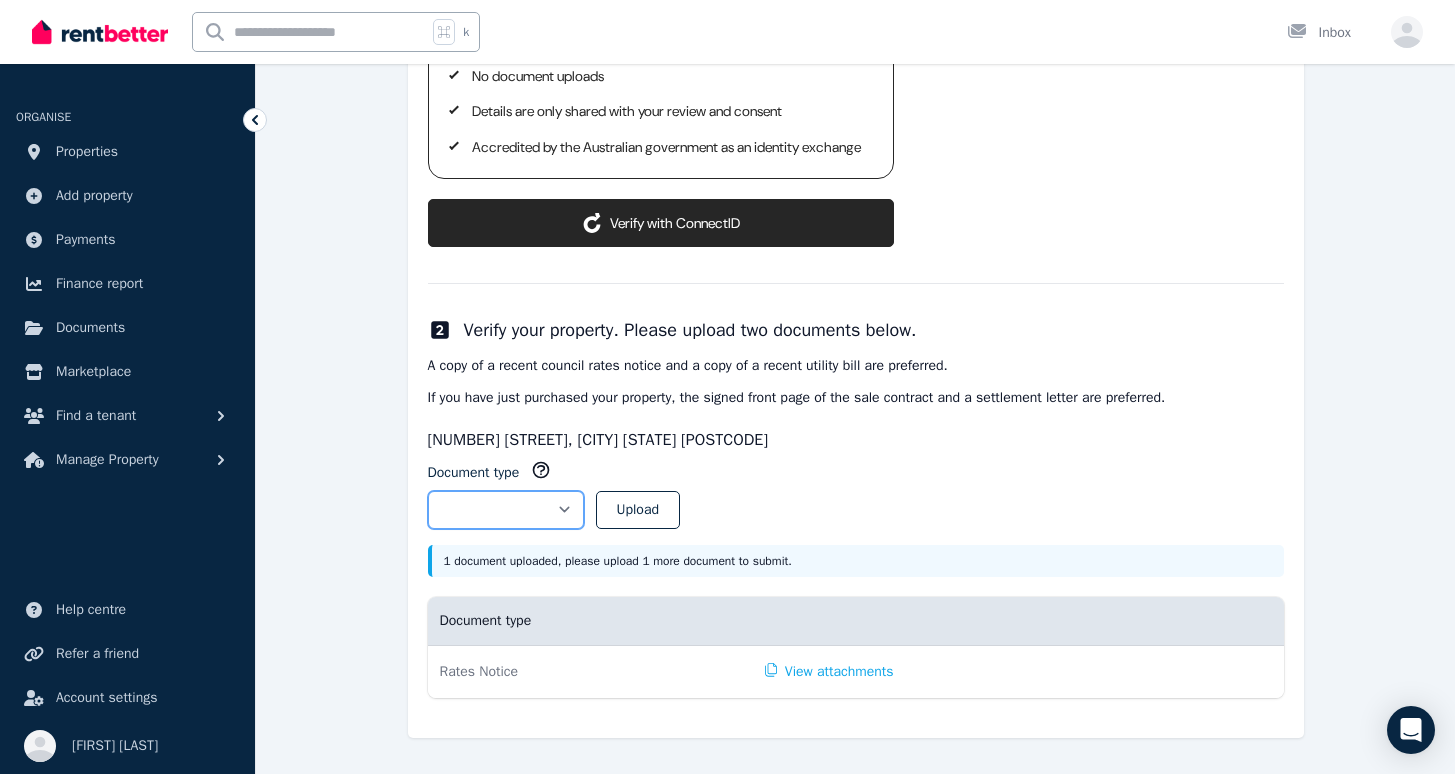 select on "**********" 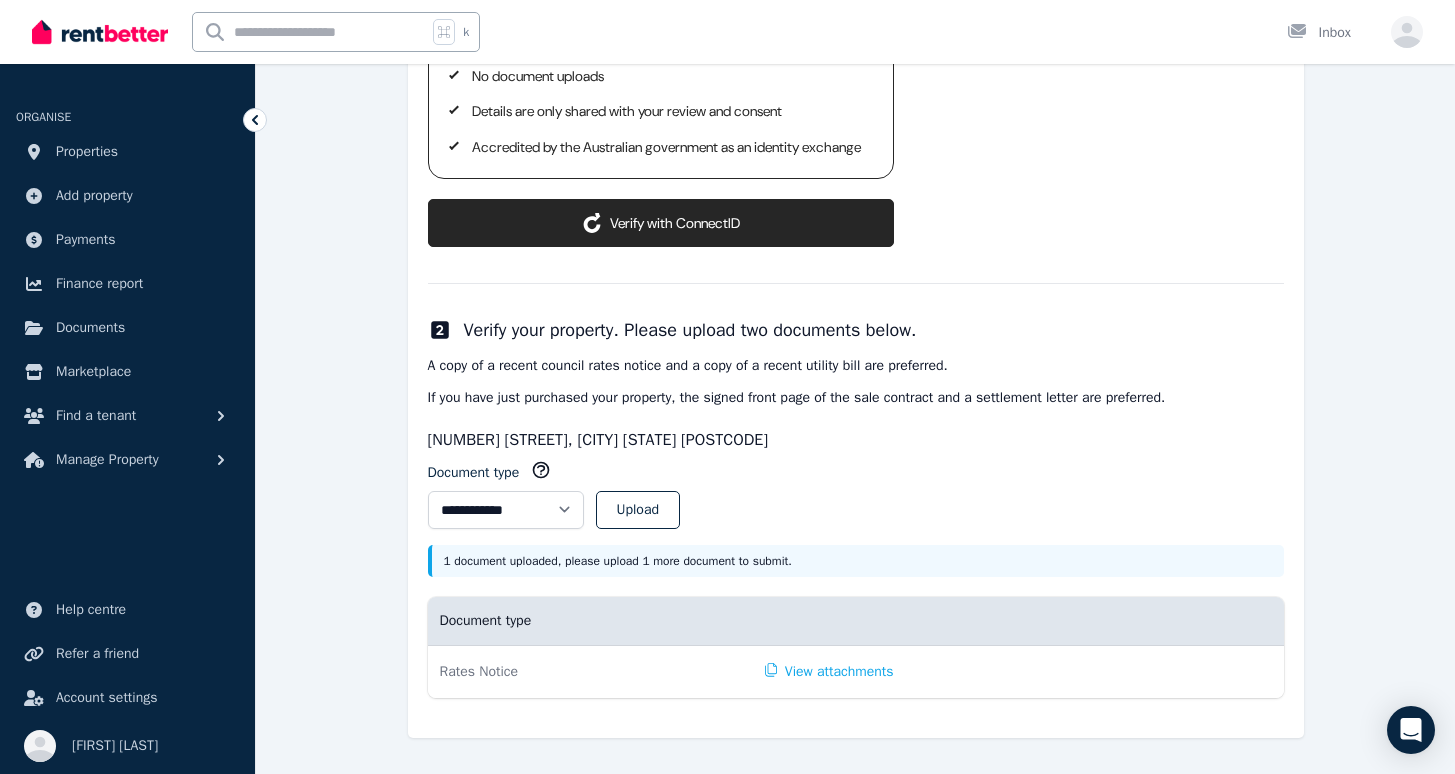 click on "**********" at bounding box center (856, 502) 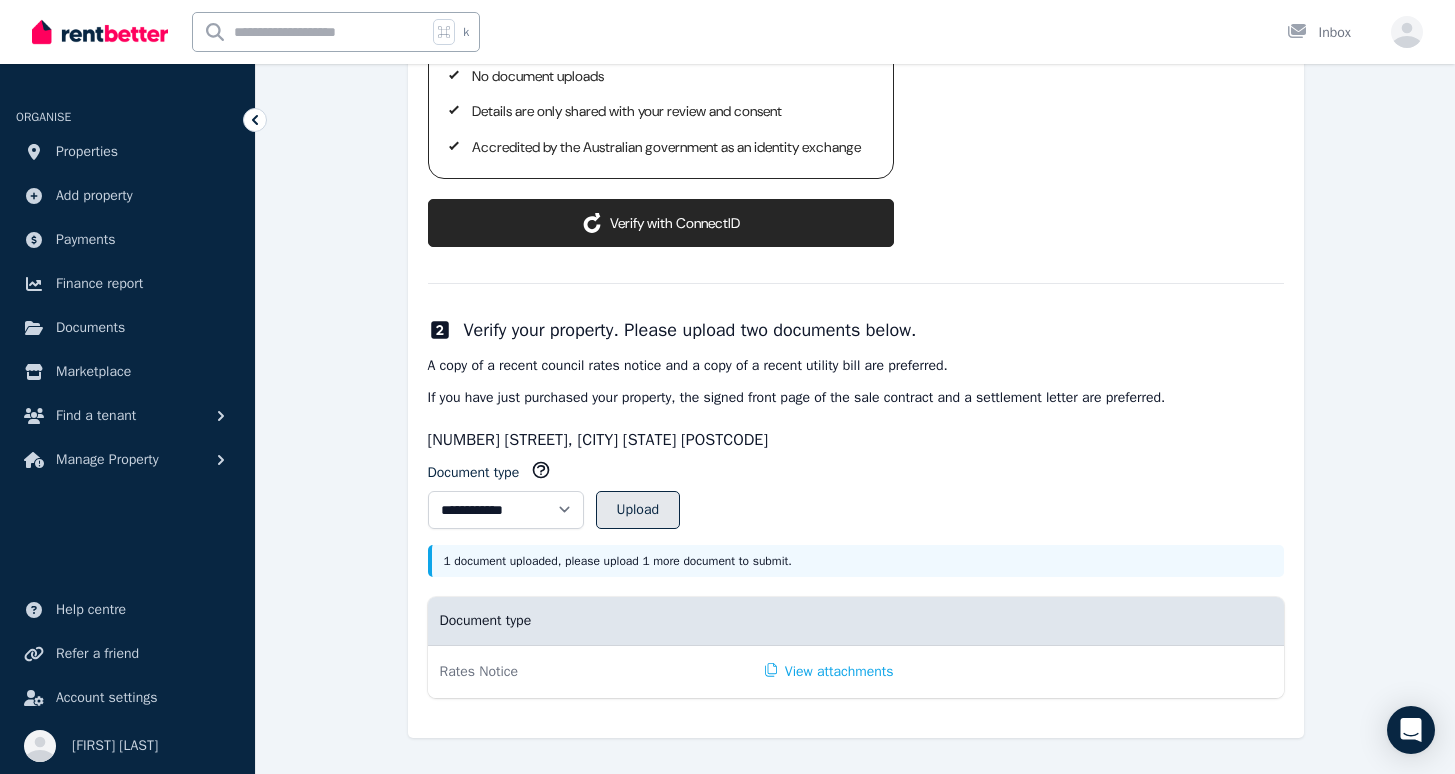 click on "Upload" at bounding box center [638, 510] 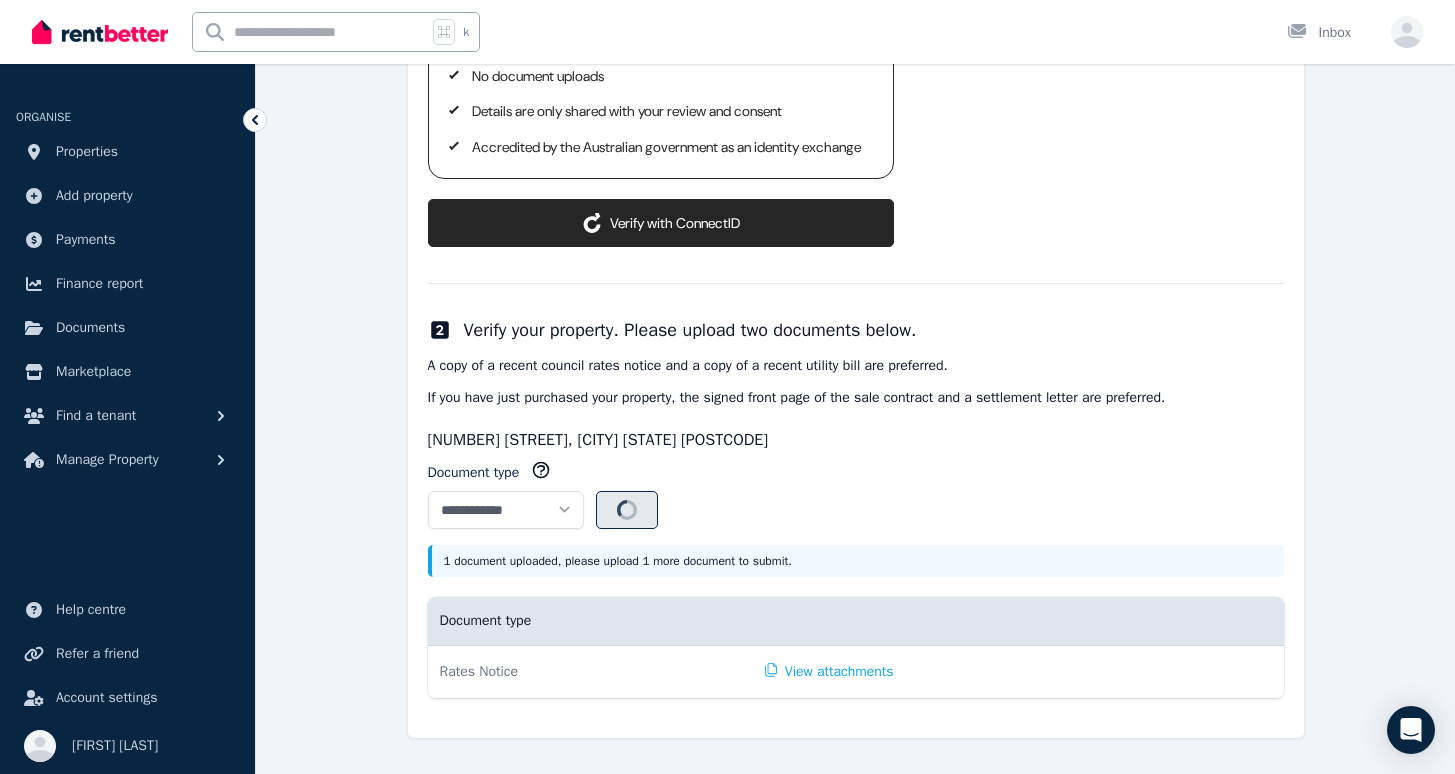 select 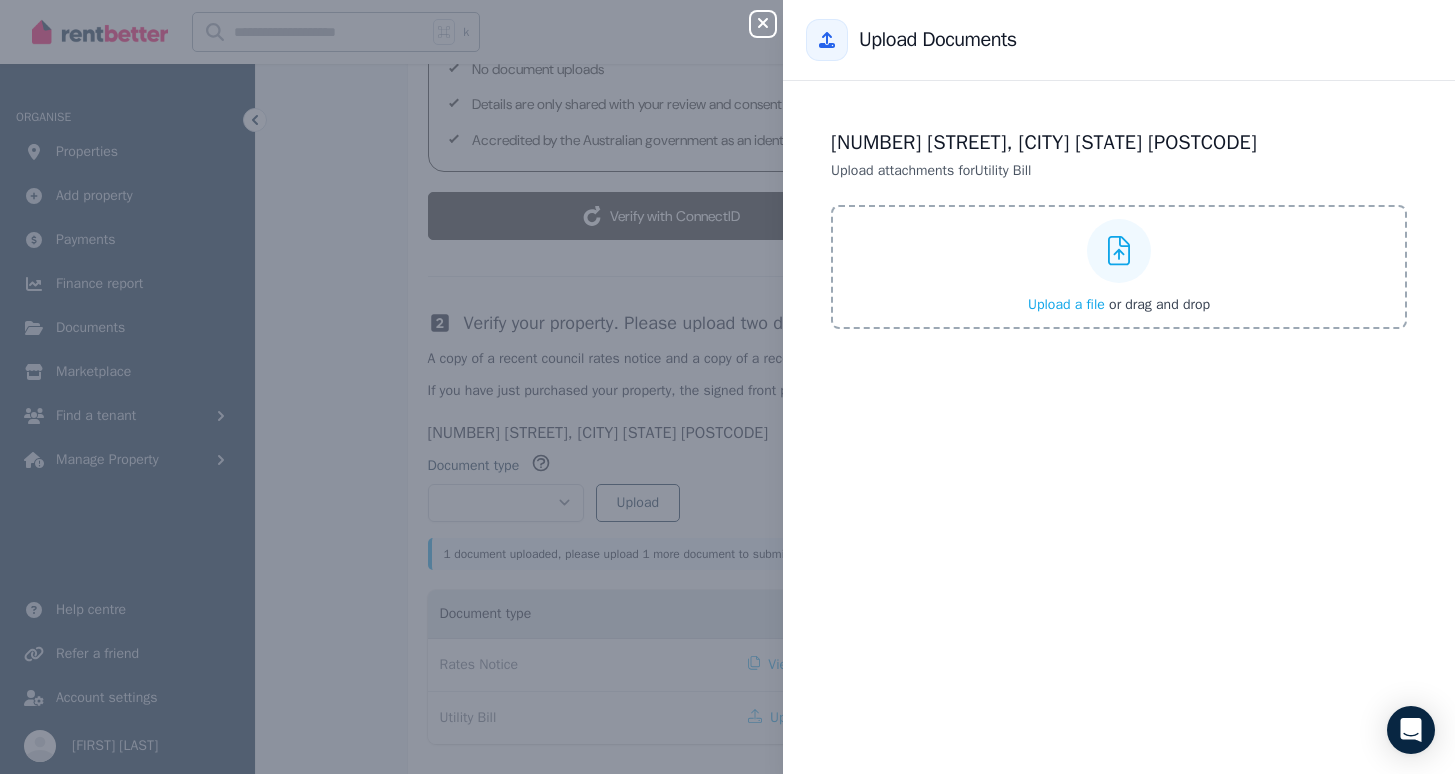click on "Upload a file" at bounding box center [1066, 304] 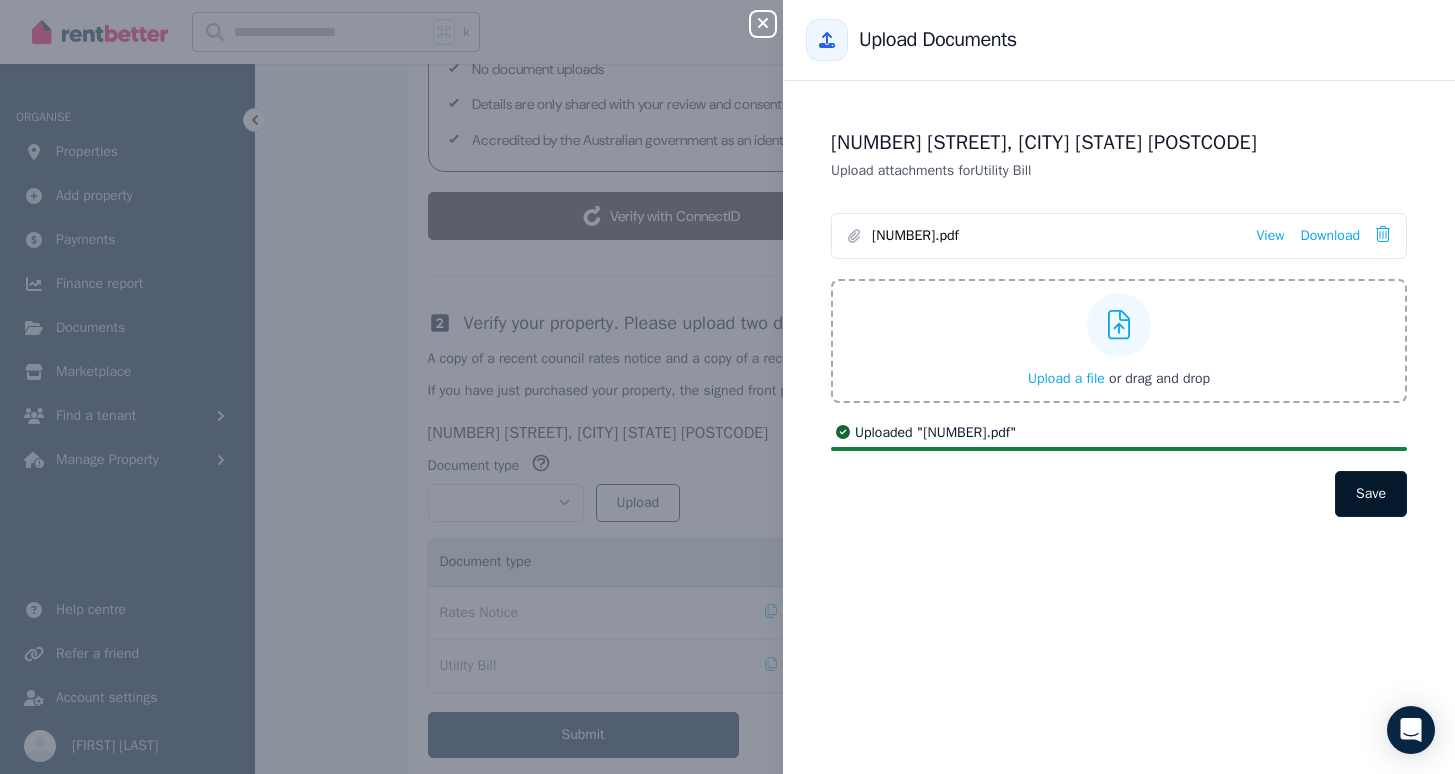click on "Save" at bounding box center [1371, 494] 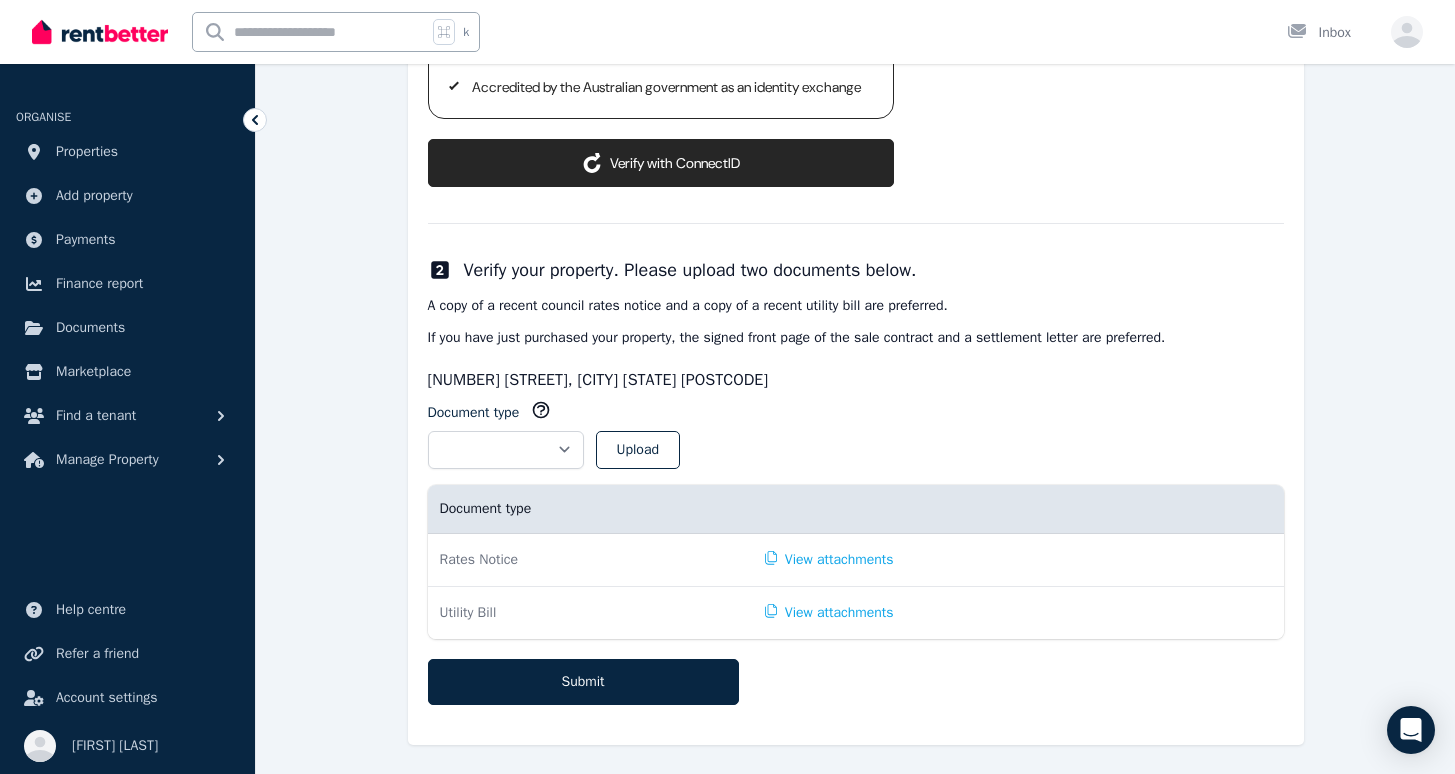scroll, scrollTop: 532, scrollLeft: 0, axis: vertical 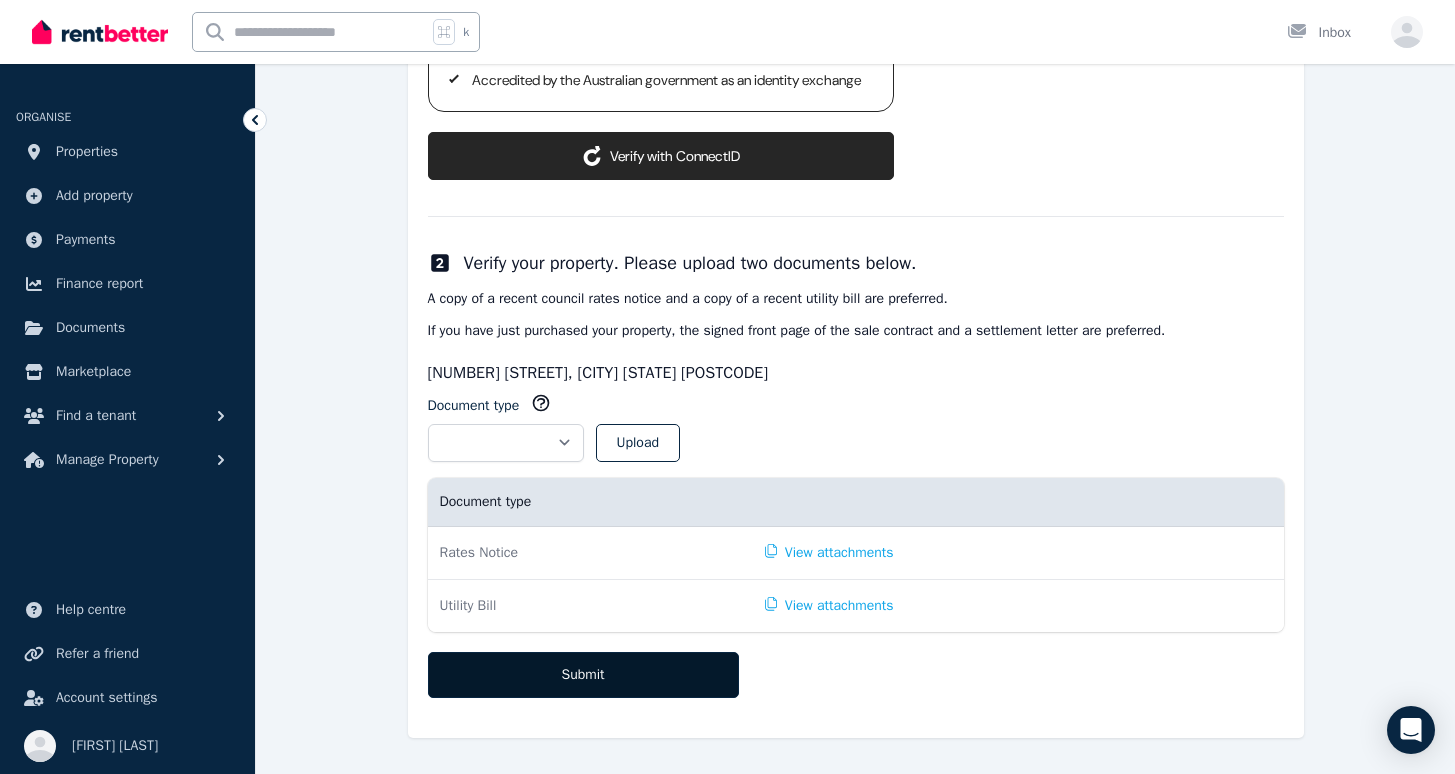click on "Submit" at bounding box center (583, 675) 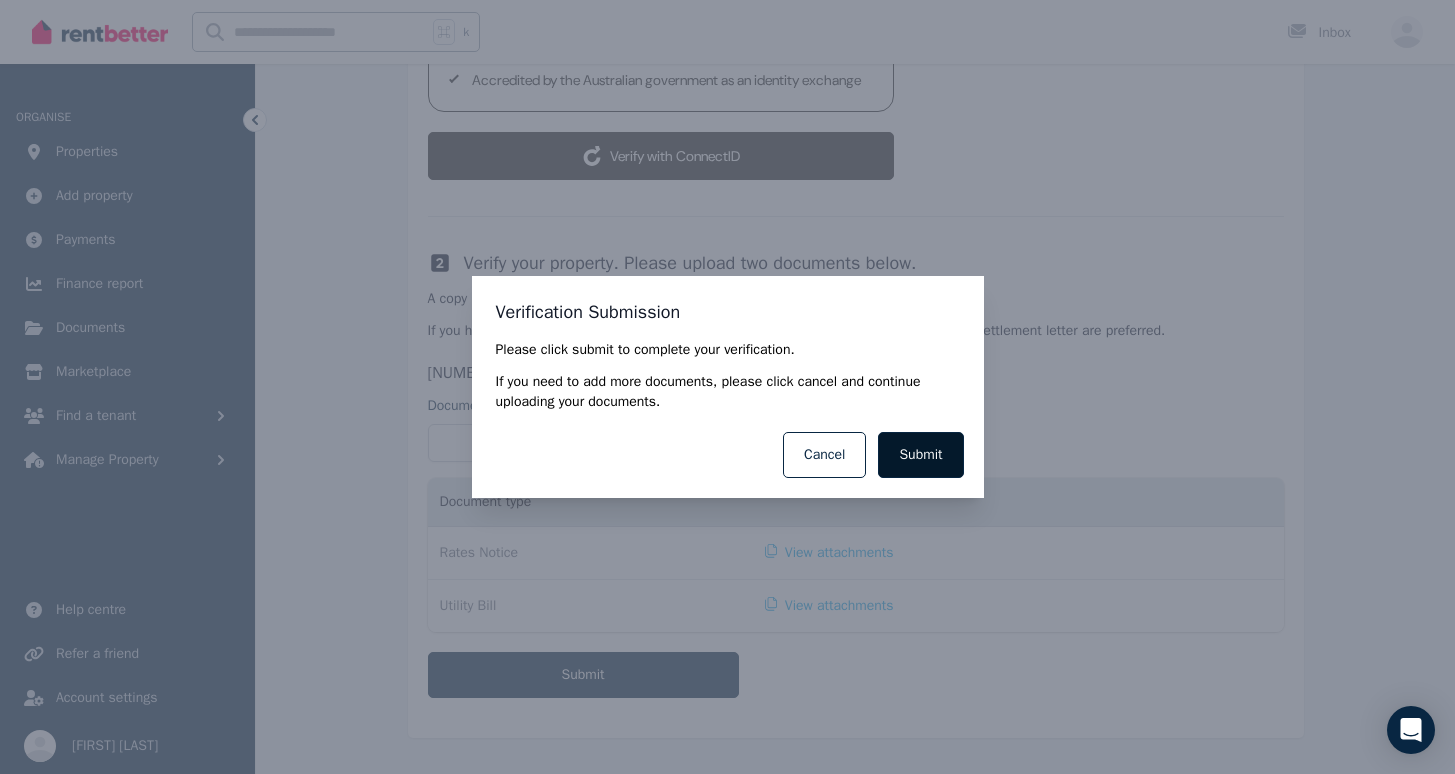 click on "Submit" at bounding box center [920, 455] 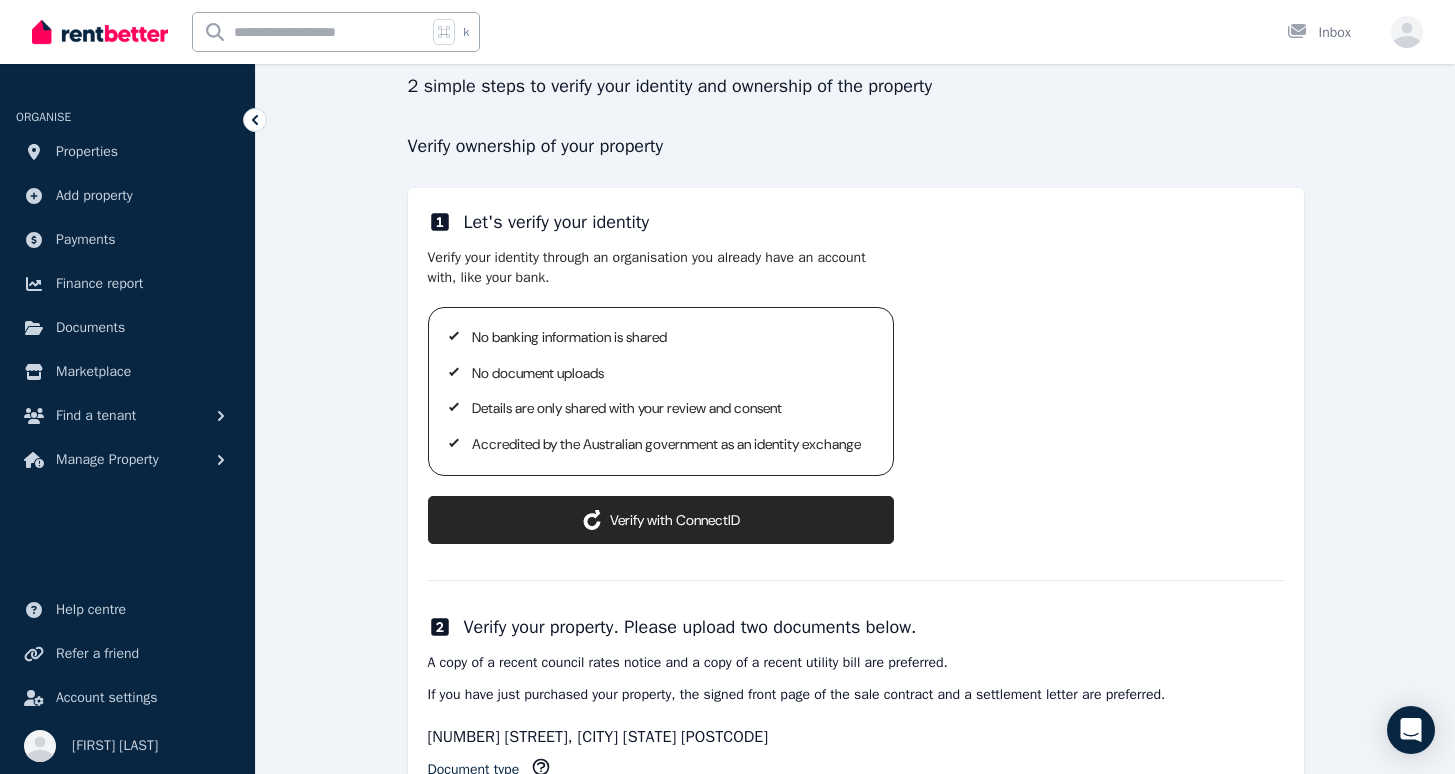 scroll, scrollTop: 0, scrollLeft: 0, axis: both 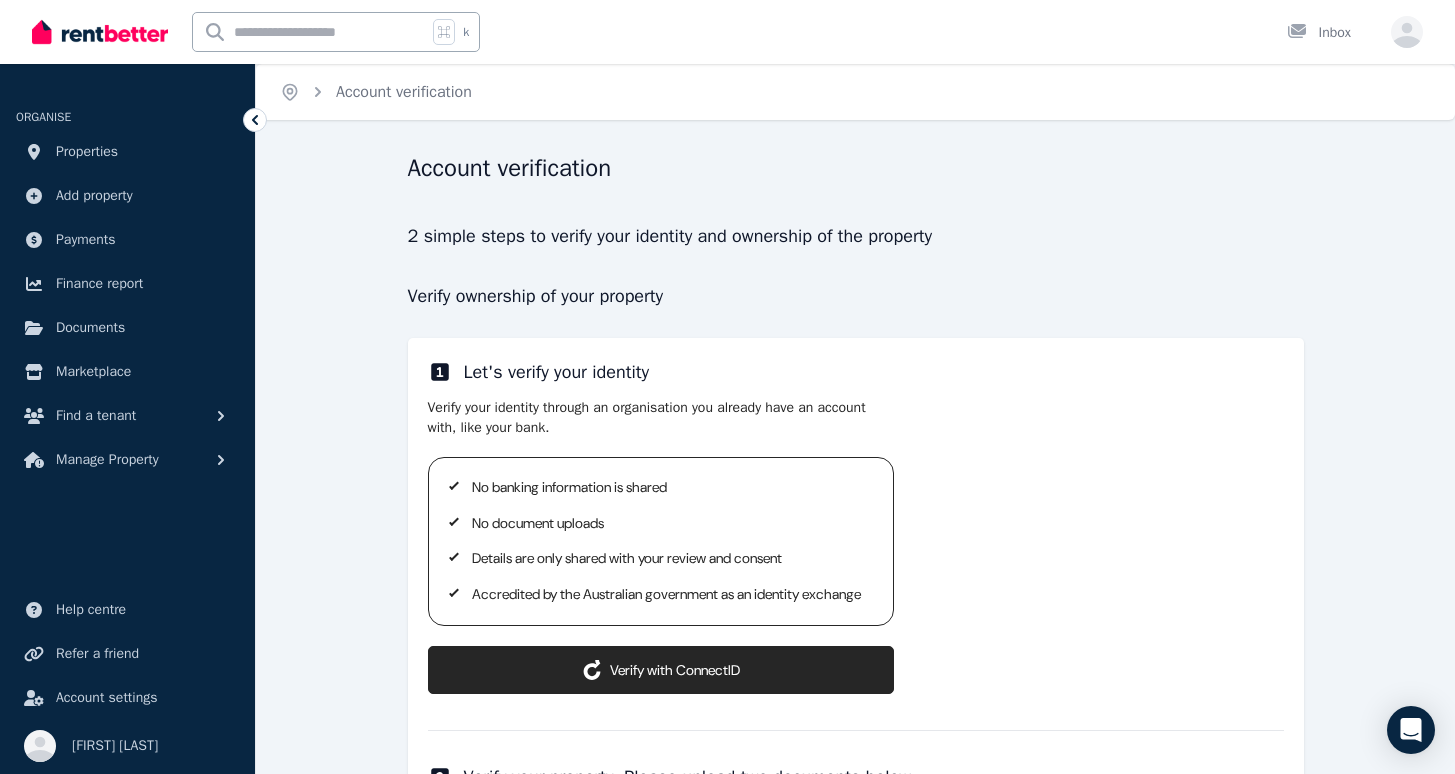 click 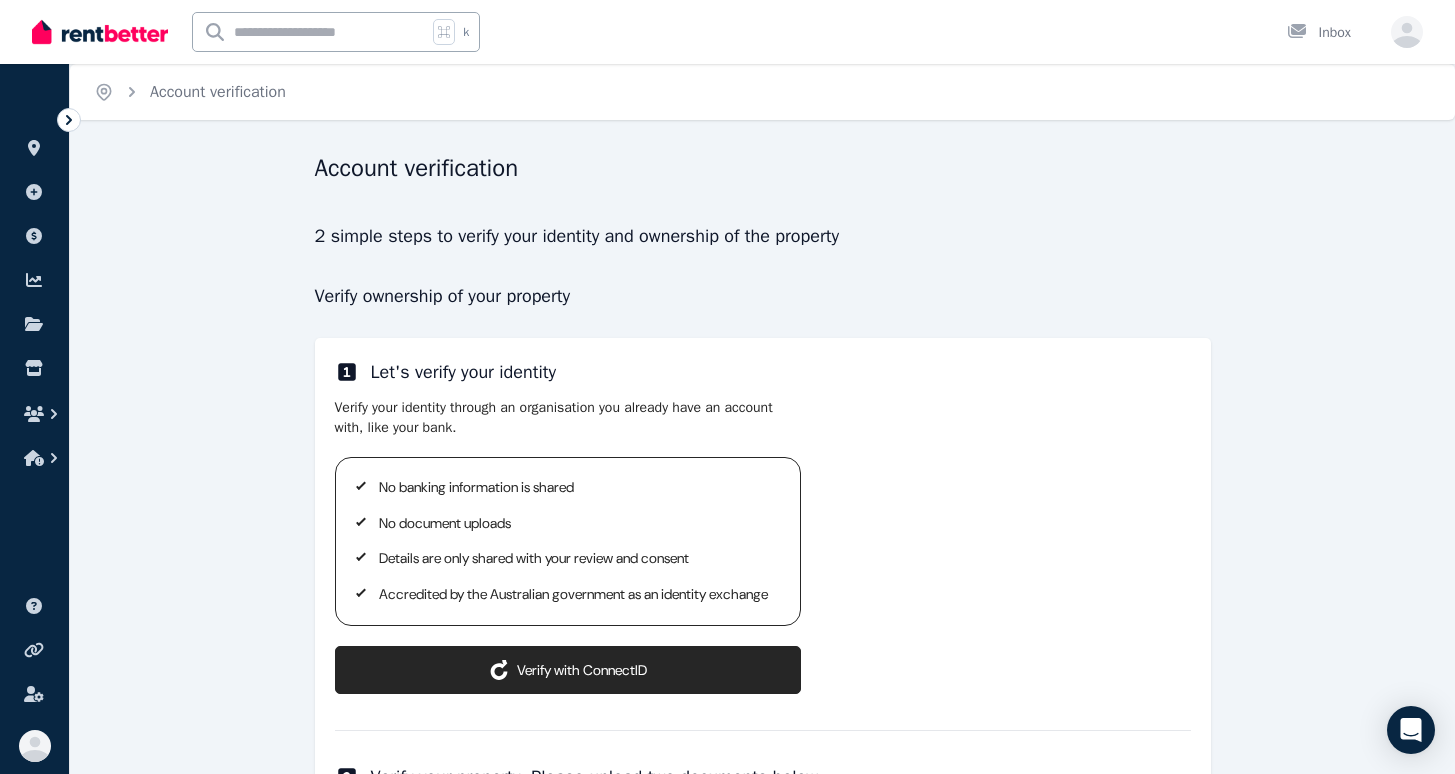 click 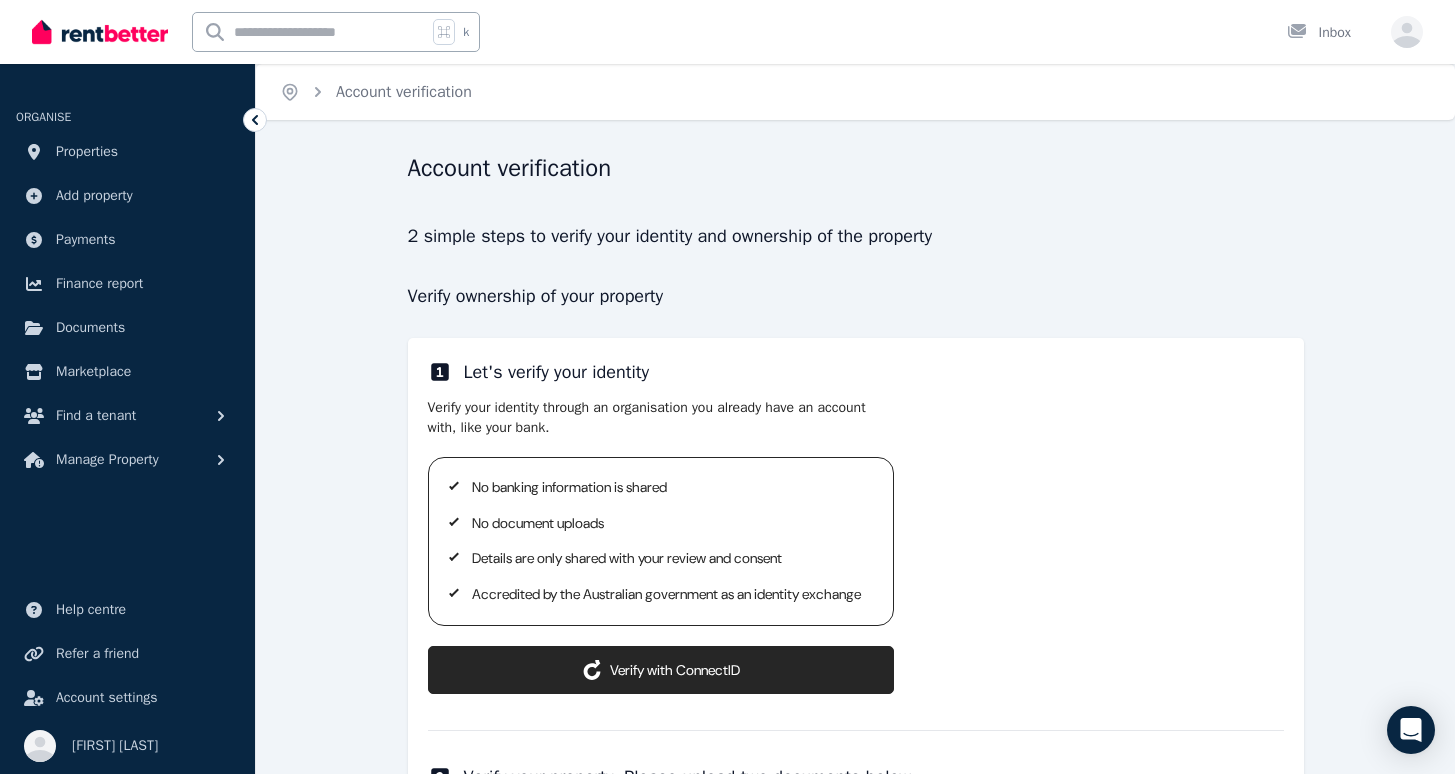 click 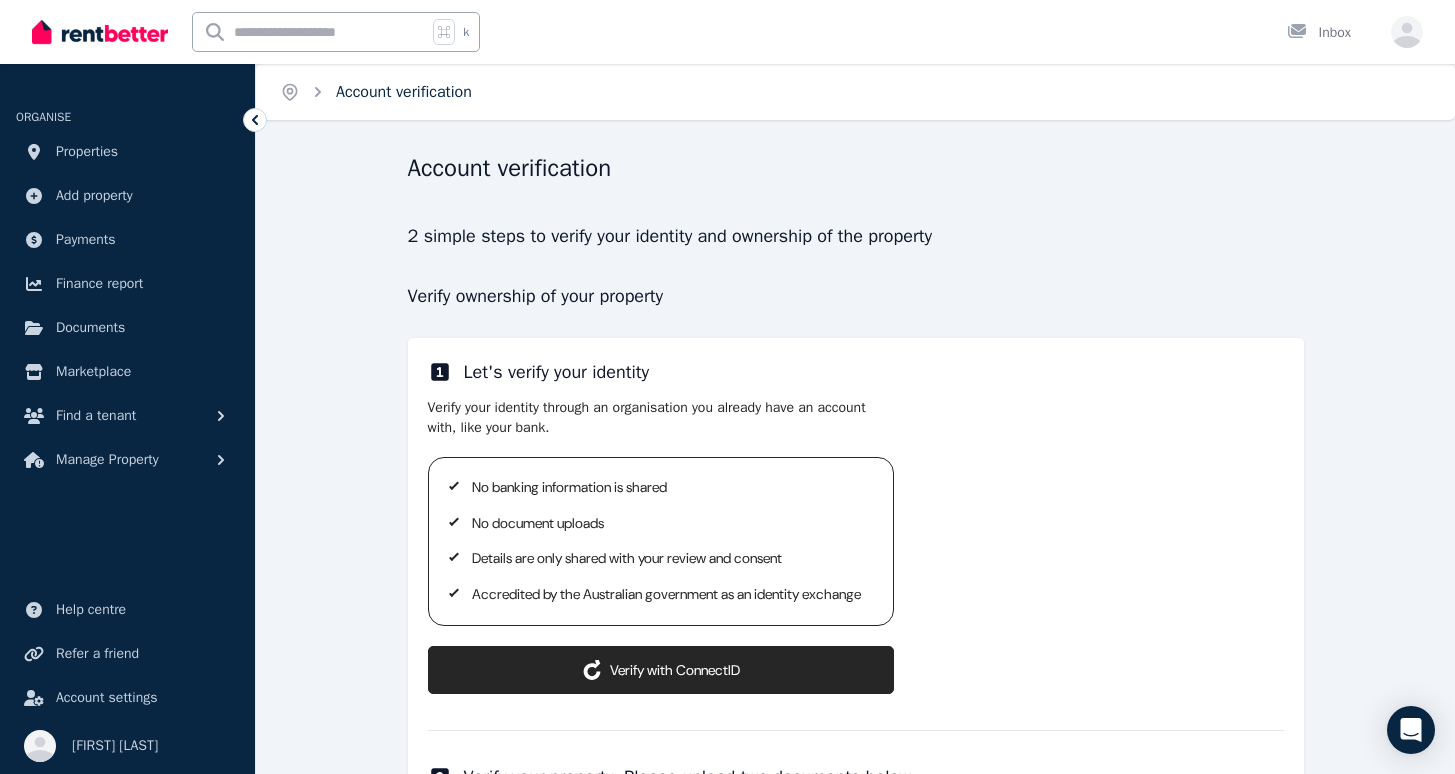 click on "Account verification" at bounding box center [404, 92] 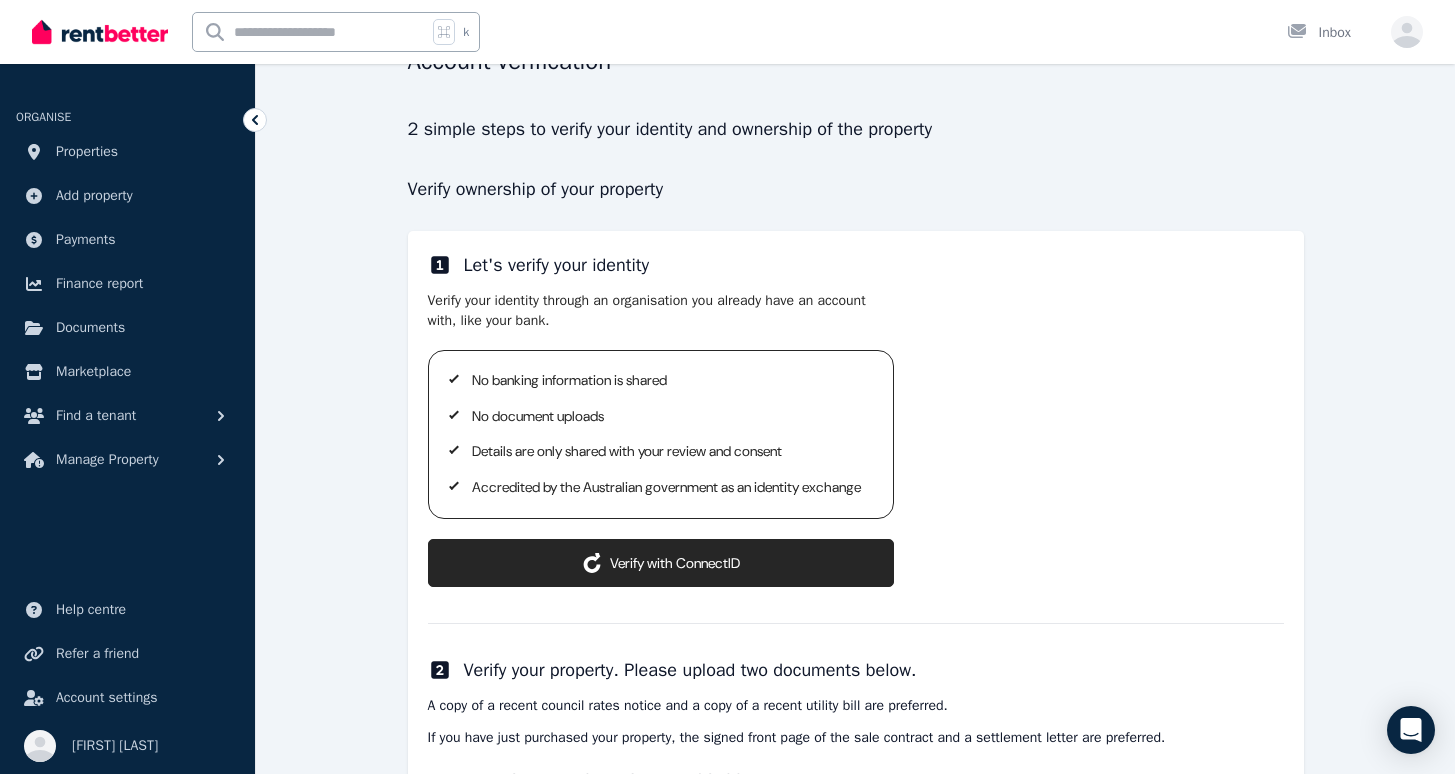 scroll, scrollTop: 0, scrollLeft: 0, axis: both 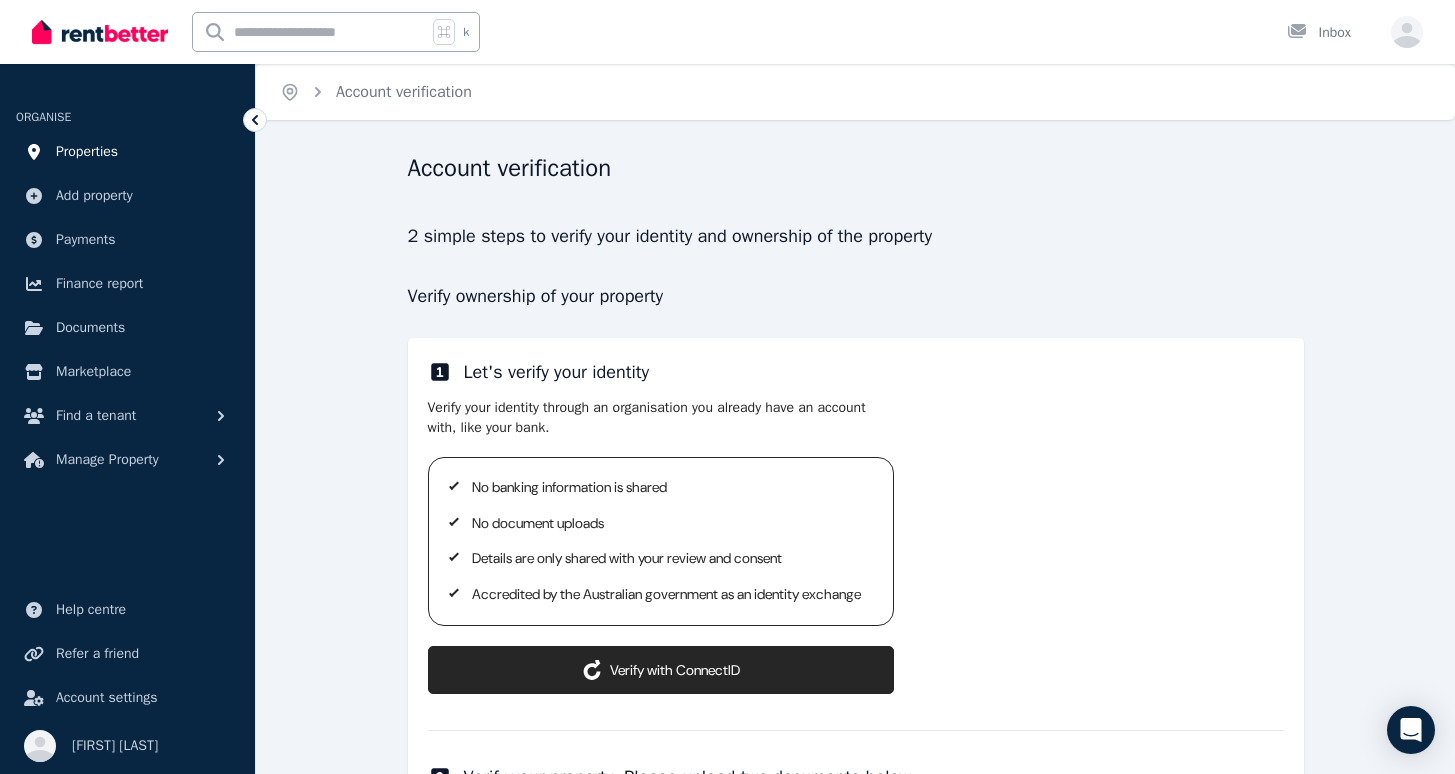 click on "Properties" at bounding box center (87, 152) 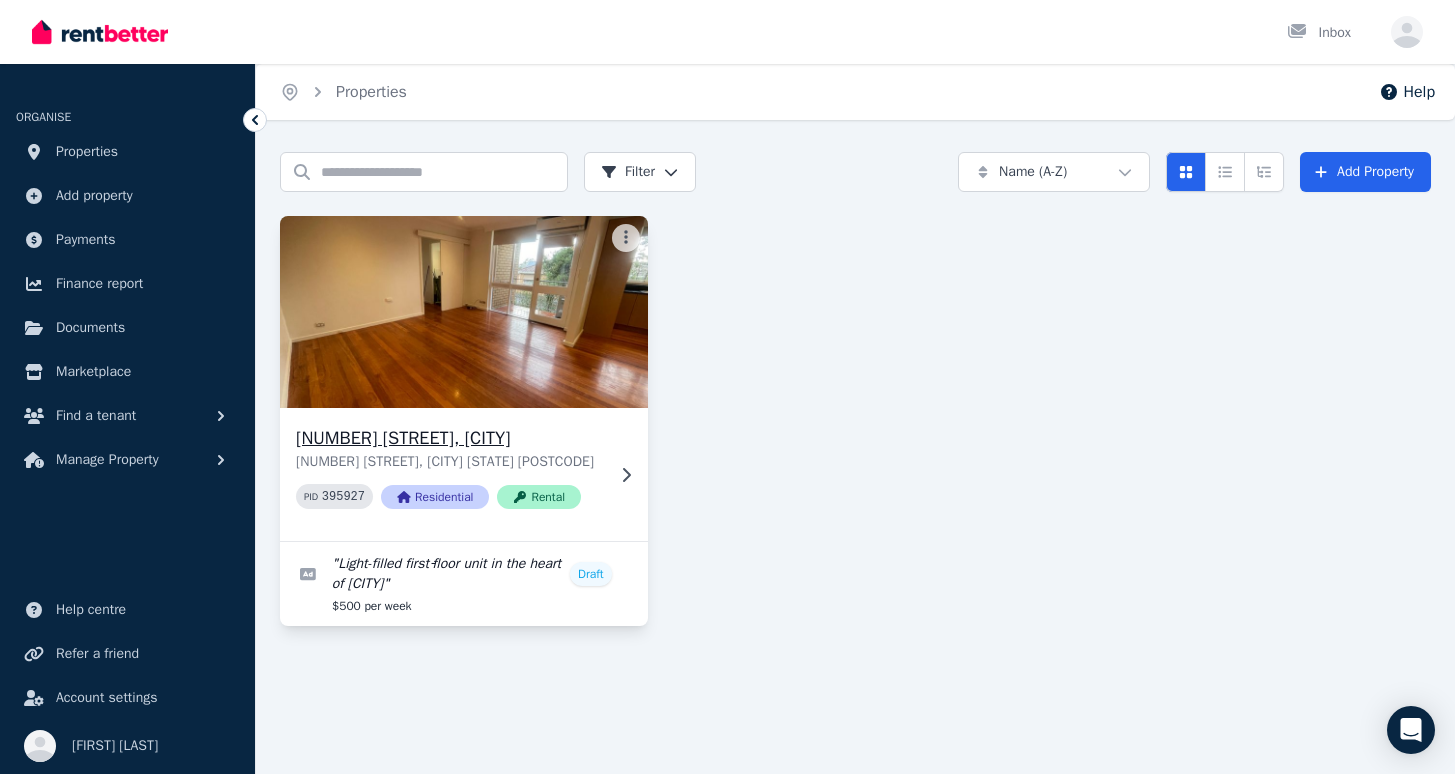 click on "[NUMBER] [STREET], [CITY]" at bounding box center [450, 438] 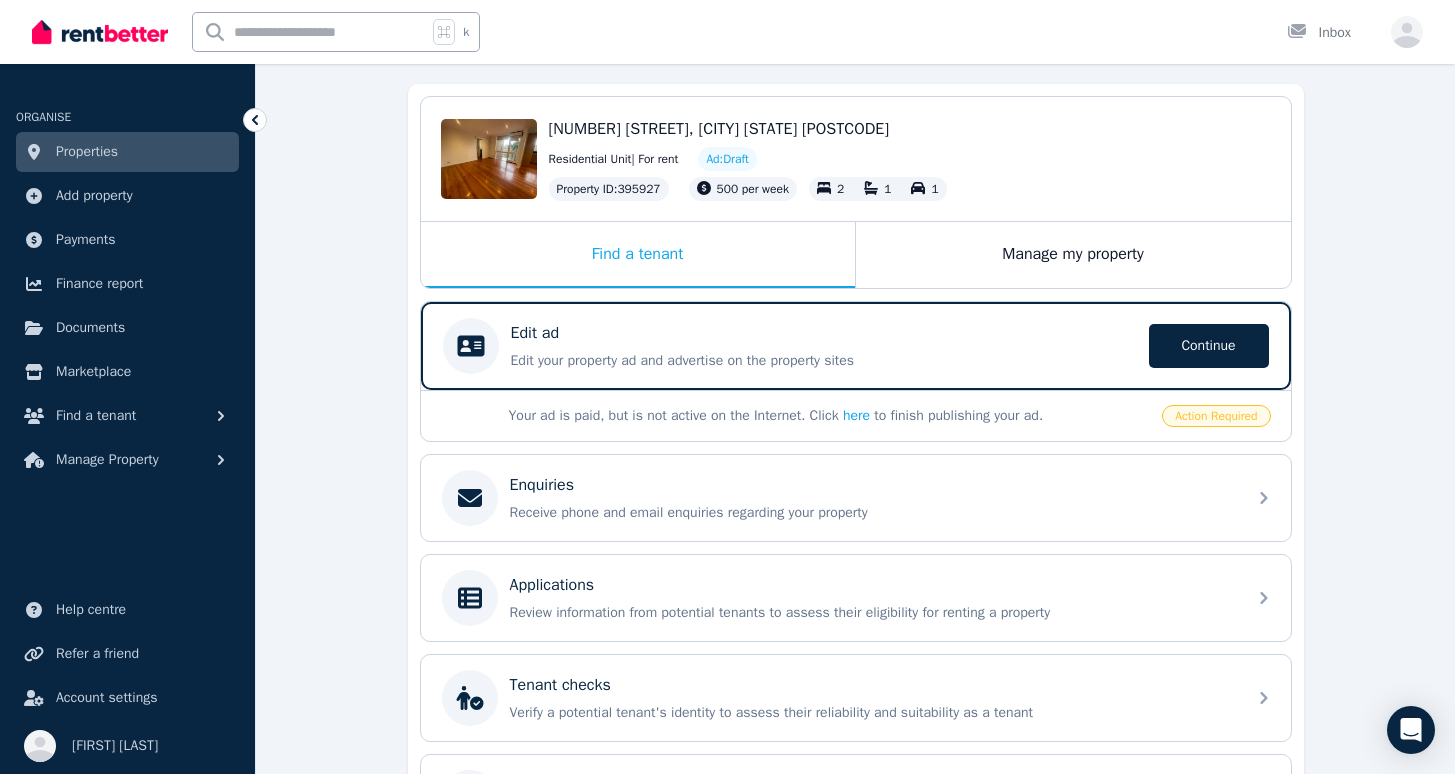 scroll, scrollTop: 0, scrollLeft: 0, axis: both 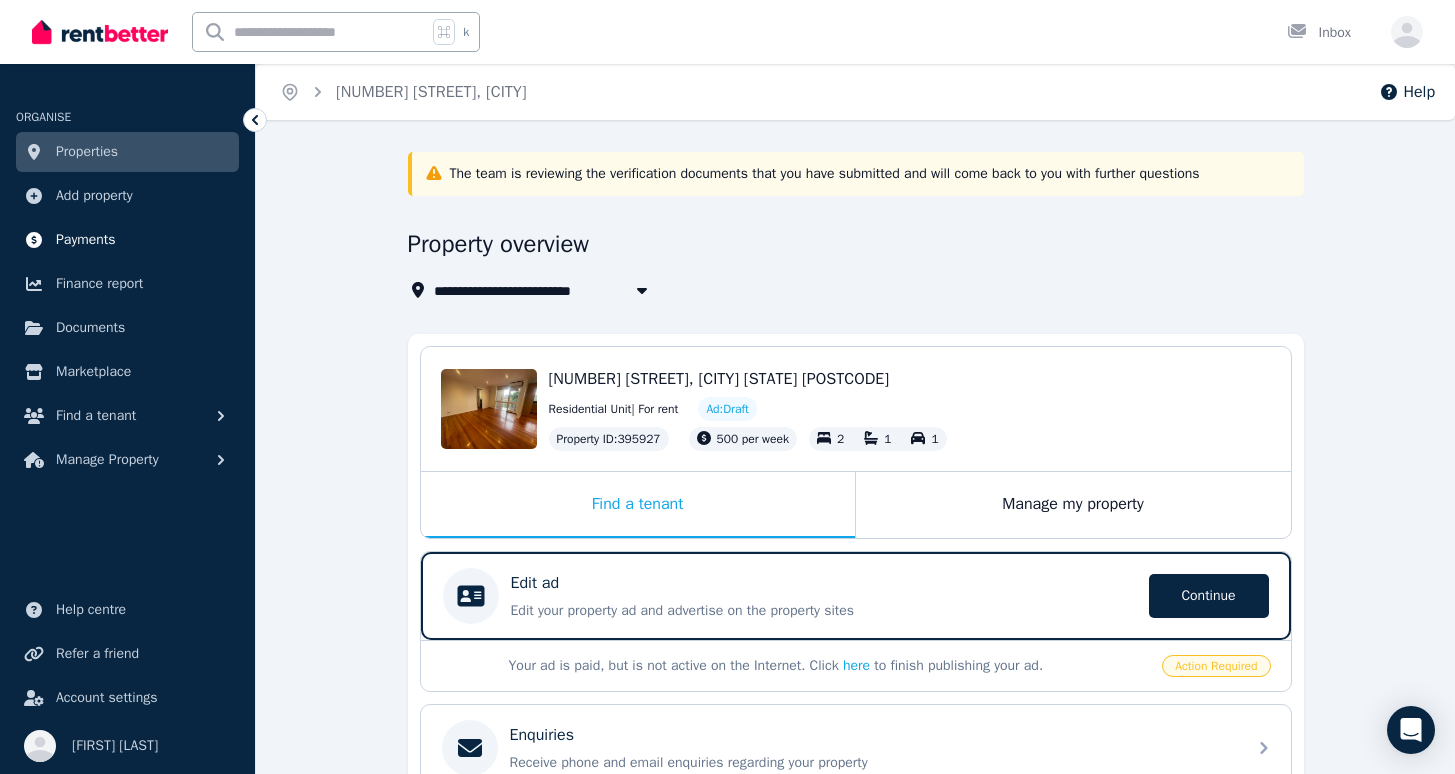 click on "Payments" at bounding box center (86, 240) 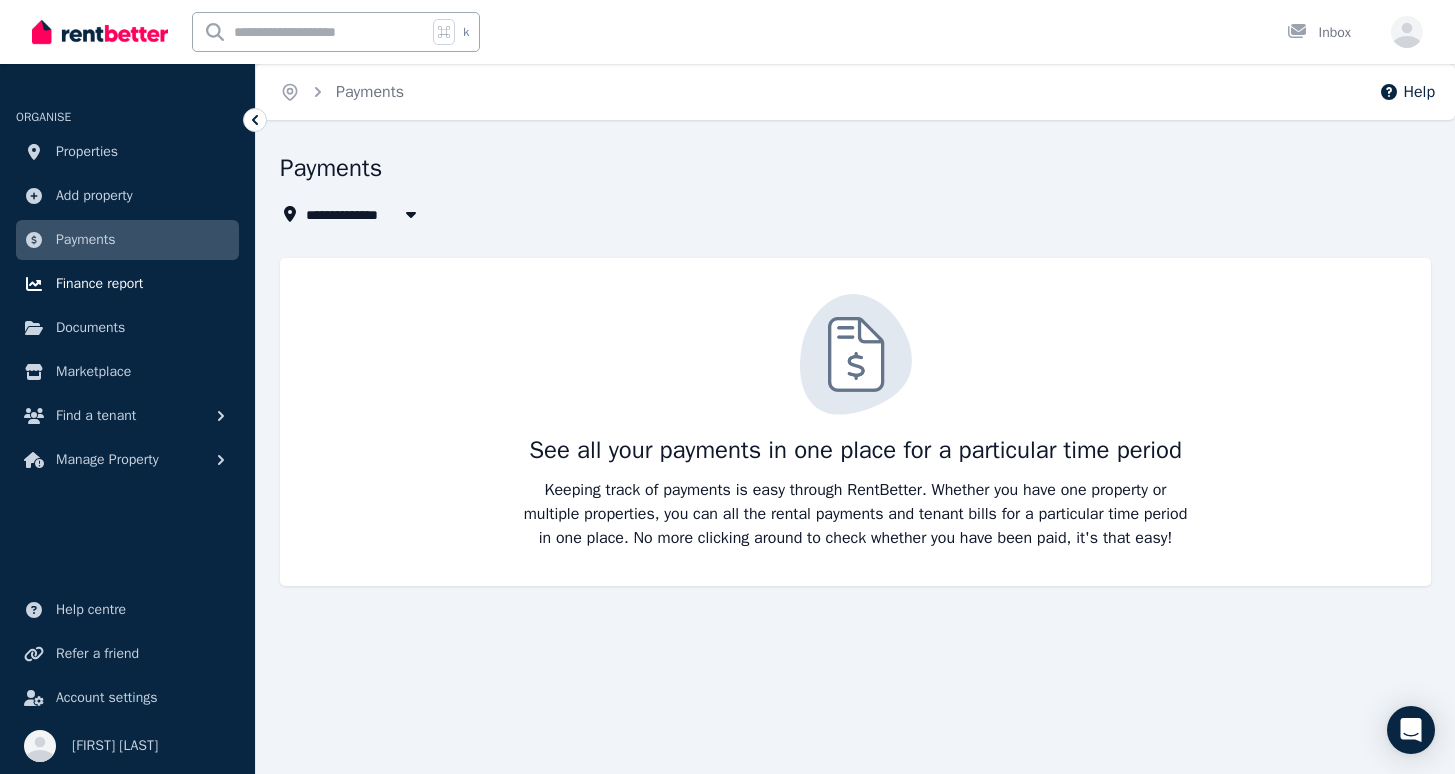 click on "Finance report" at bounding box center [99, 284] 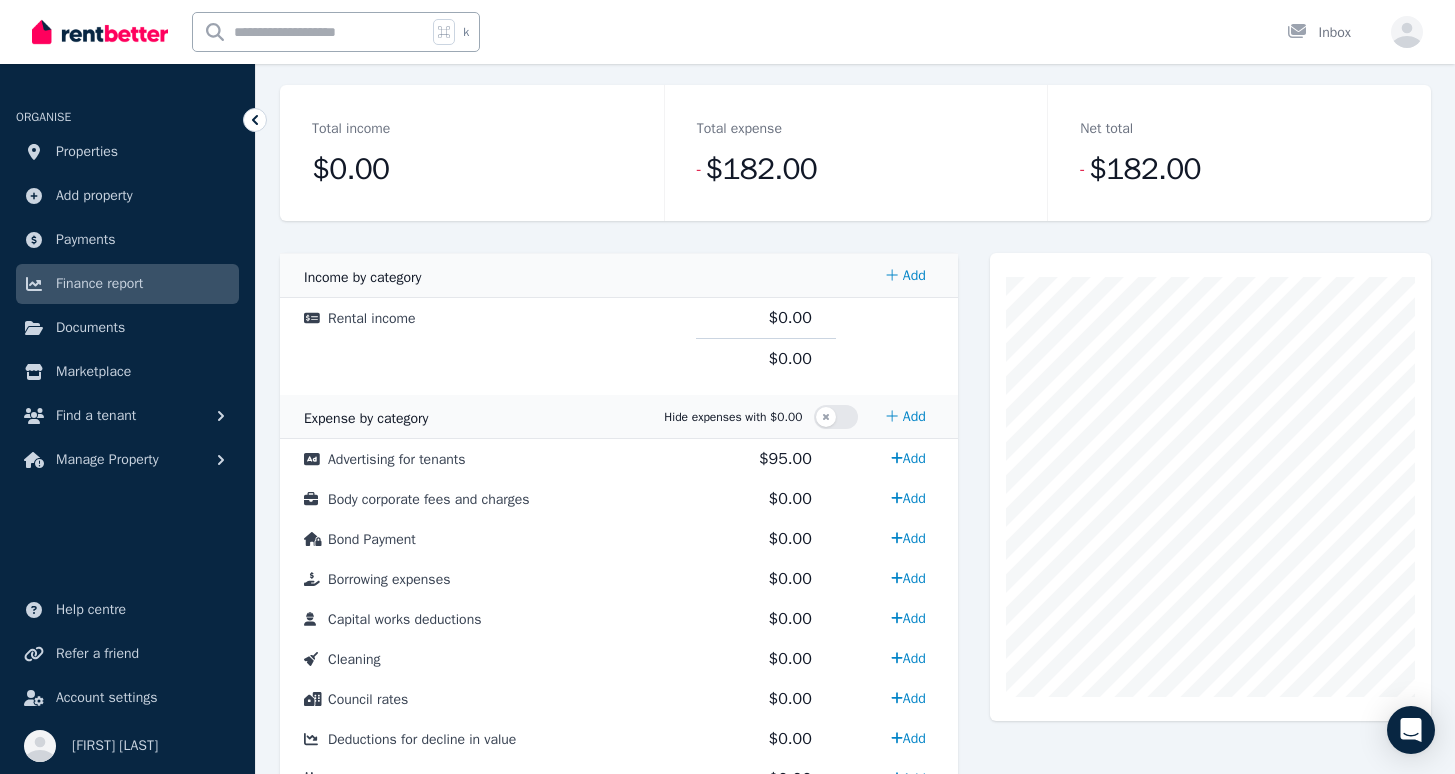 scroll, scrollTop: 0, scrollLeft: 0, axis: both 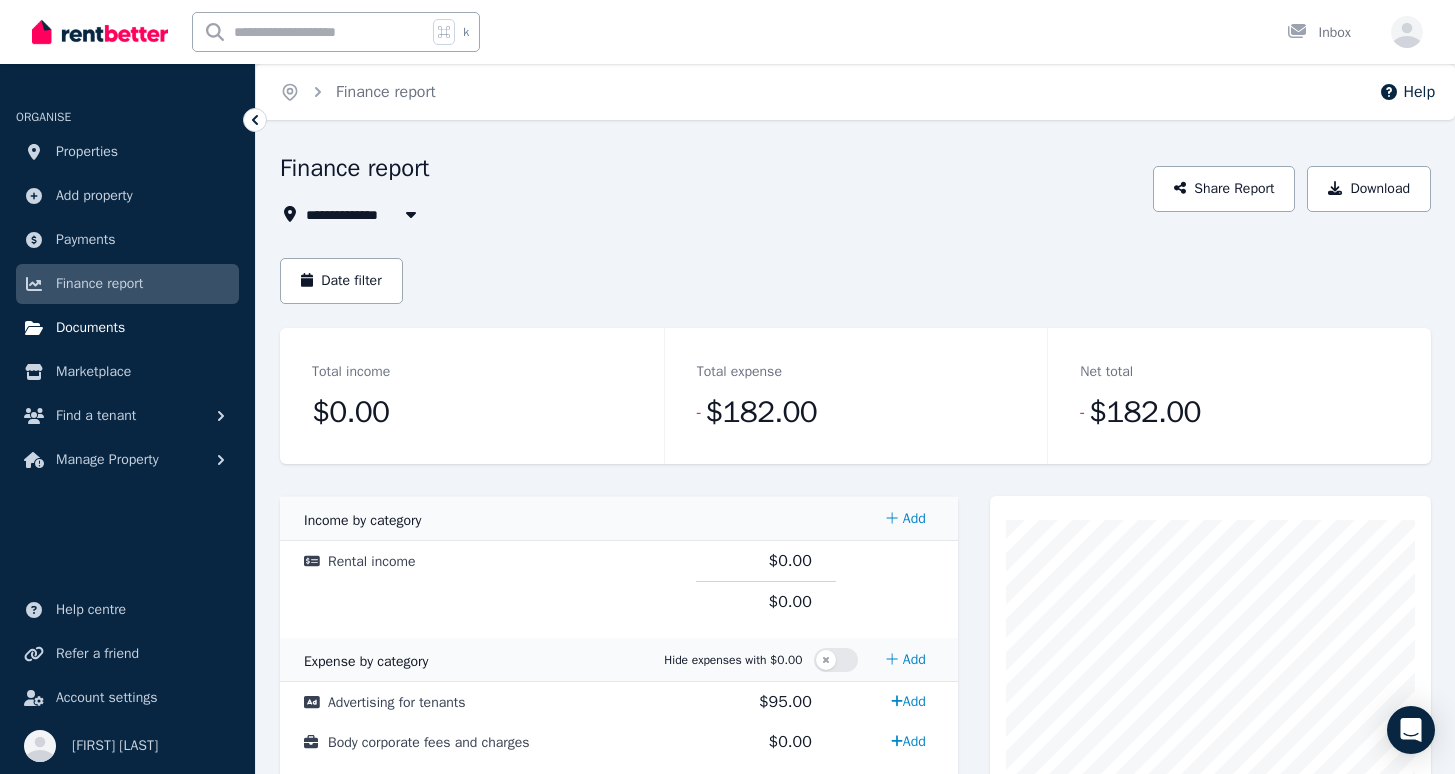 click on "Documents" at bounding box center (90, 328) 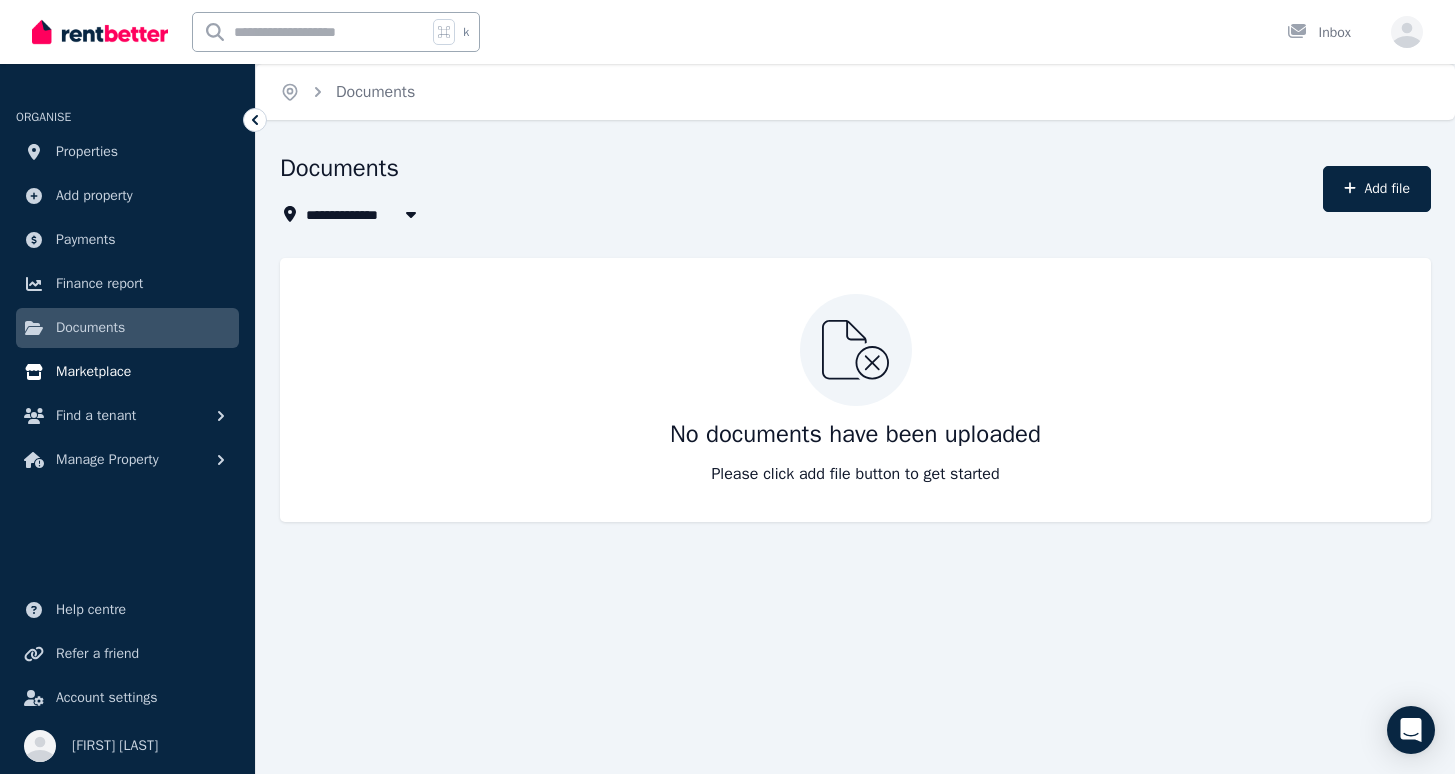 click on "Marketplace" at bounding box center [93, 372] 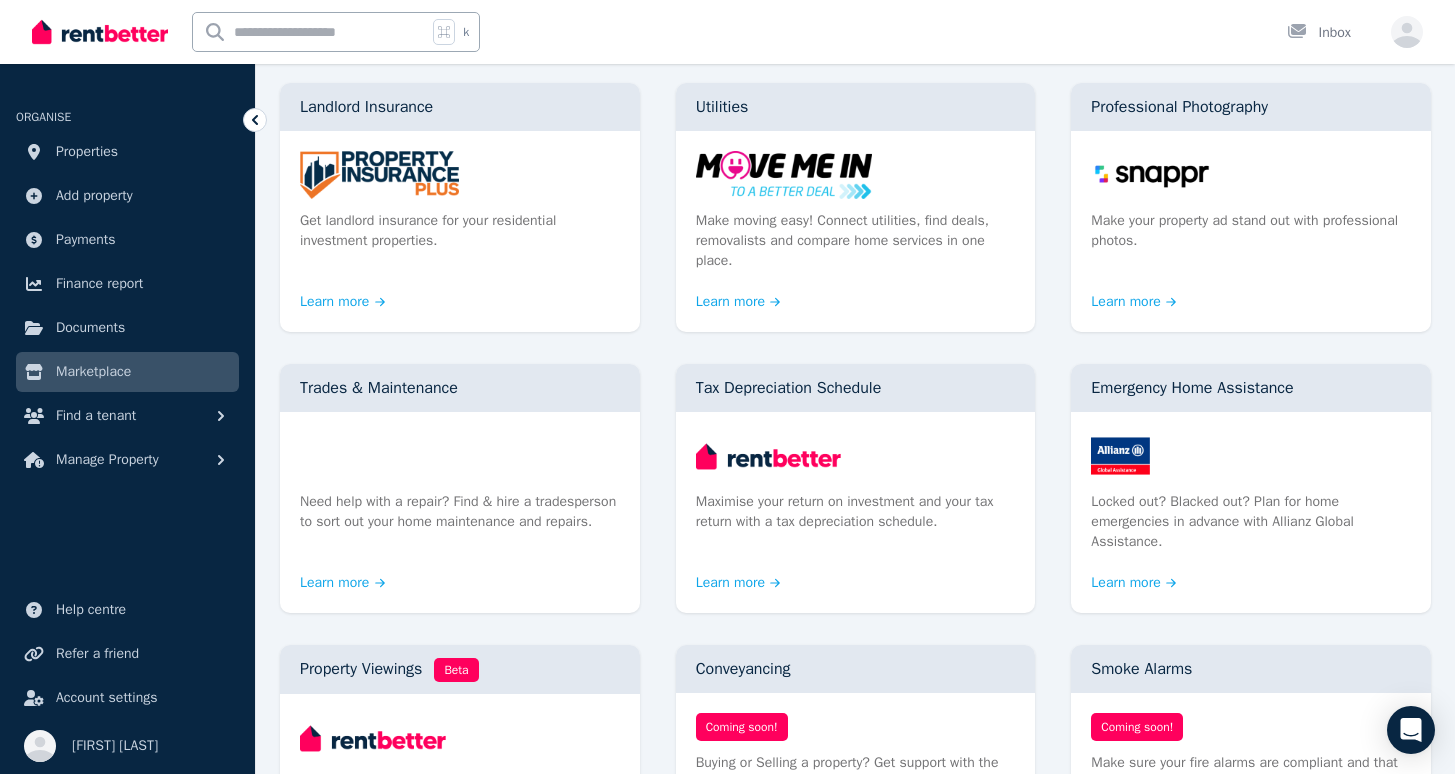 scroll, scrollTop: 0, scrollLeft: 0, axis: both 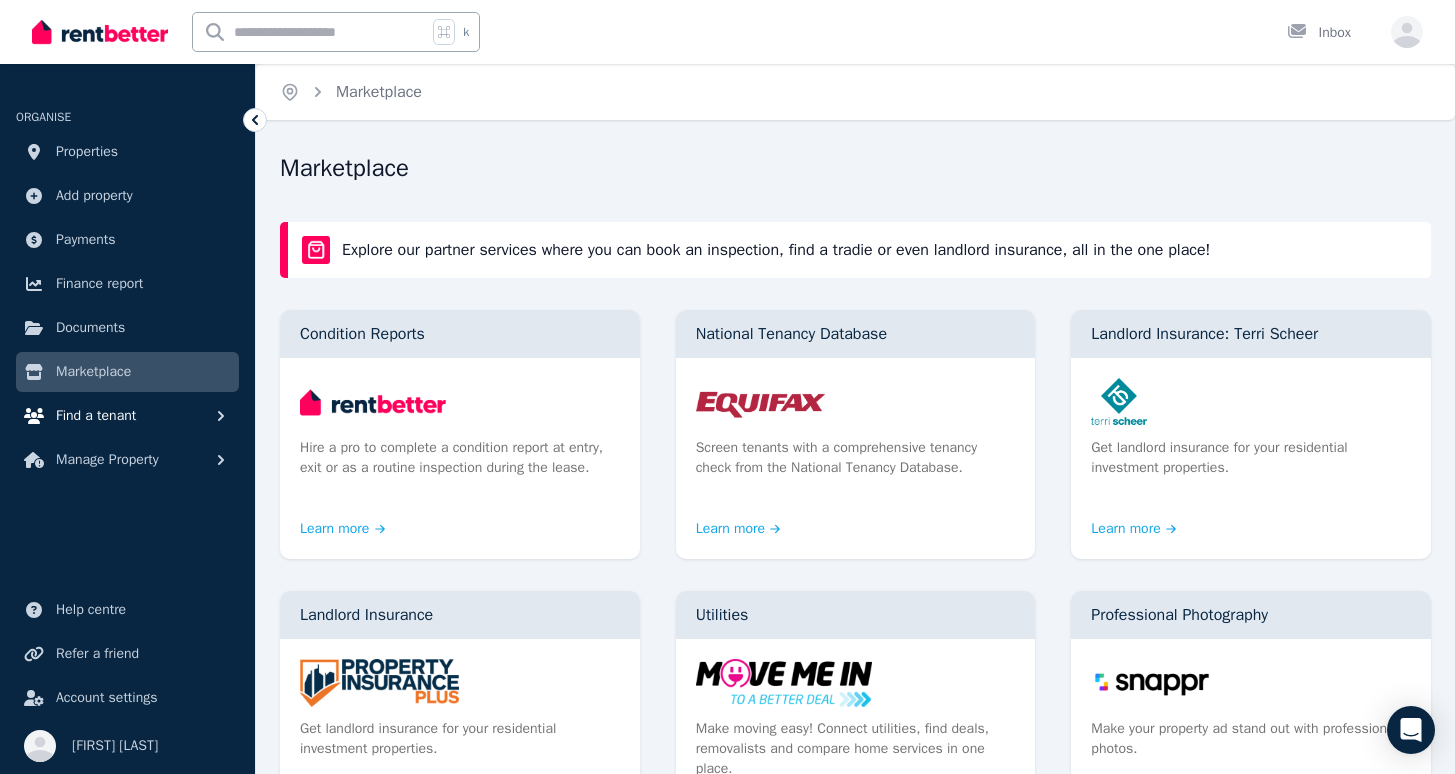 click on "Find a tenant" at bounding box center (96, 416) 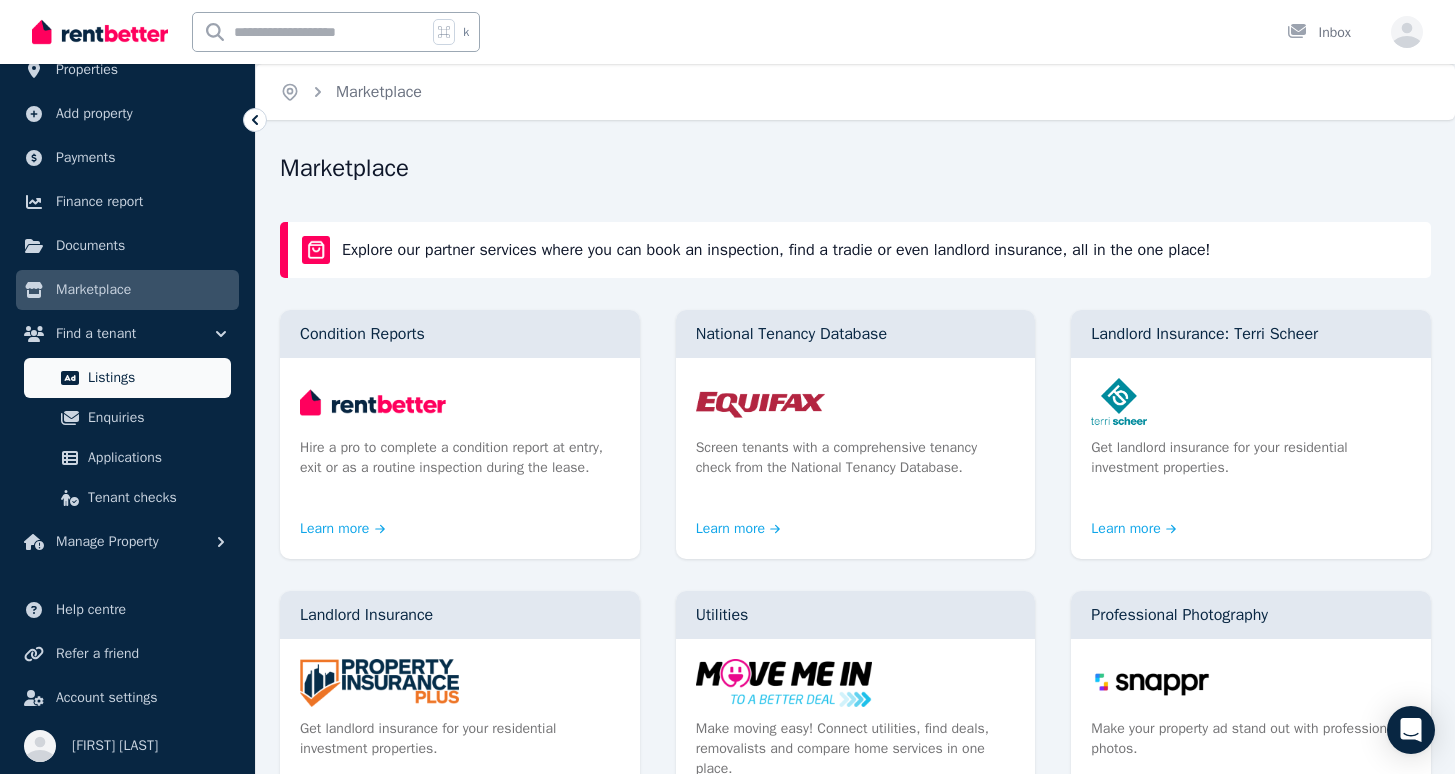 scroll, scrollTop: 0, scrollLeft: 0, axis: both 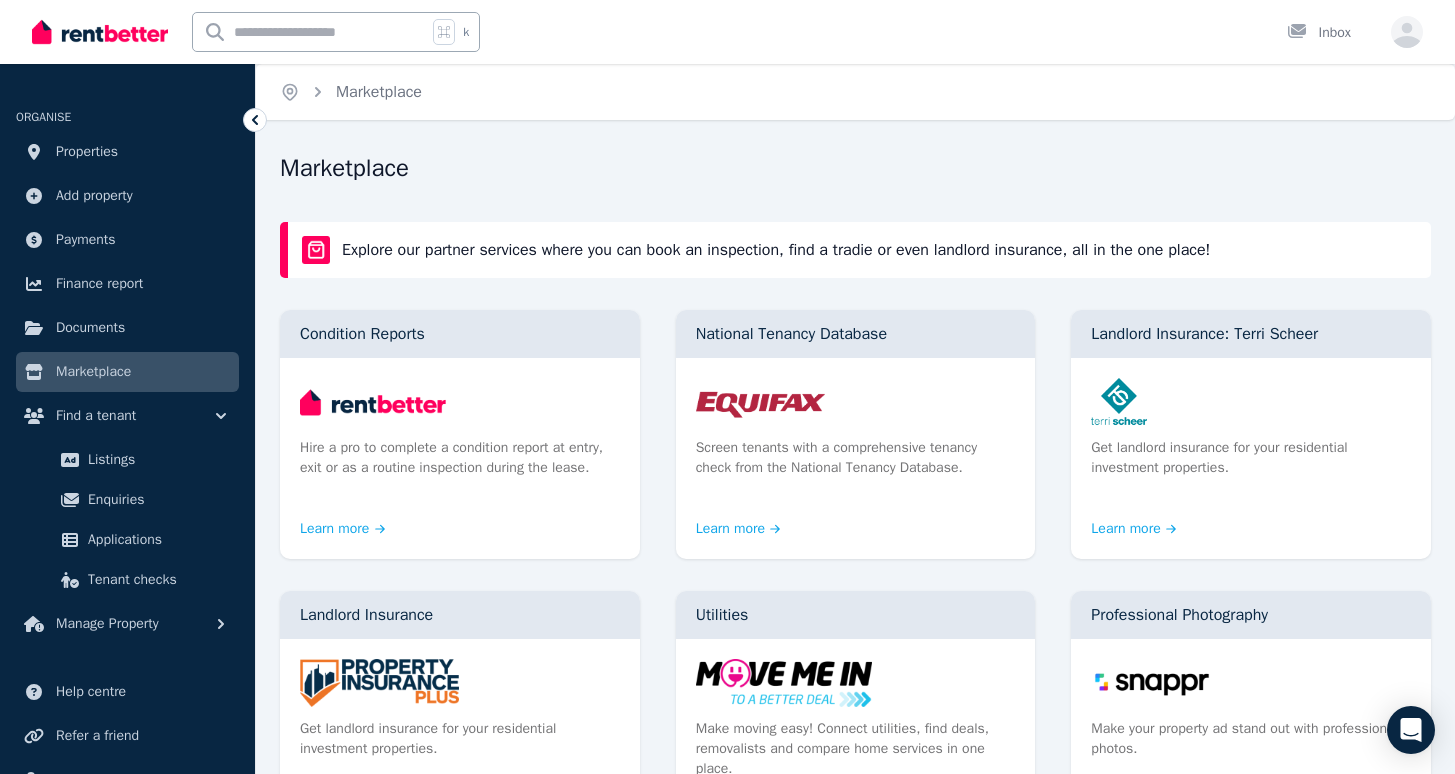 click on "Home Marketplace" at bounding box center (855, 92) 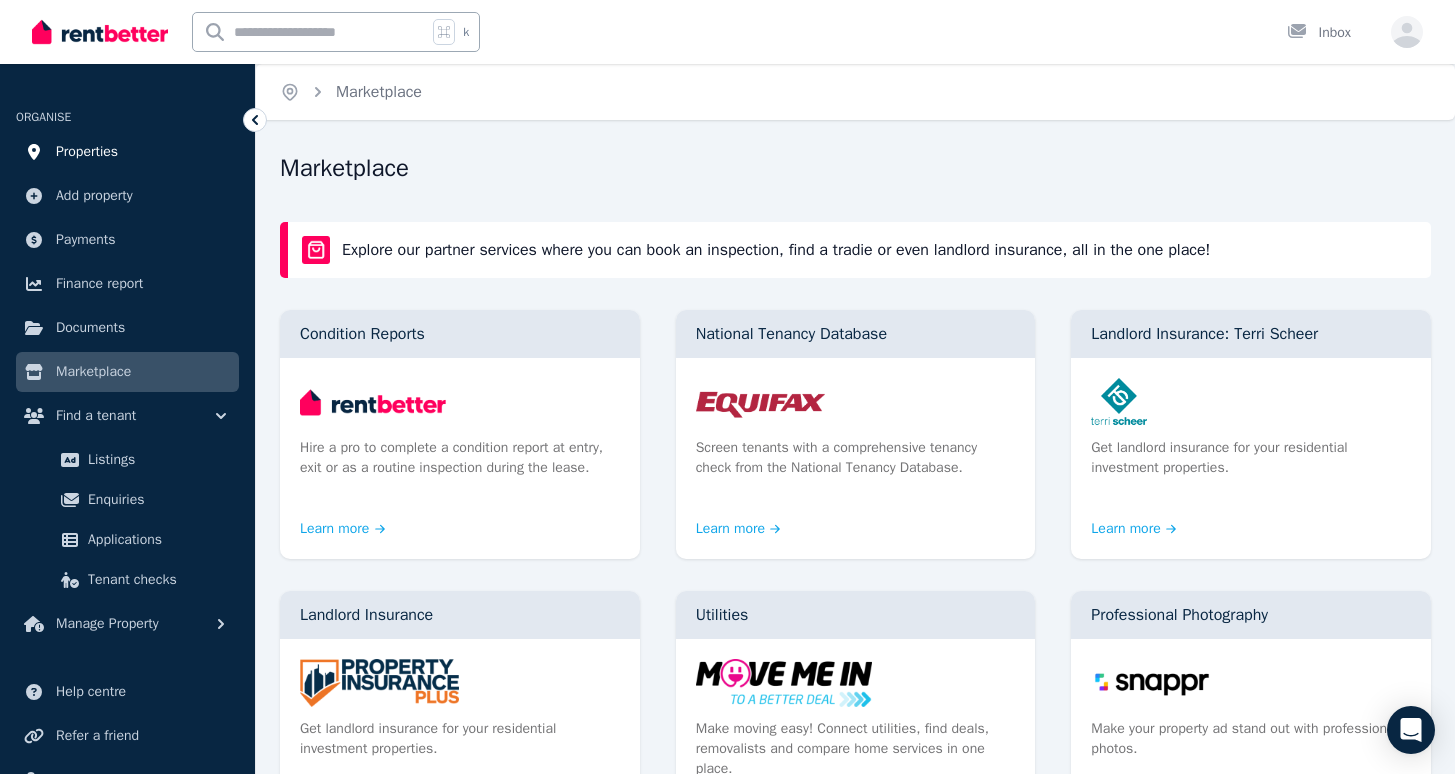 click on "Properties" at bounding box center (87, 152) 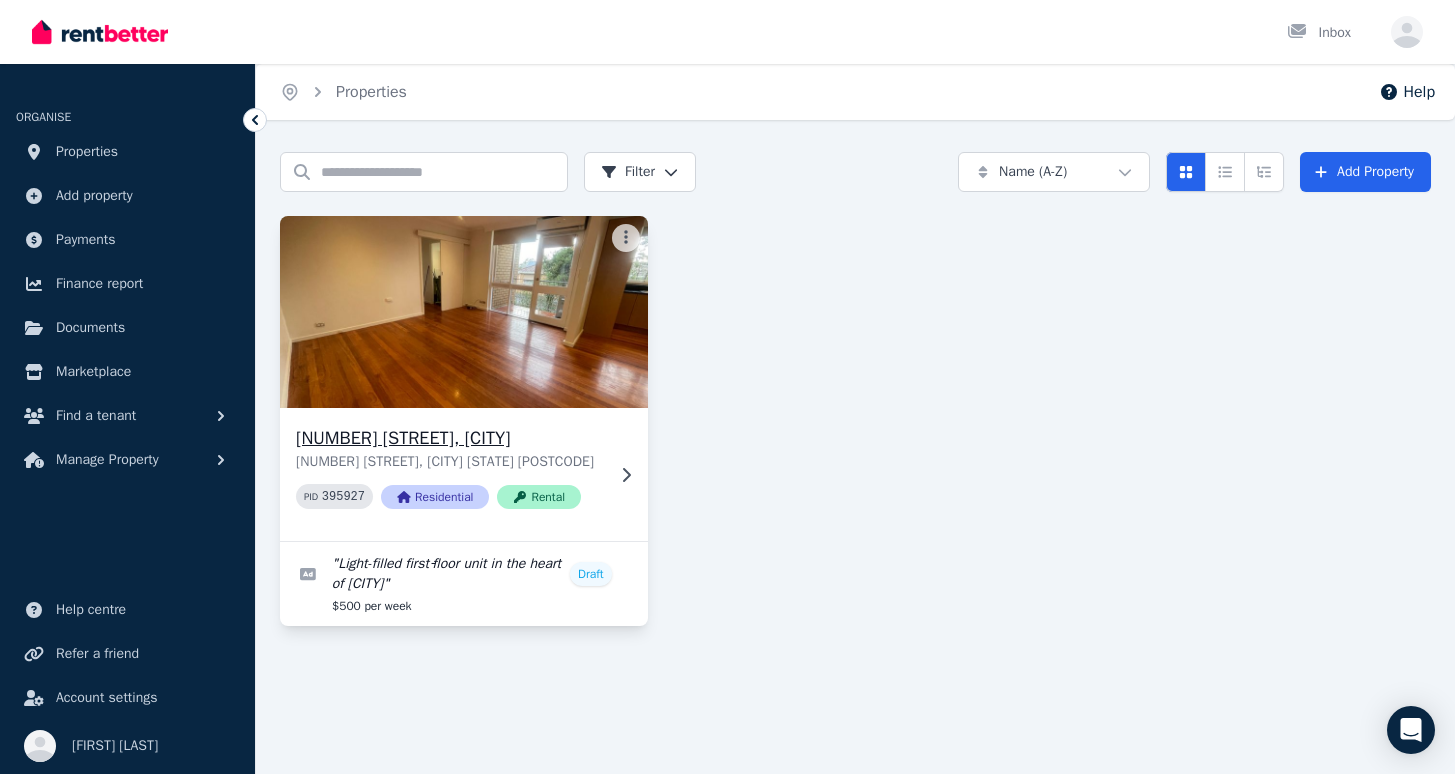 click 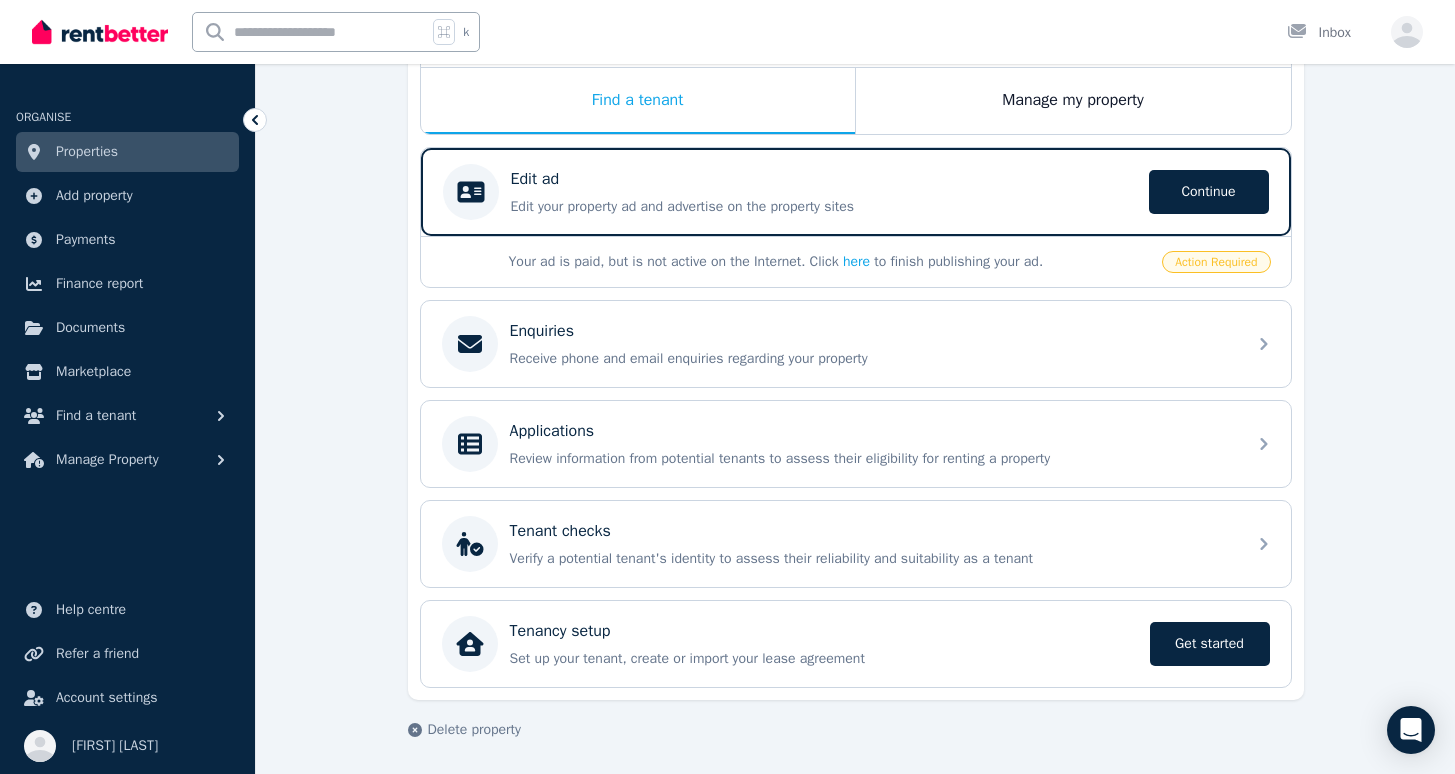scroll, scrollTop: 406, scrollLeft: 0, axis: vertical 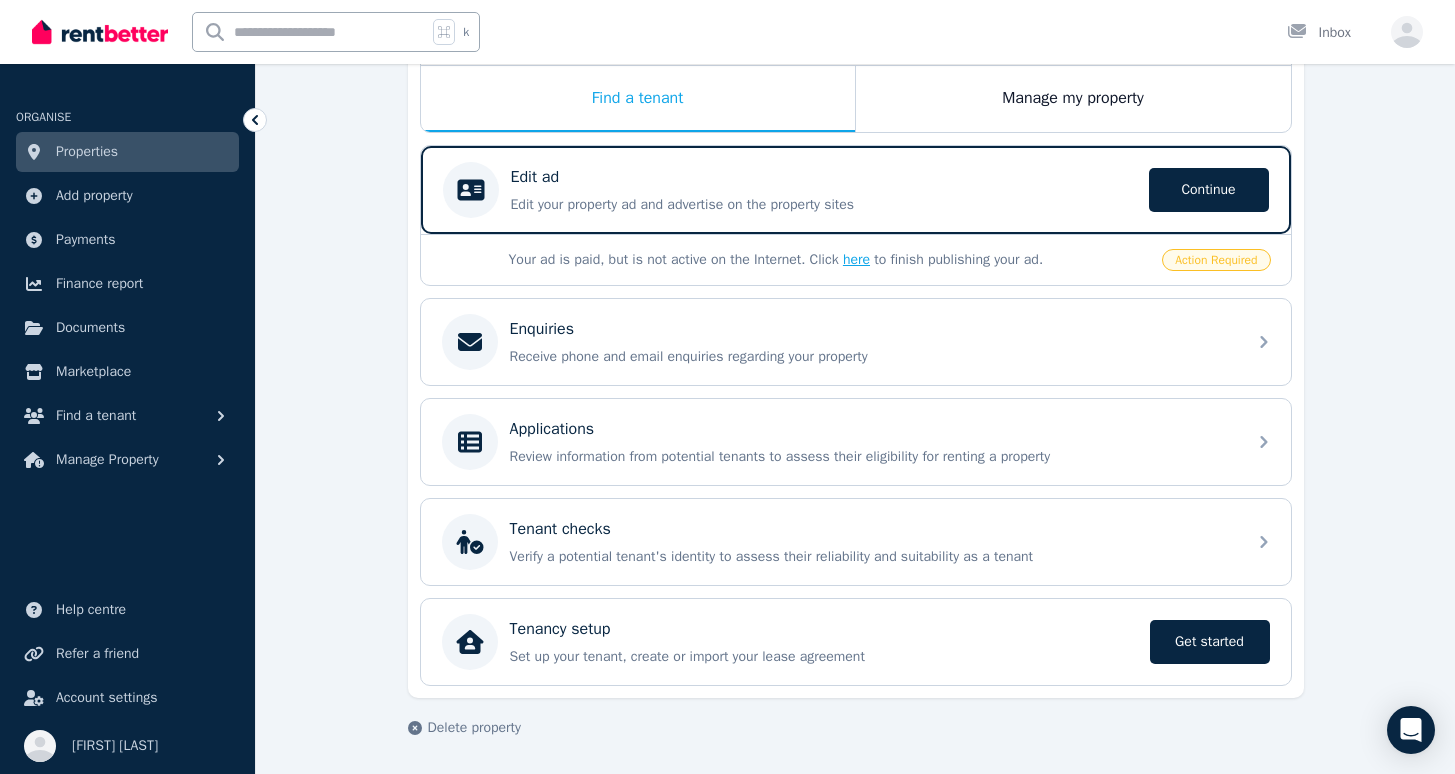 click on "here" at bounding box center (856, 259) 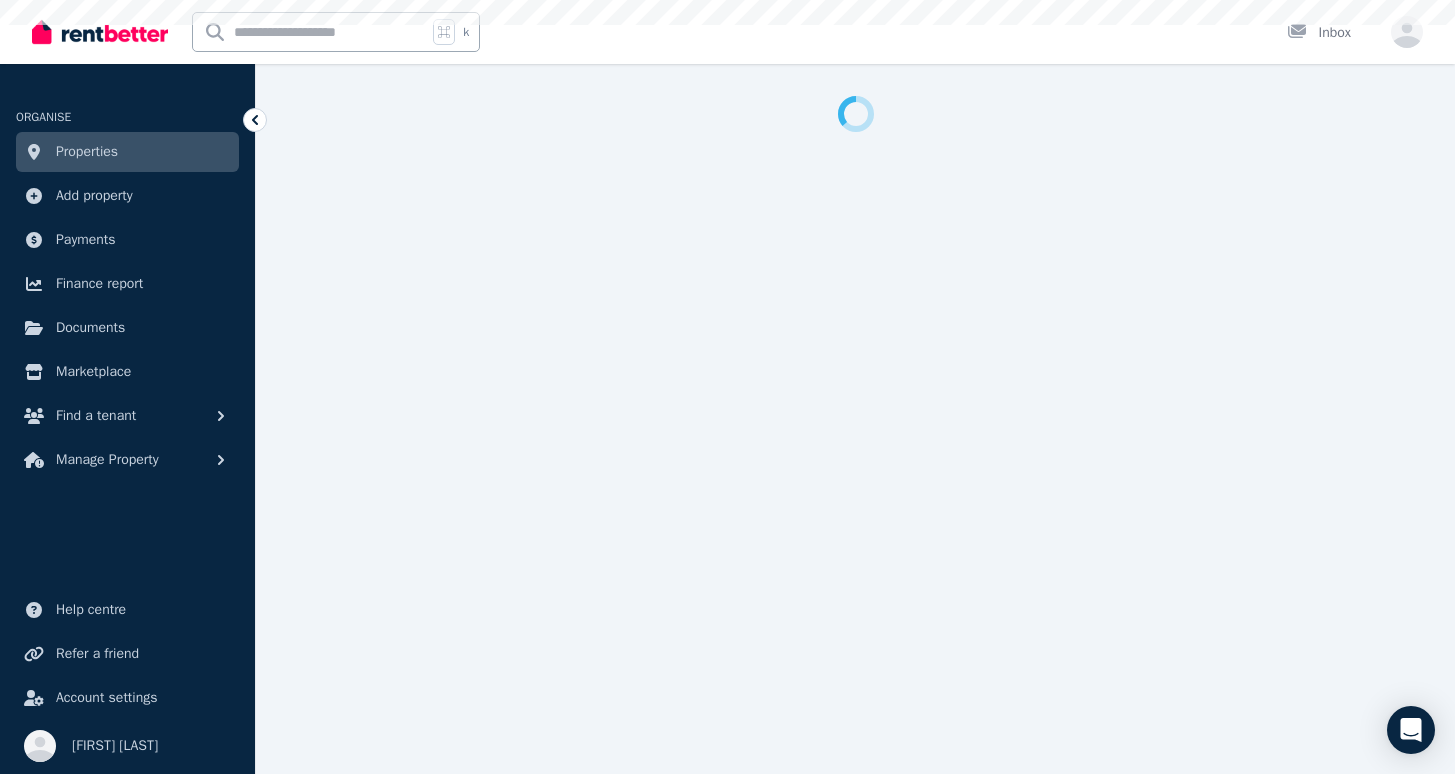 select on "***" 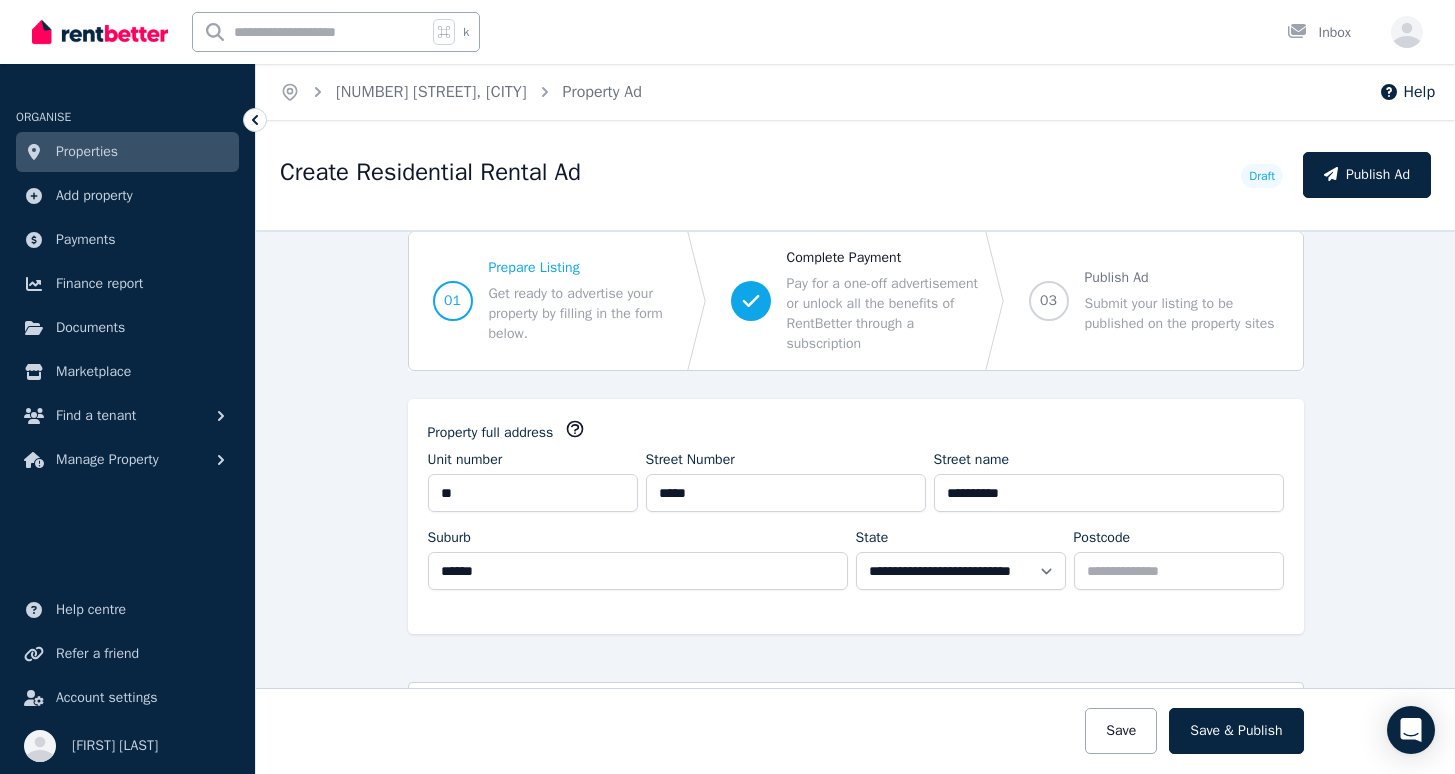 scroll, scrollTop: 0, scrollLeft: 0, axis: both 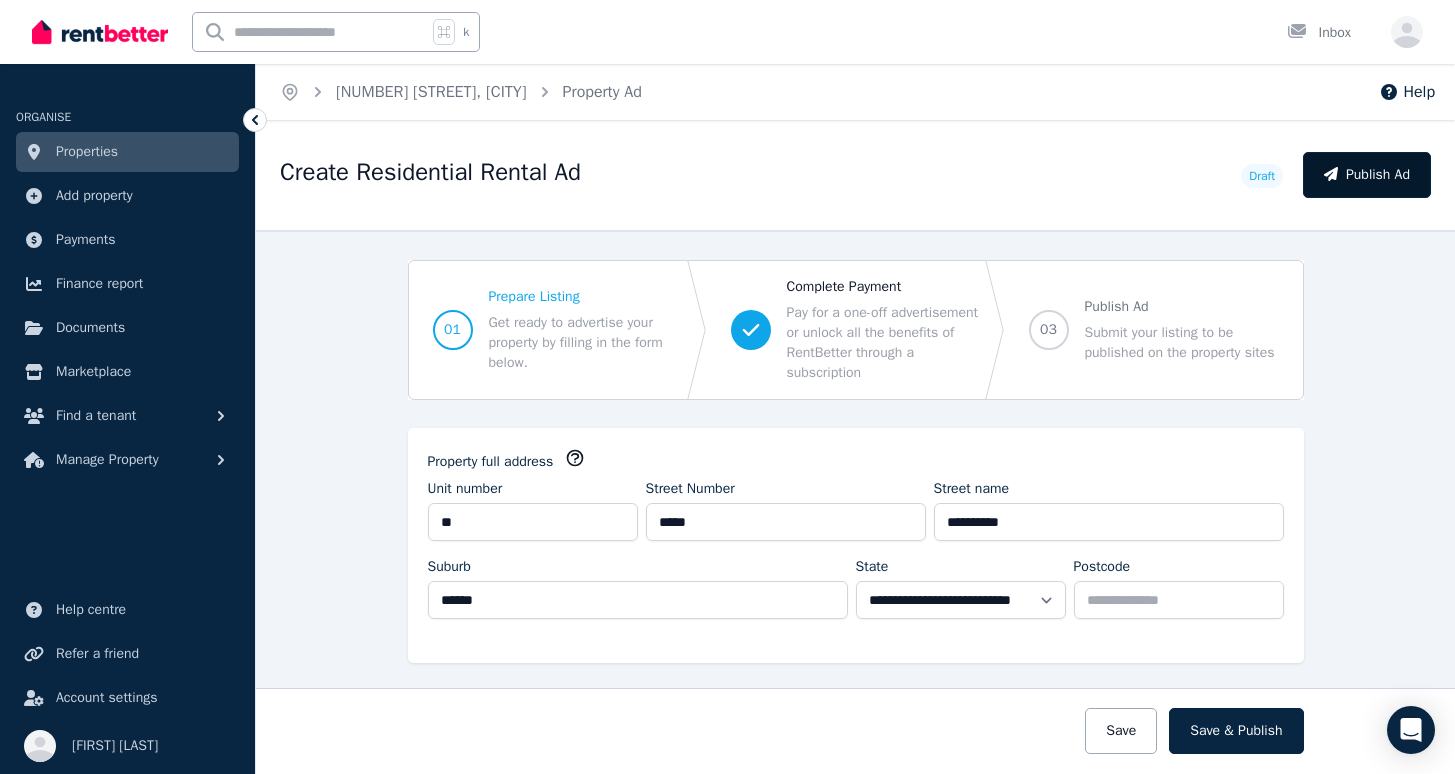 click on "Publish Ad" at bounding box center (1367, 175) 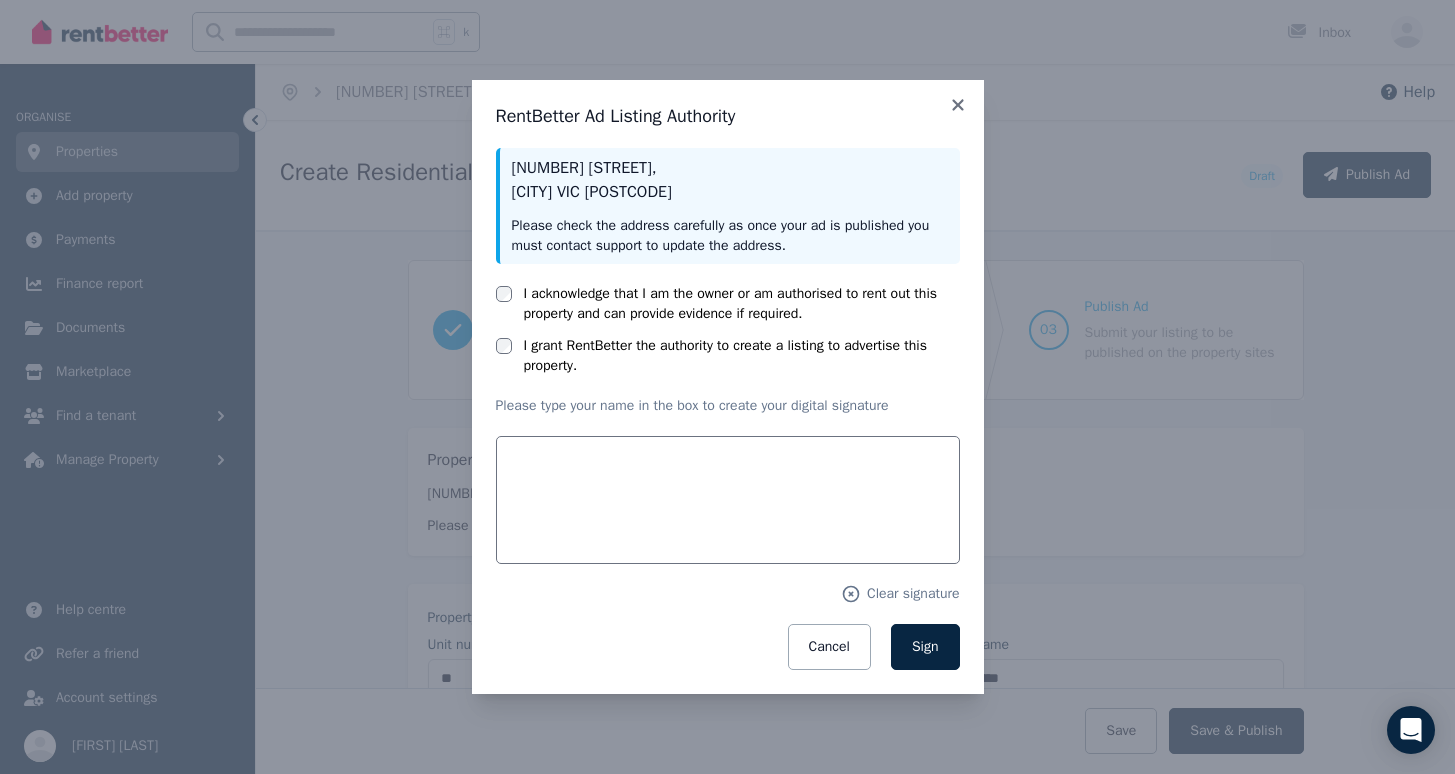 click on "I grant RentBetter the authority to create a listing to advertise this property." at bounding box center [742, 356] 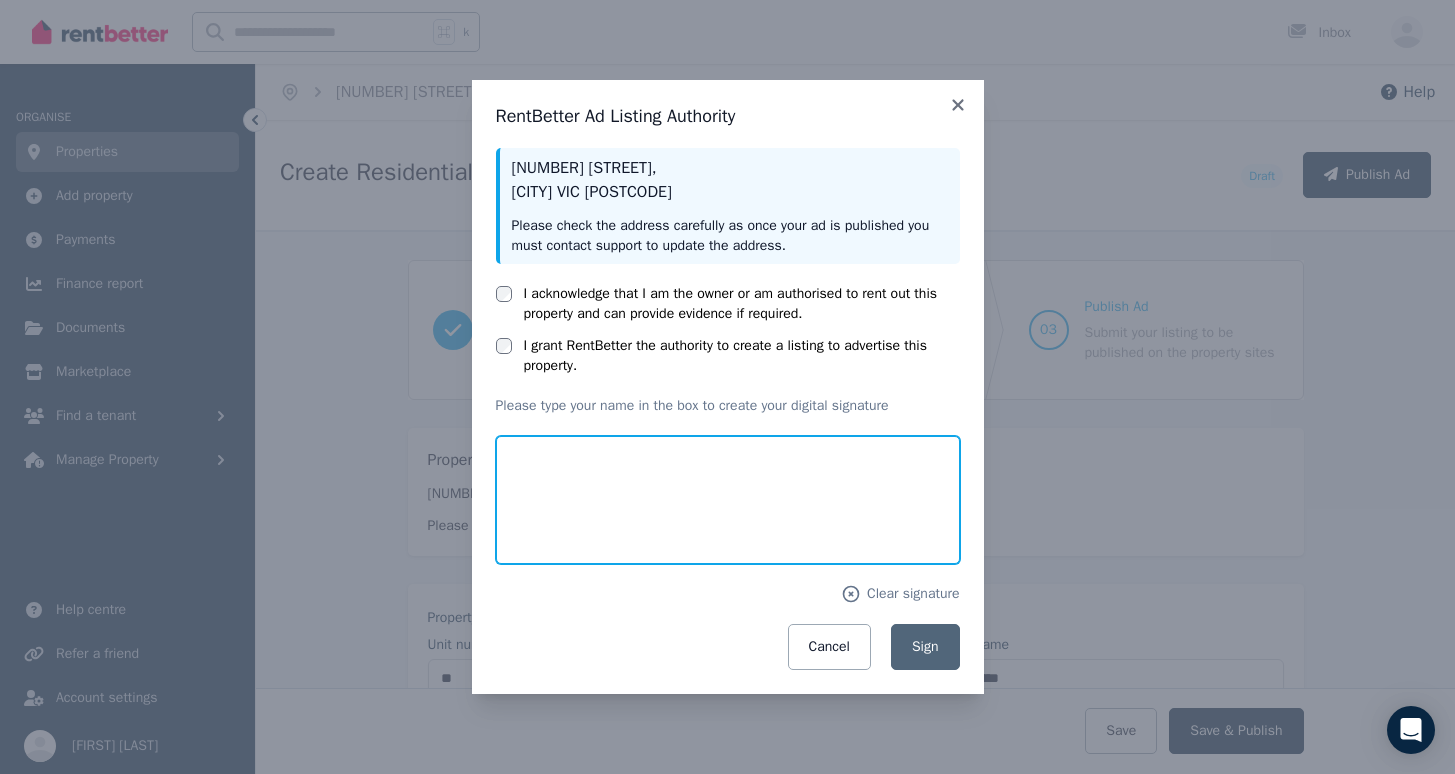 click at bounding box center (728, 500) 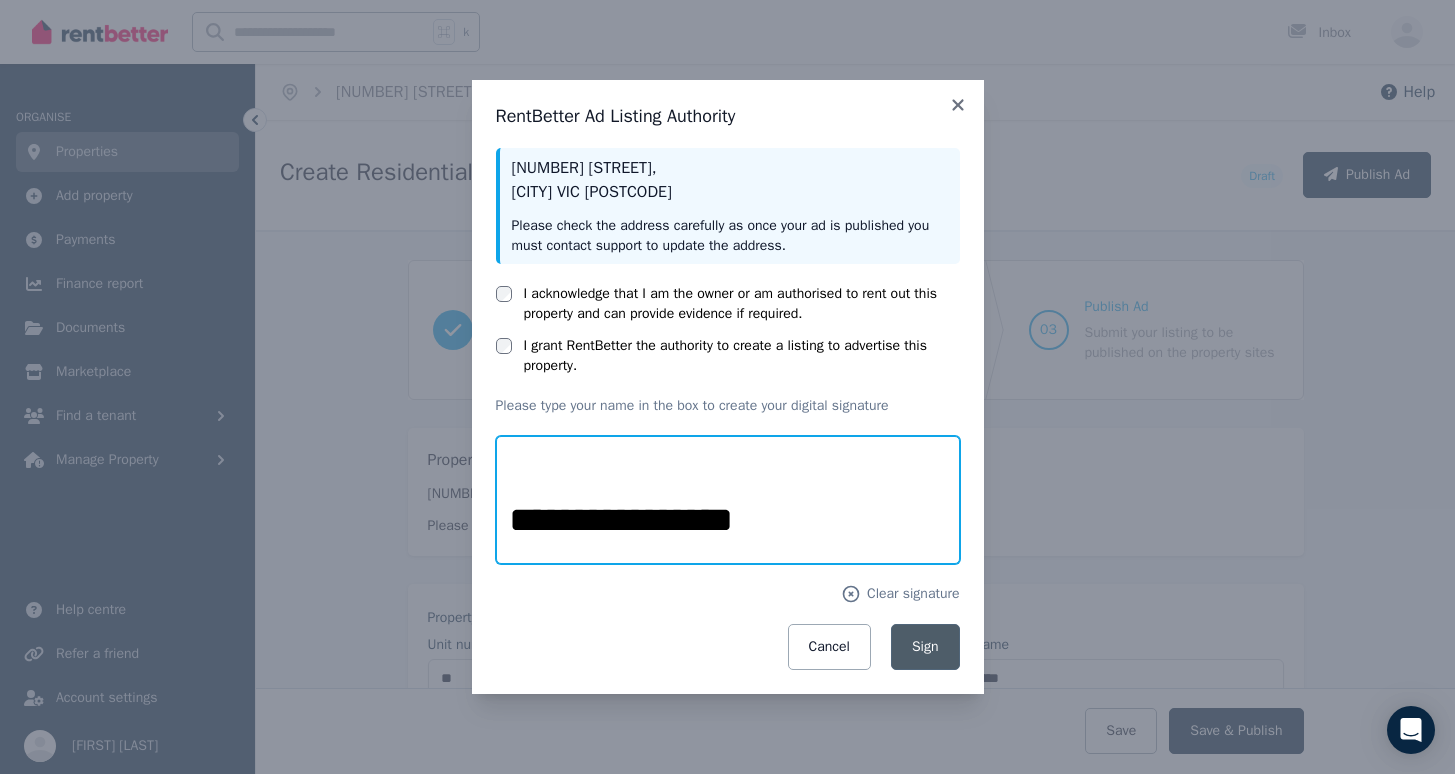 type on "**********" 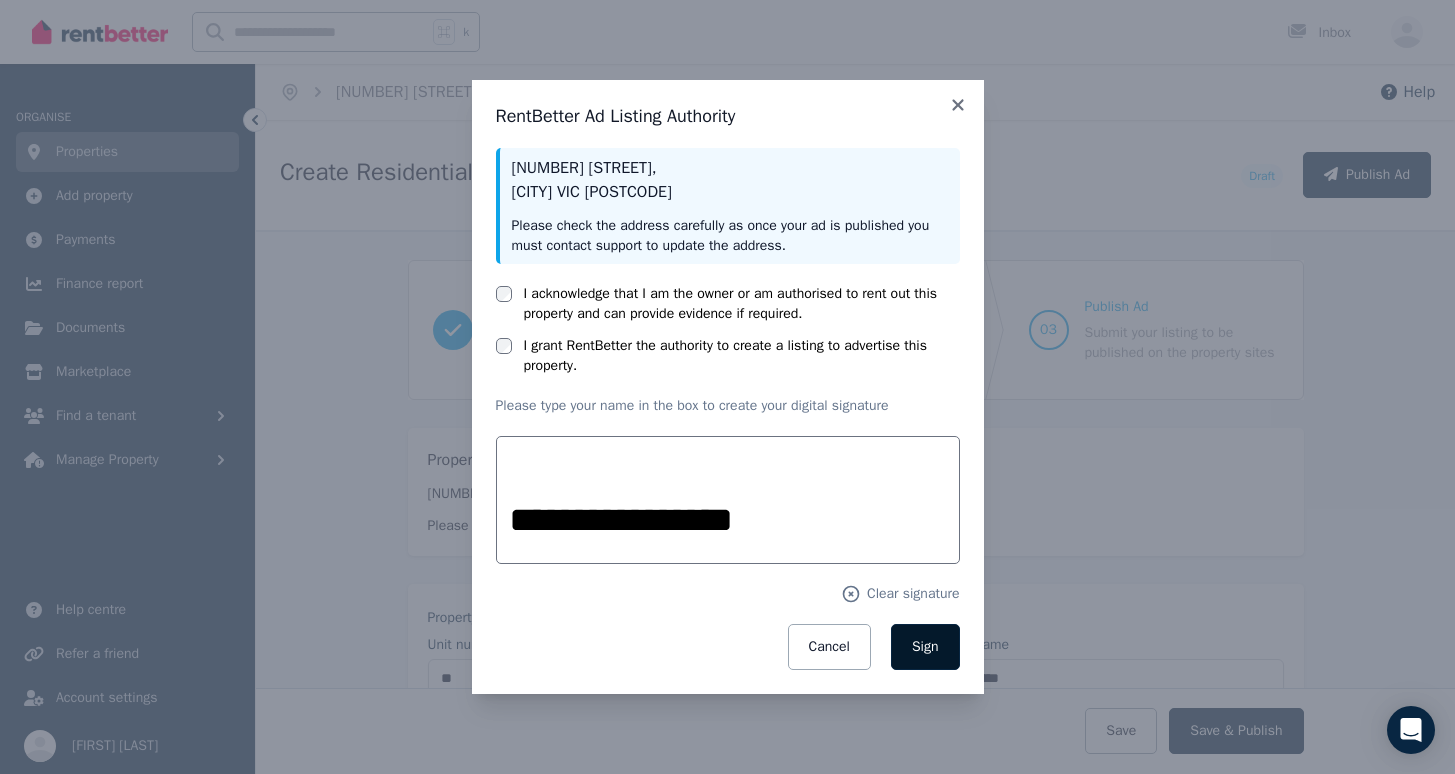 click on "Sign" at bounding box center (925, 646) 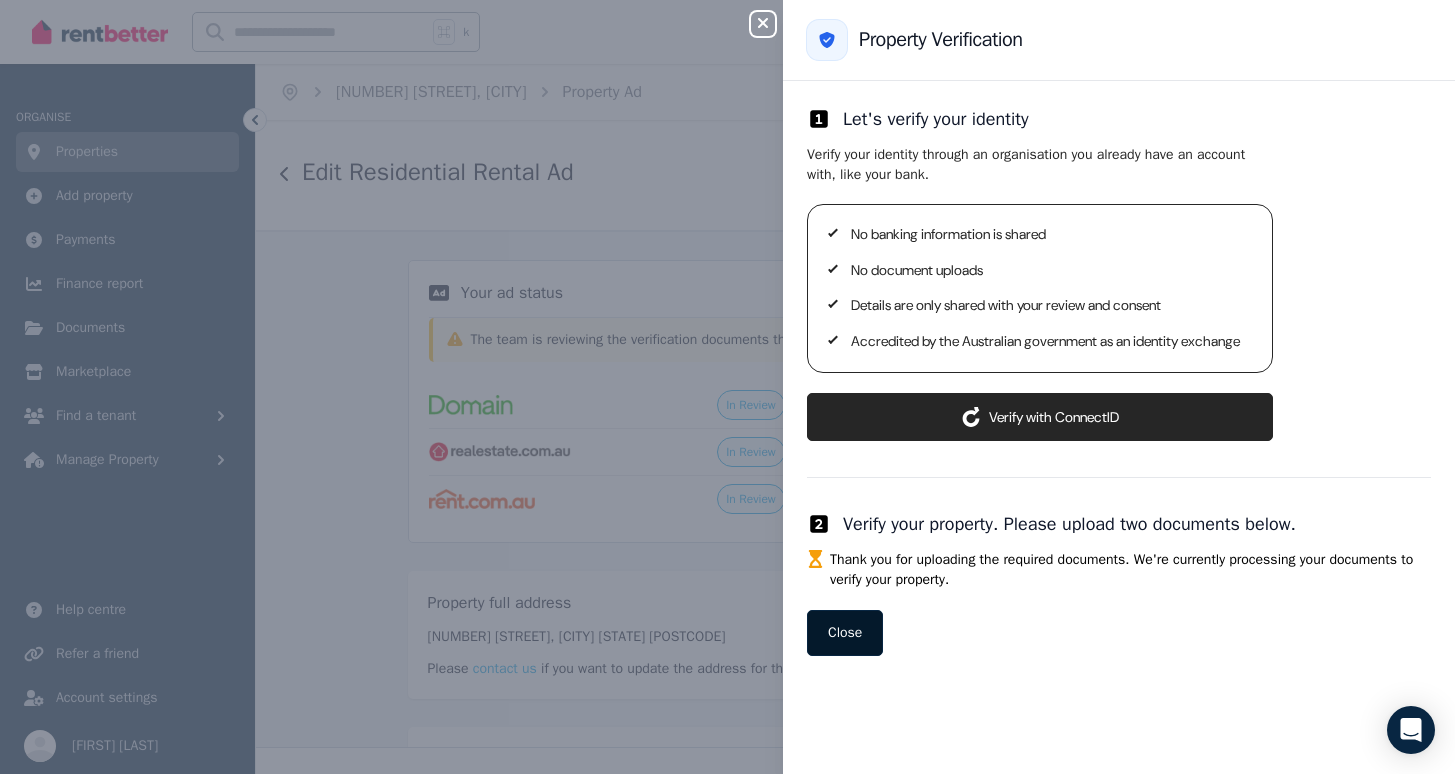 click on "Close" at bounding box center (845, 633) 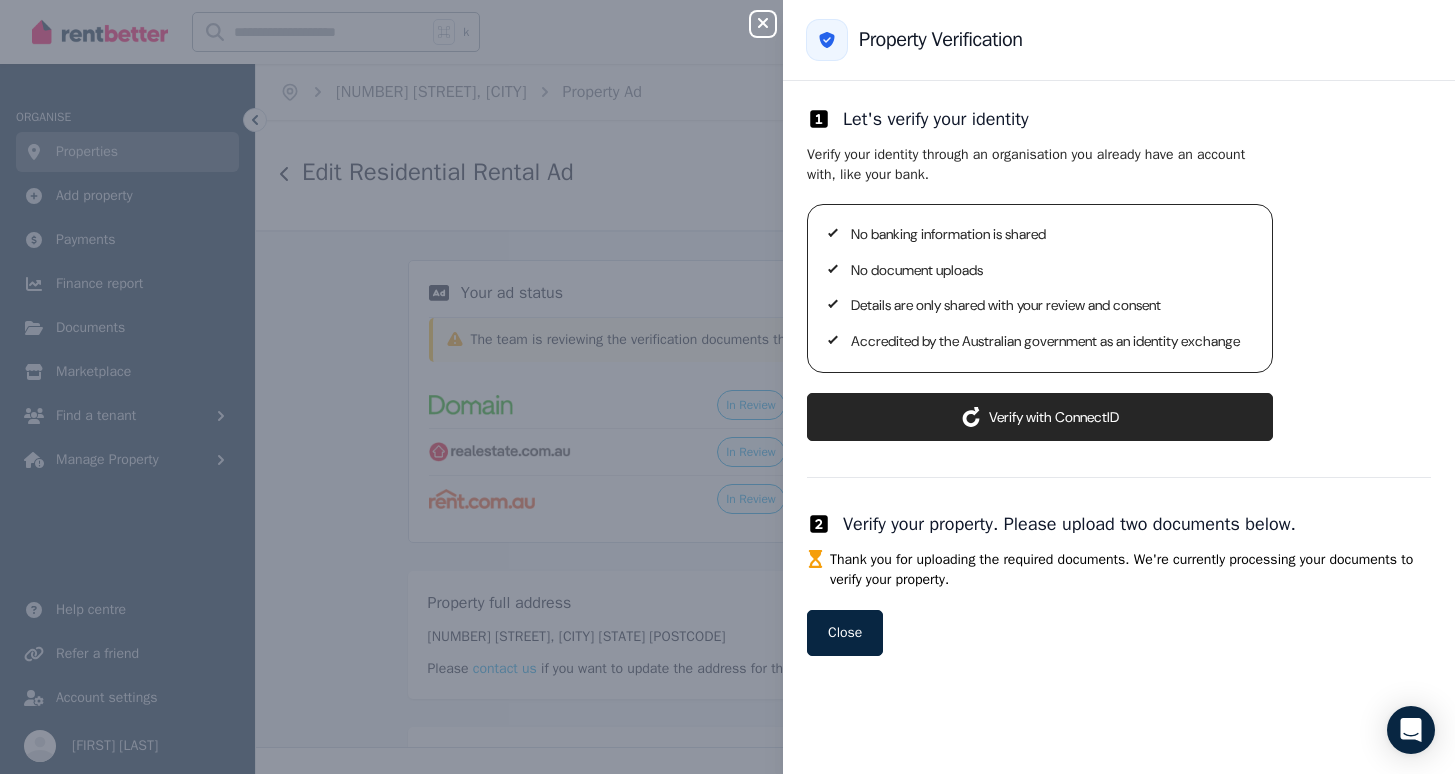 click 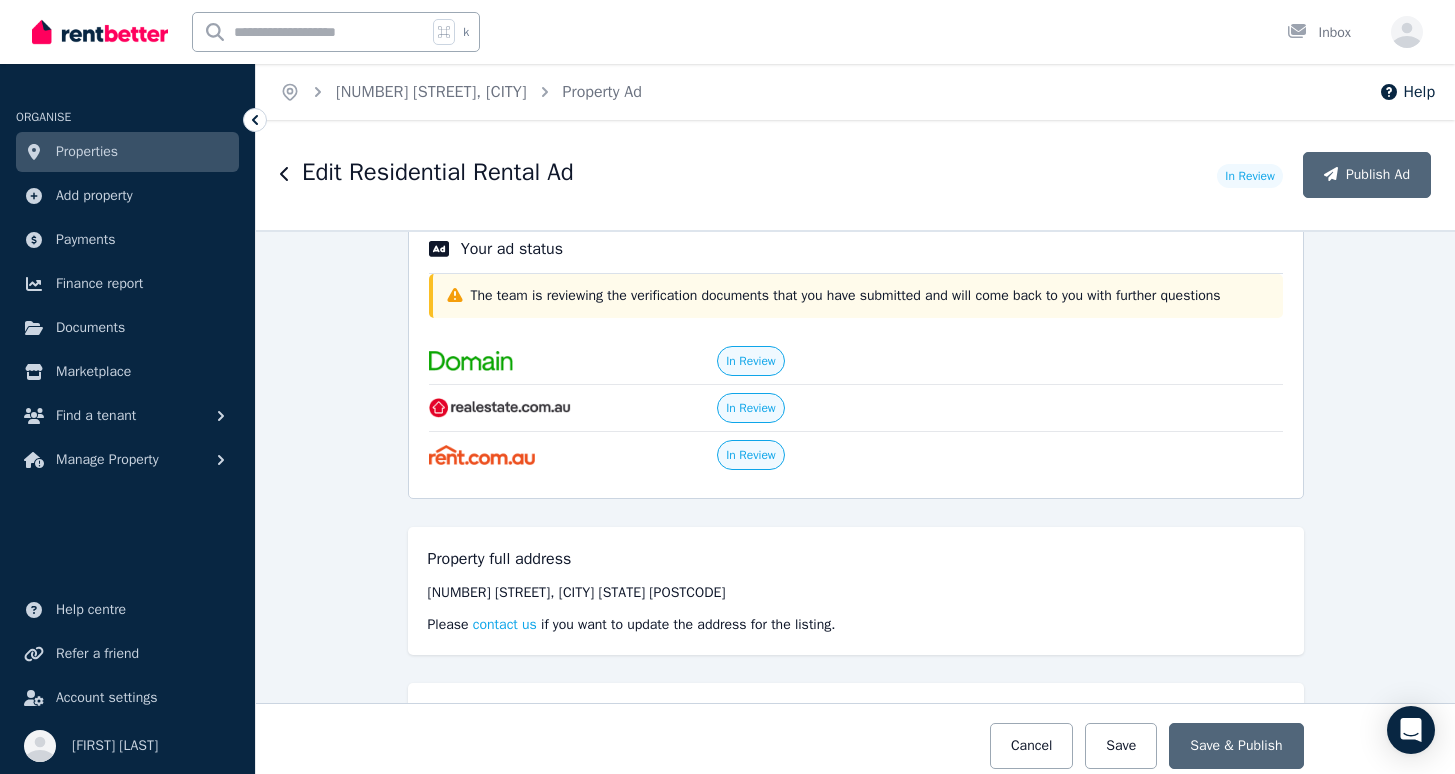 scroll, scrollTop: 0, scrollLeft: 0, axis: both 